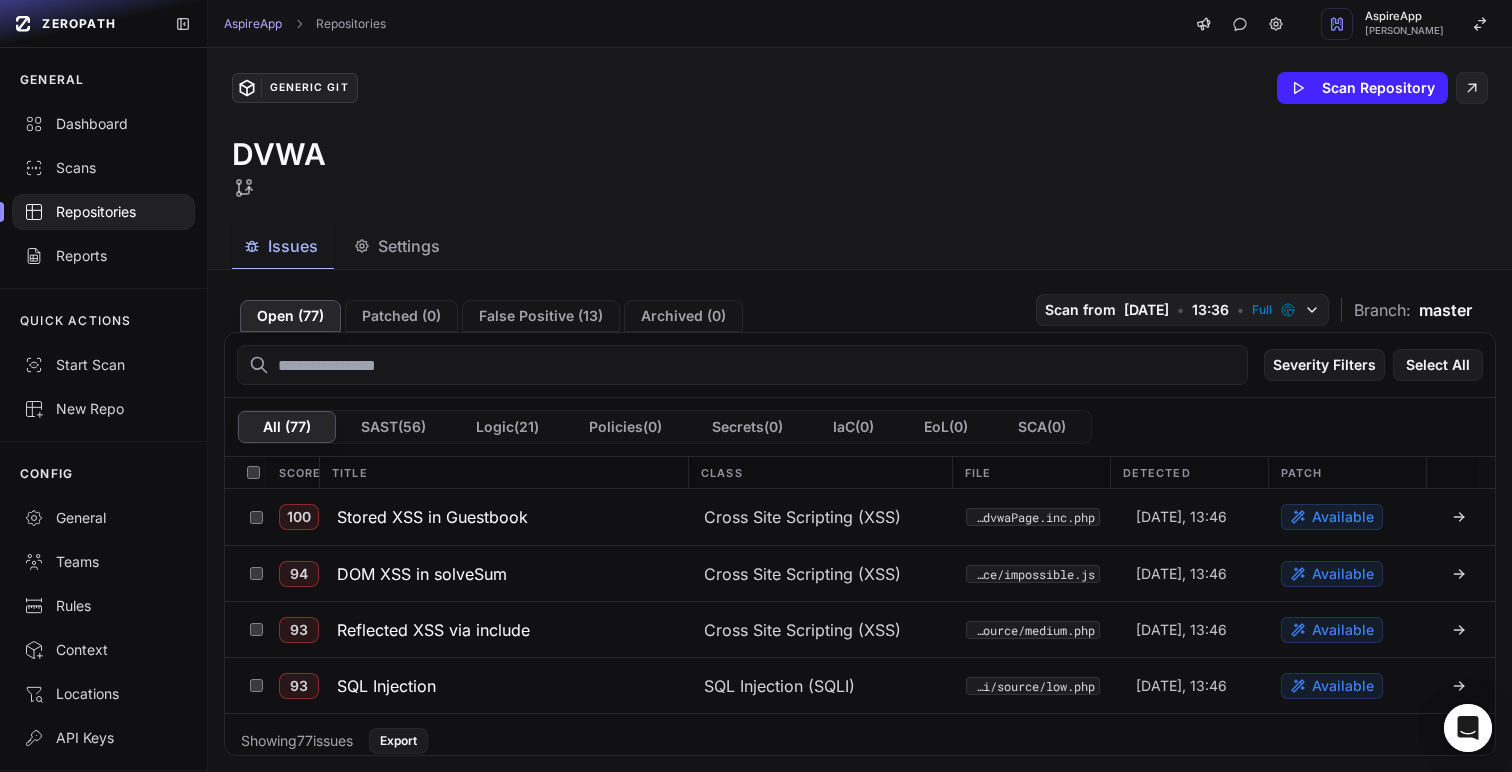 scroll, scrollTop: 0, scrollLeft: 0, axis: both 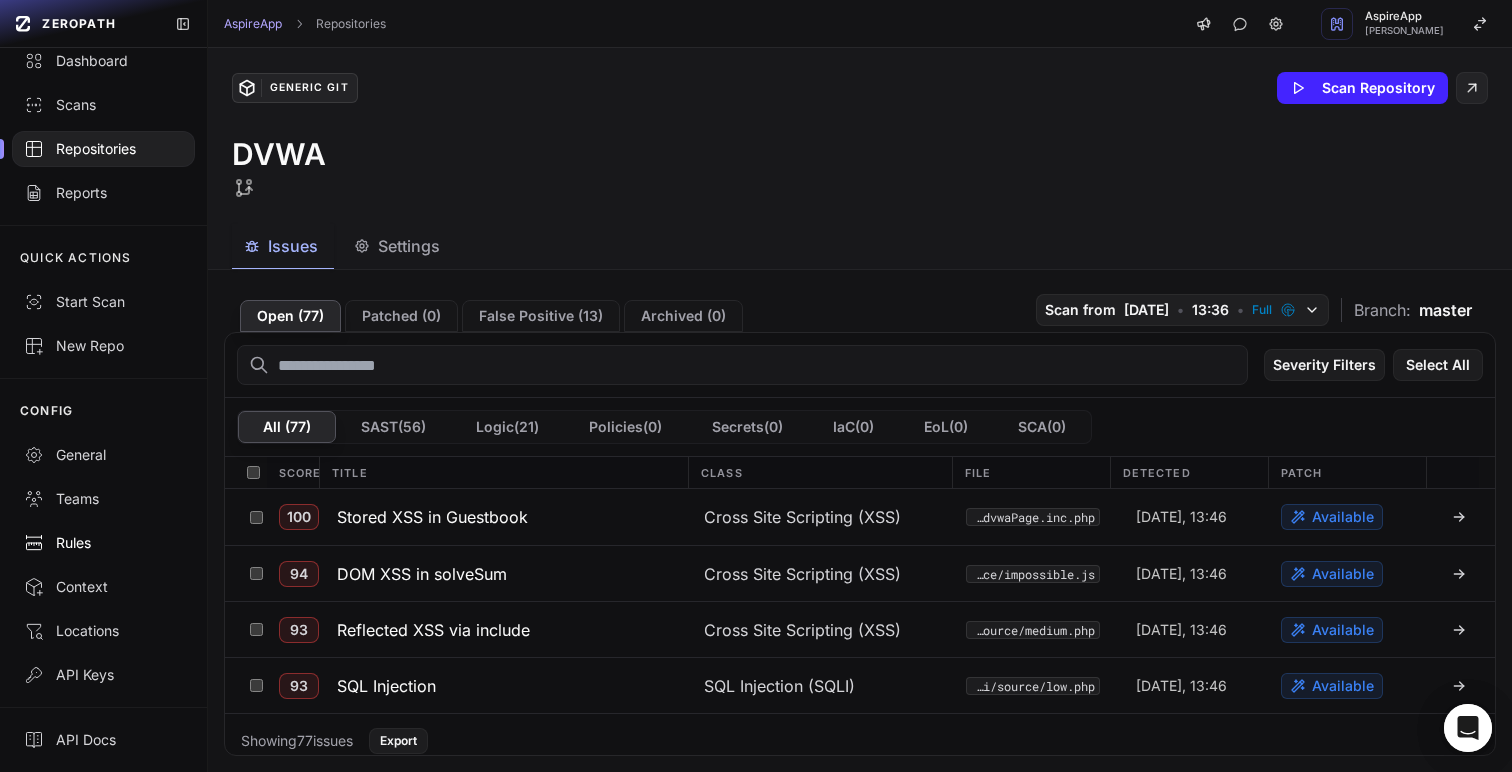 click on "Rules" at bounding box center [103, 543] 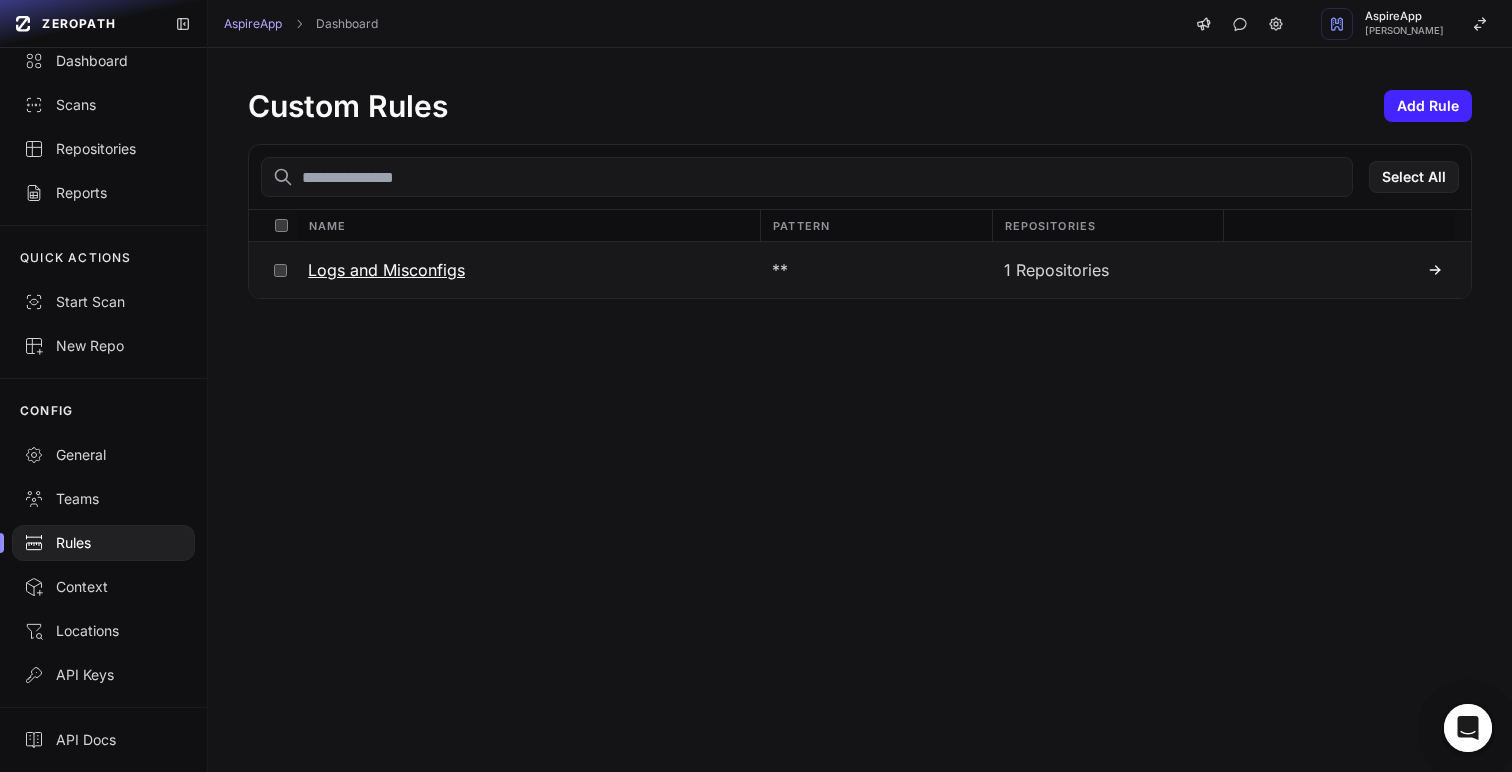 click on "Logs and Misconfigs" at bounding box center (386, 270) 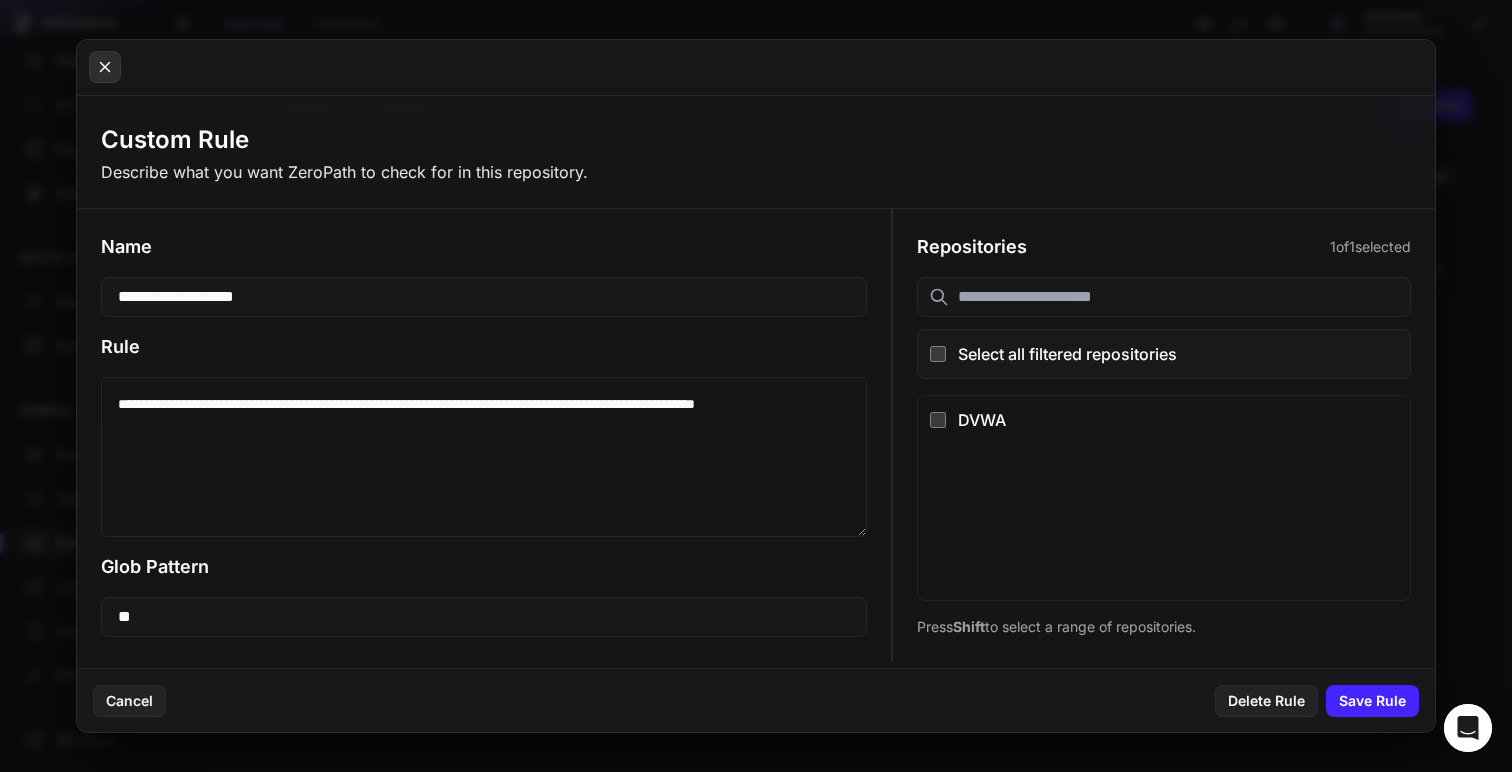 click 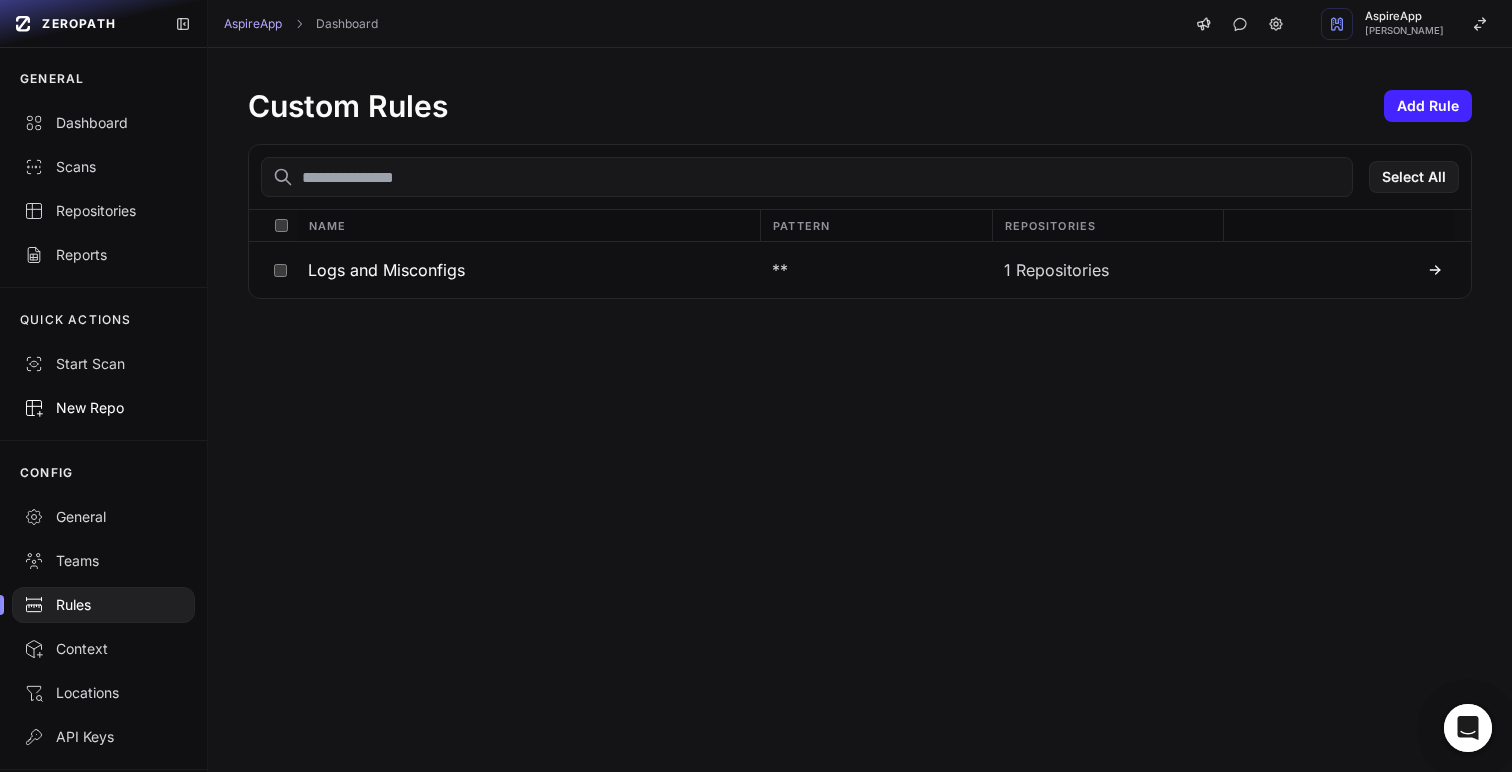 scroll, scrollTop: 0, scrollLeft: 0, axis: both 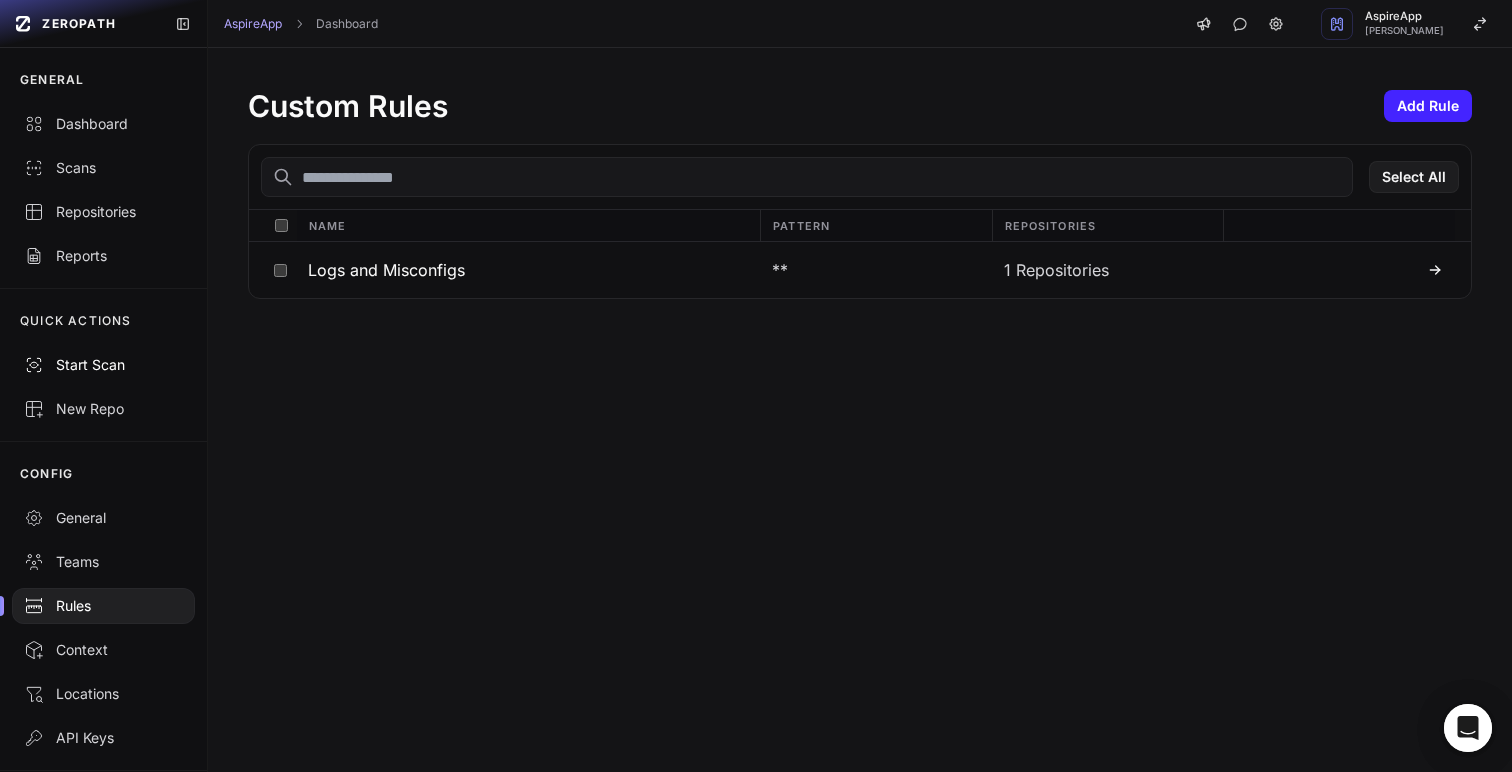 click on "Start Scan" at bounding box center [103, 365] 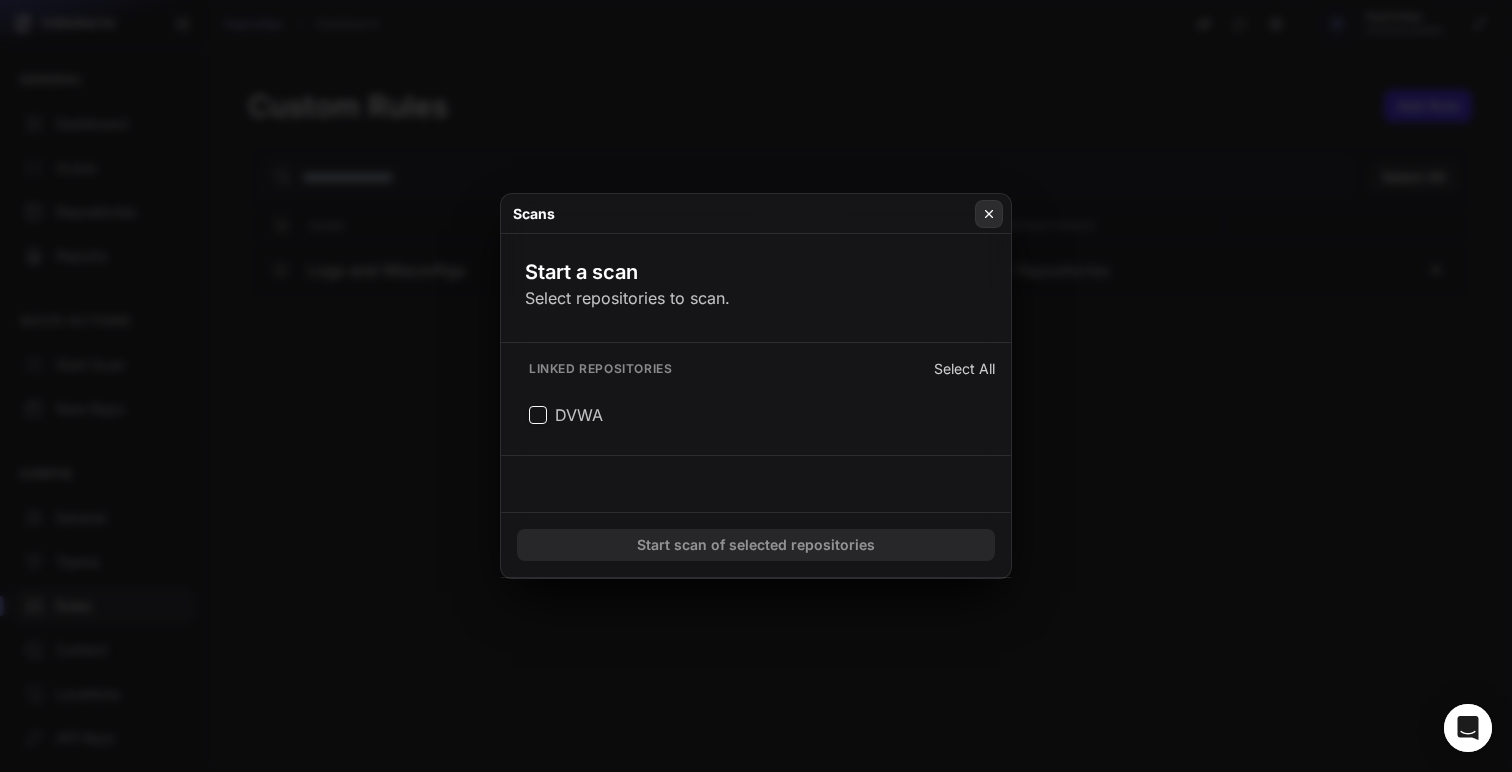 click at bounding box center [989, 214] 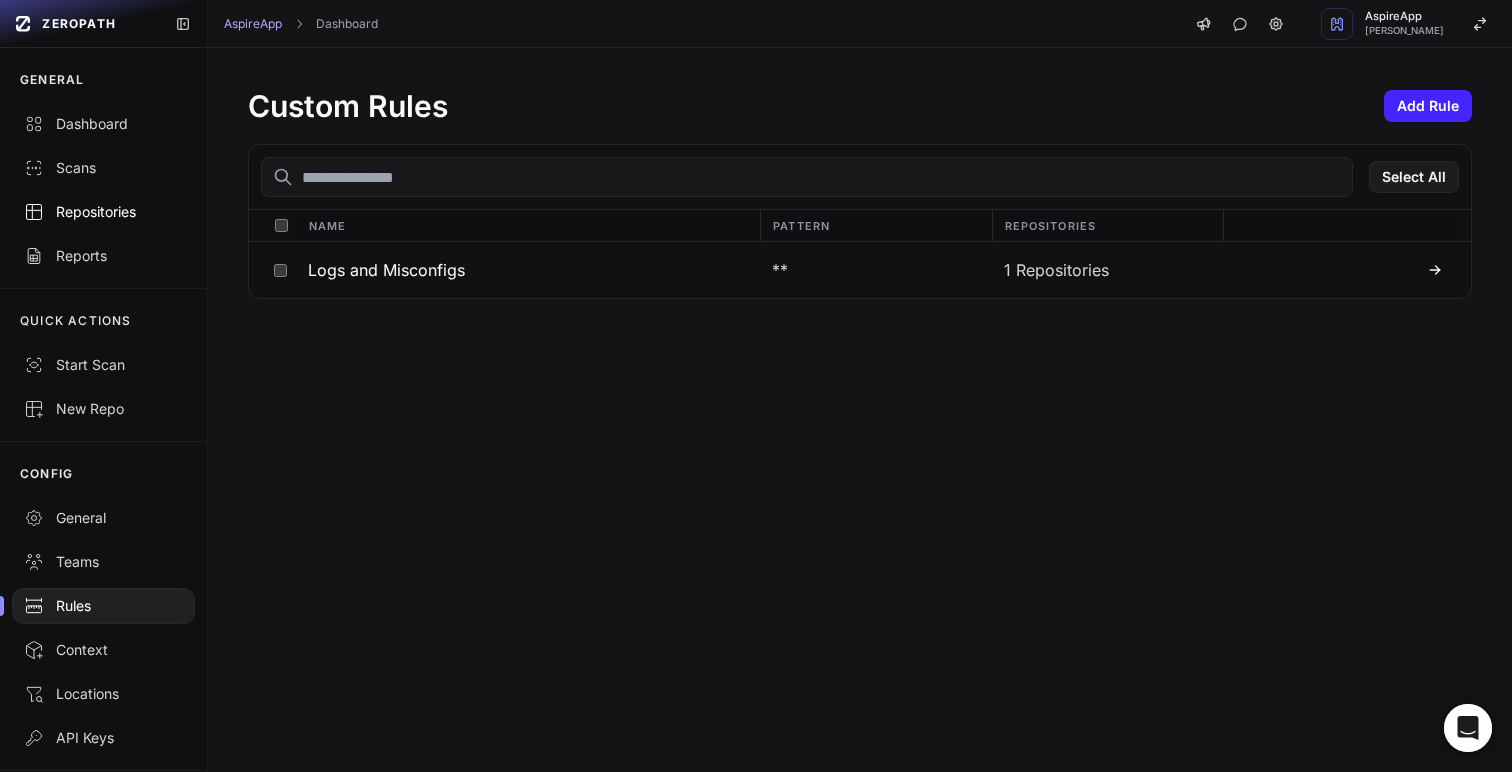 click on "Repositories" at bounding box center (103, 212) 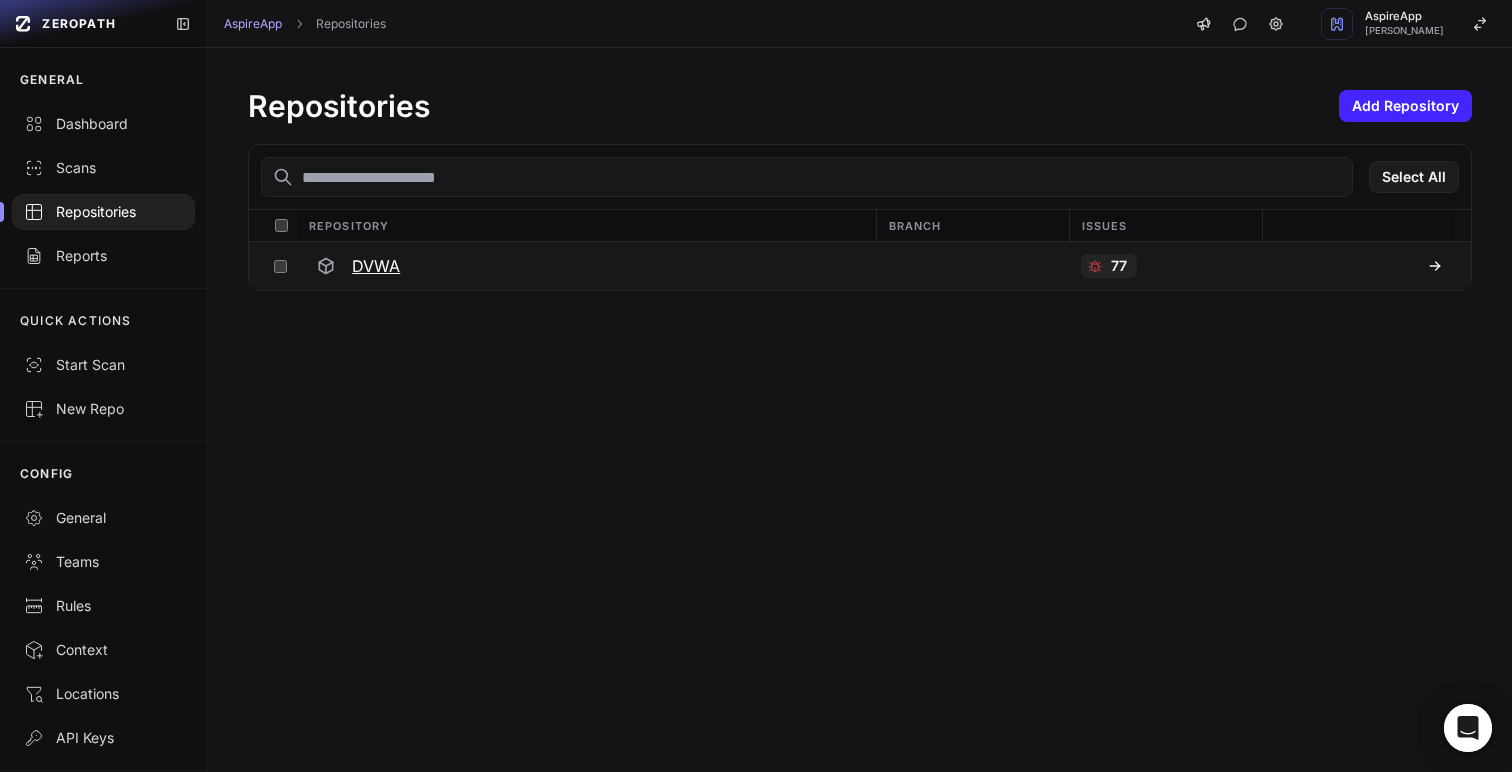 click on "DVWA" at bounding box center [376, 266] 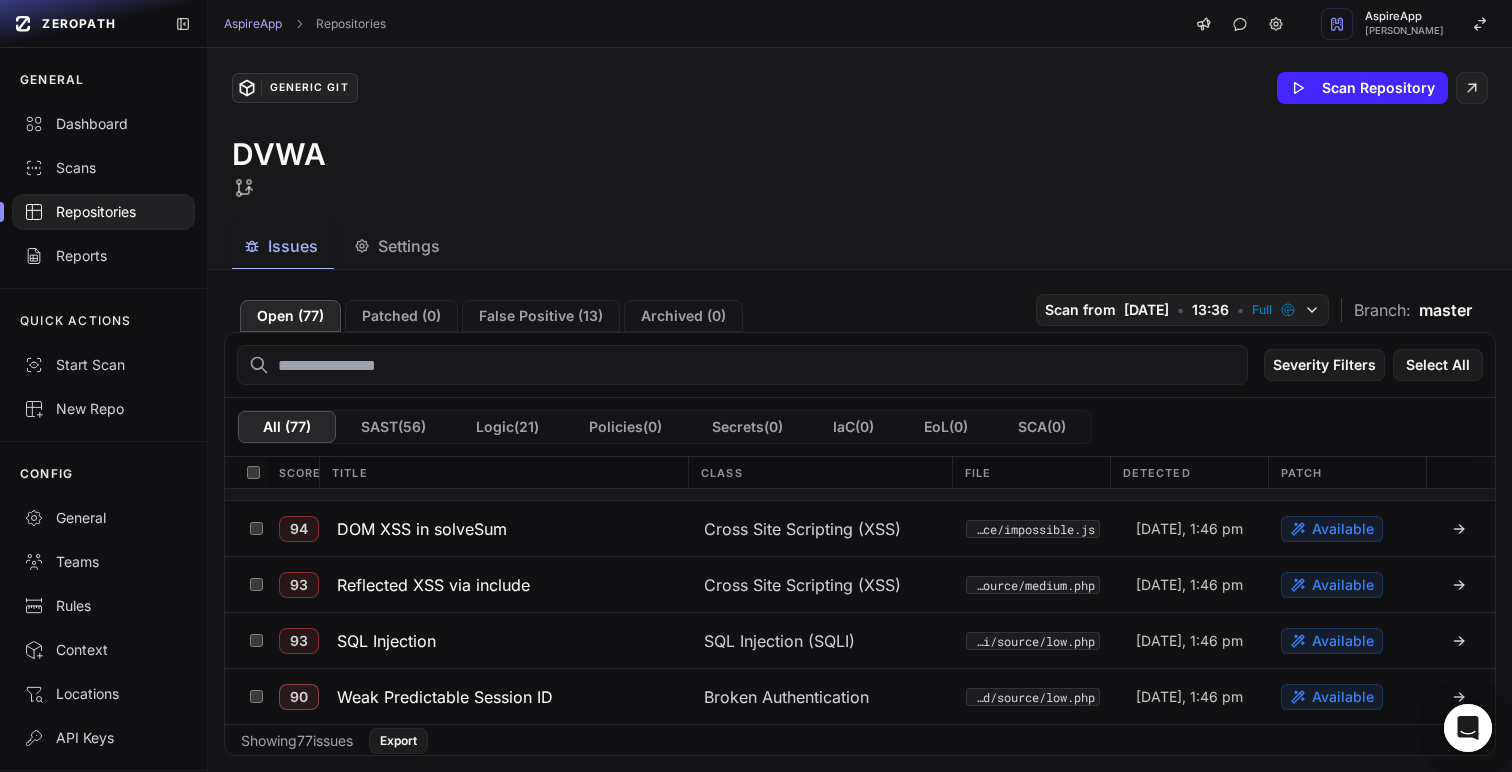 scroll, scrollTop: 0, scrollLeft: 0, axis: both 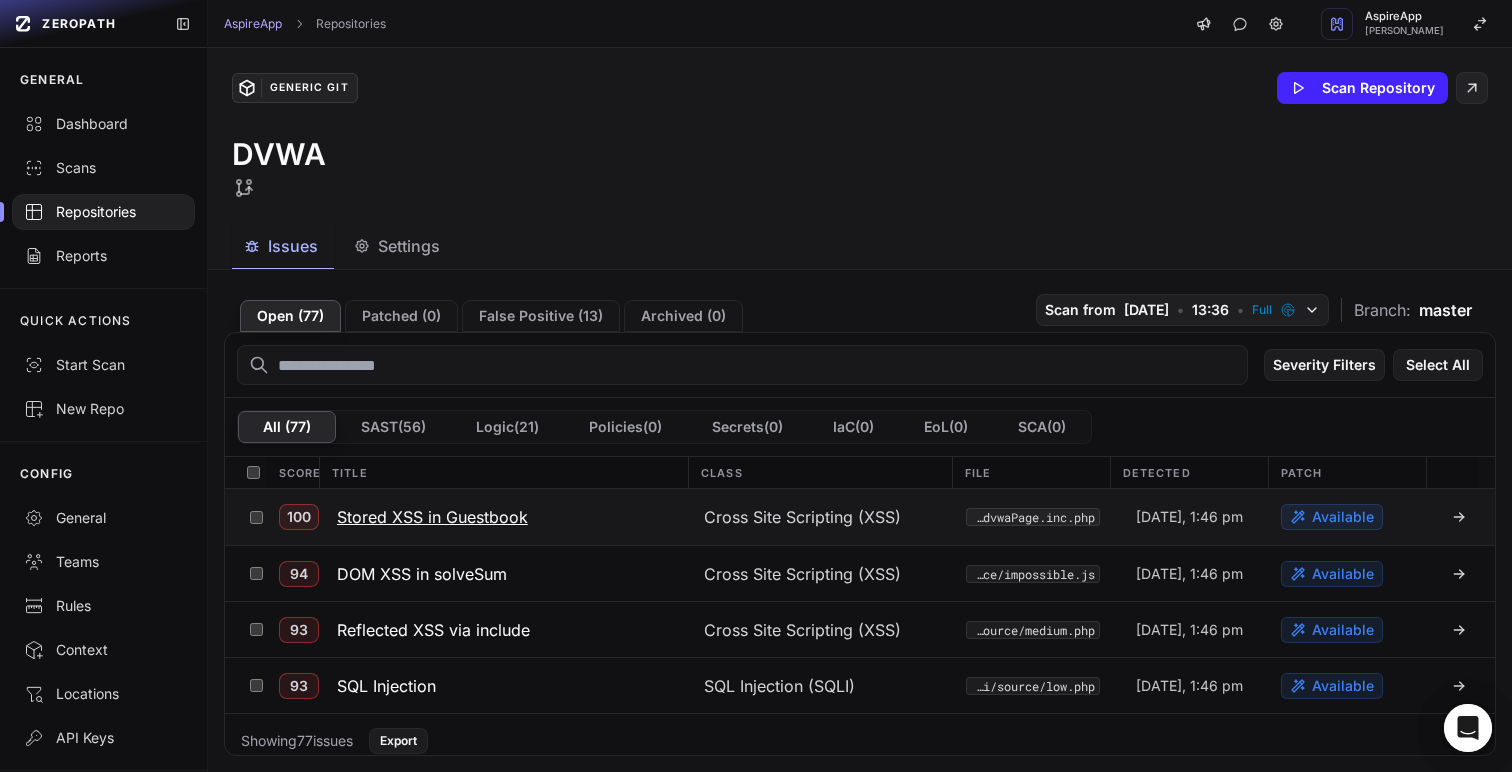 click on "Available" at bounding box center [1343, 517] 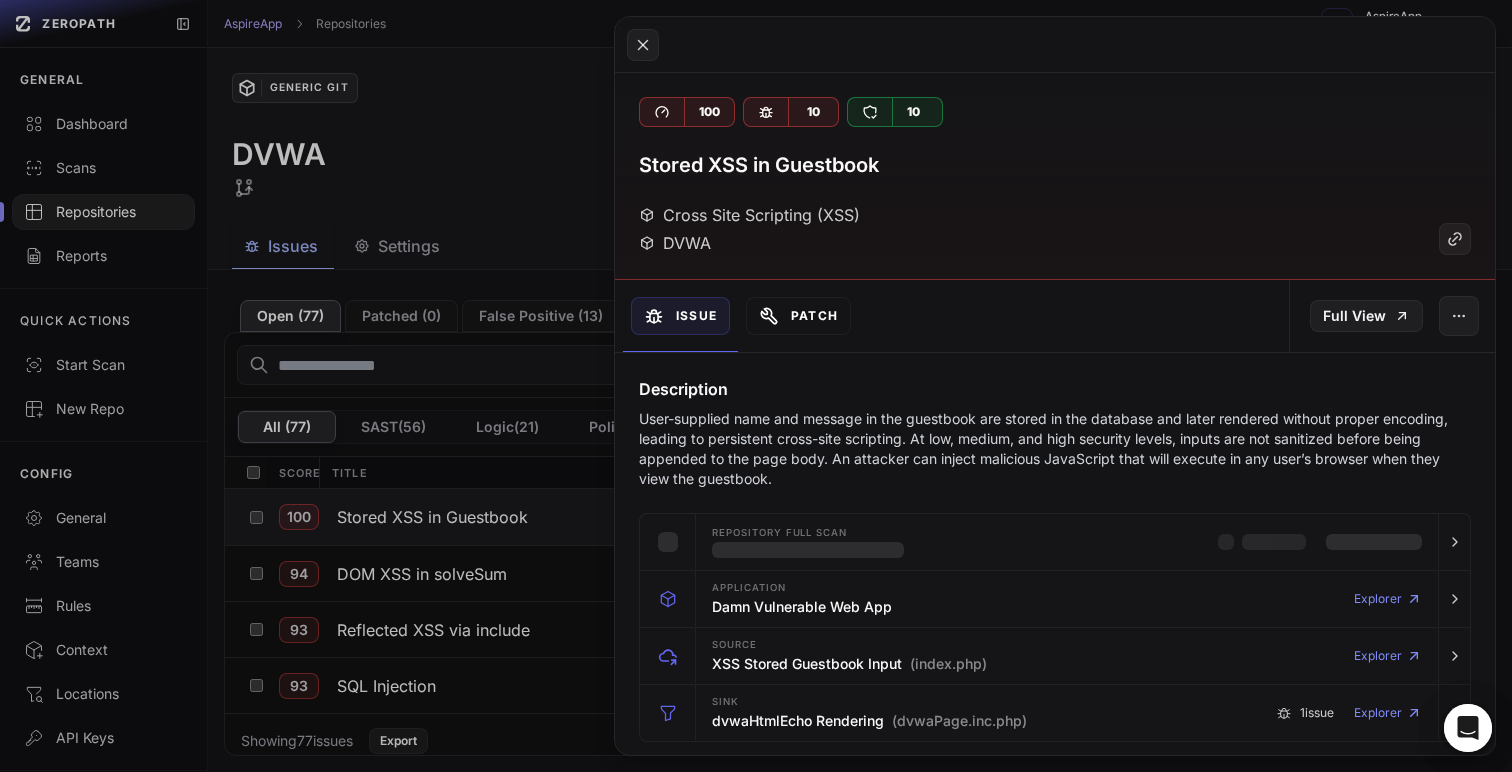 click on "Patch" at bounding box center [798, 316] 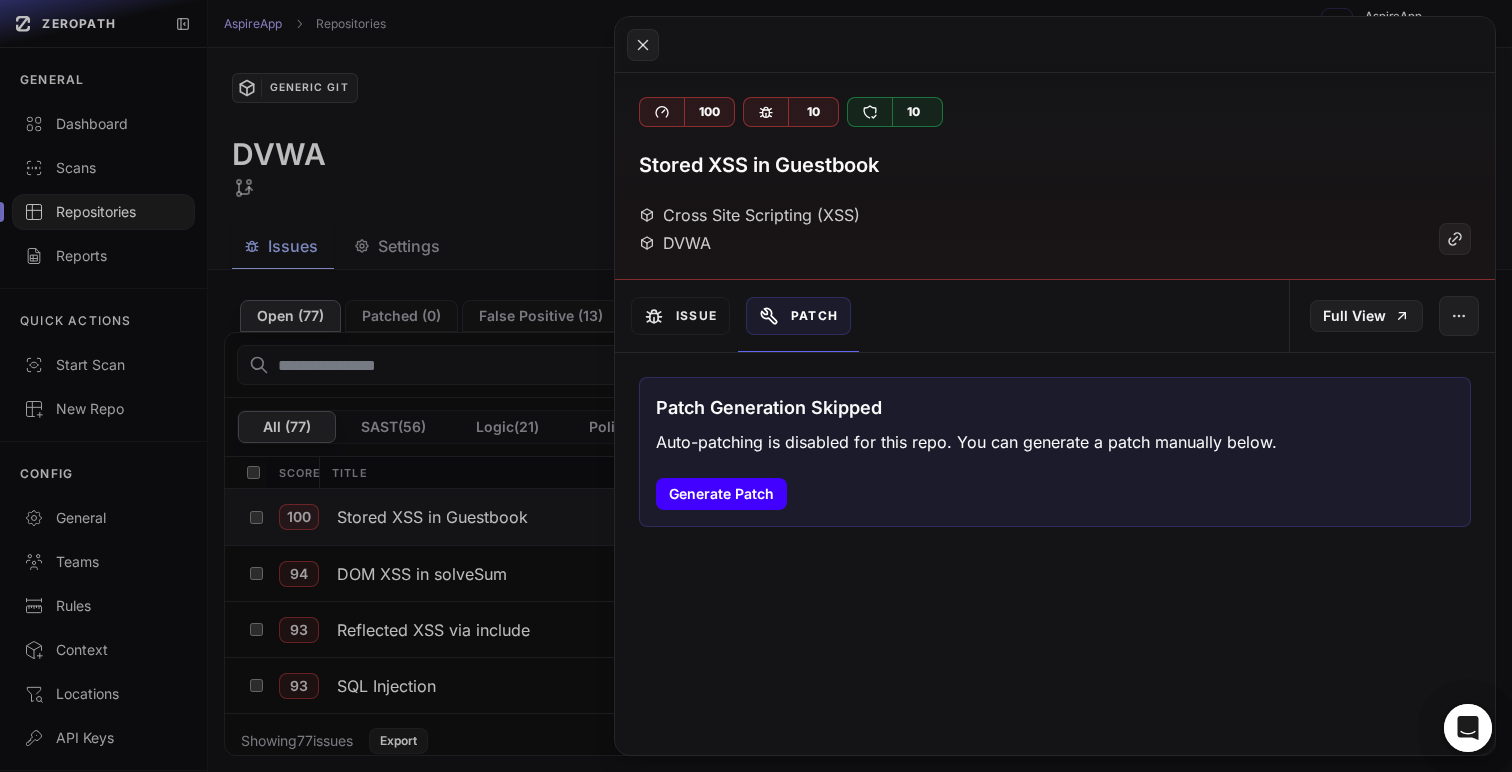 click on "Generate Patch" at bounding box center [721, 494] 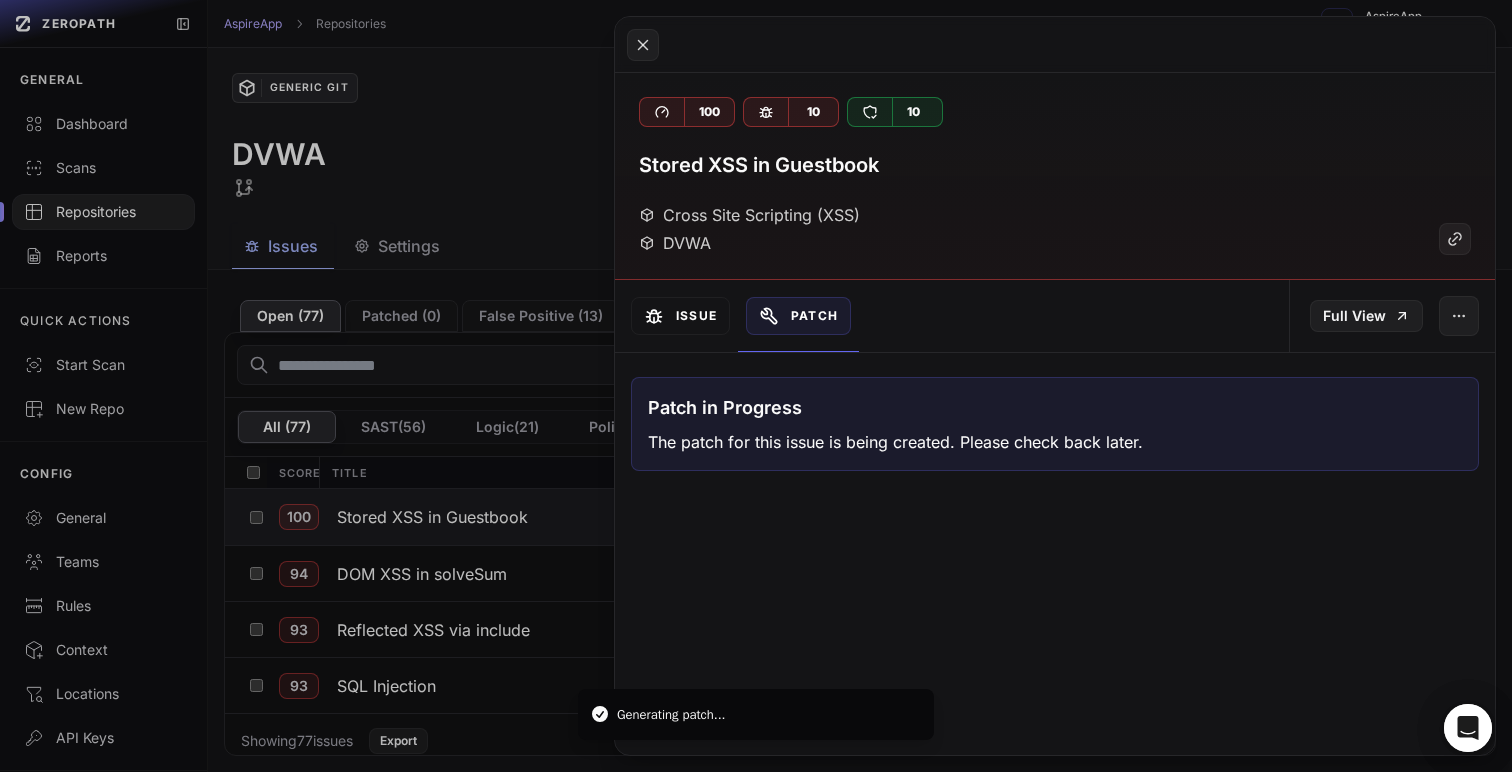 click on "Issue" at bounding box center (680, 316) 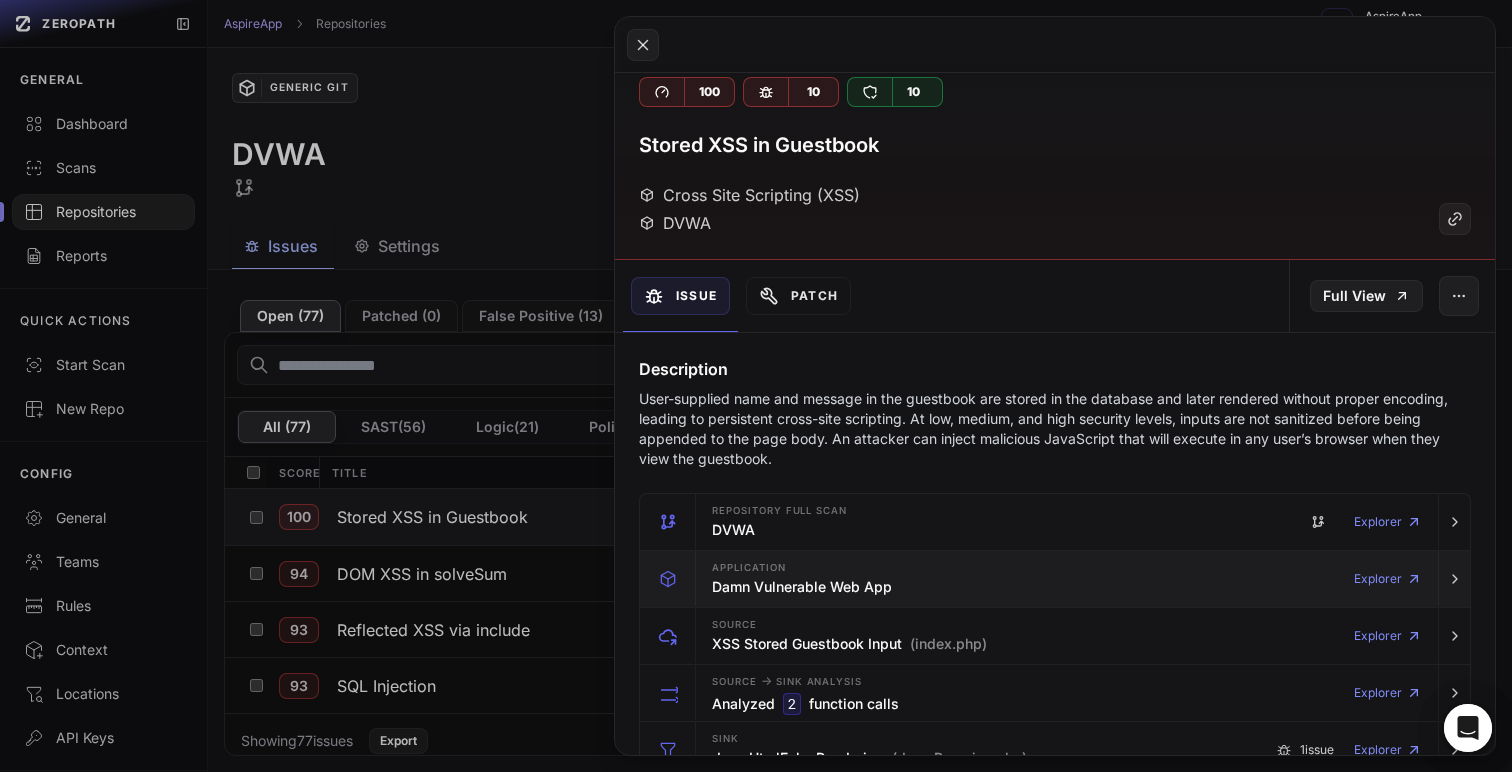 scroll, scrollTop: 0, scrollLeft: 0, axis: both 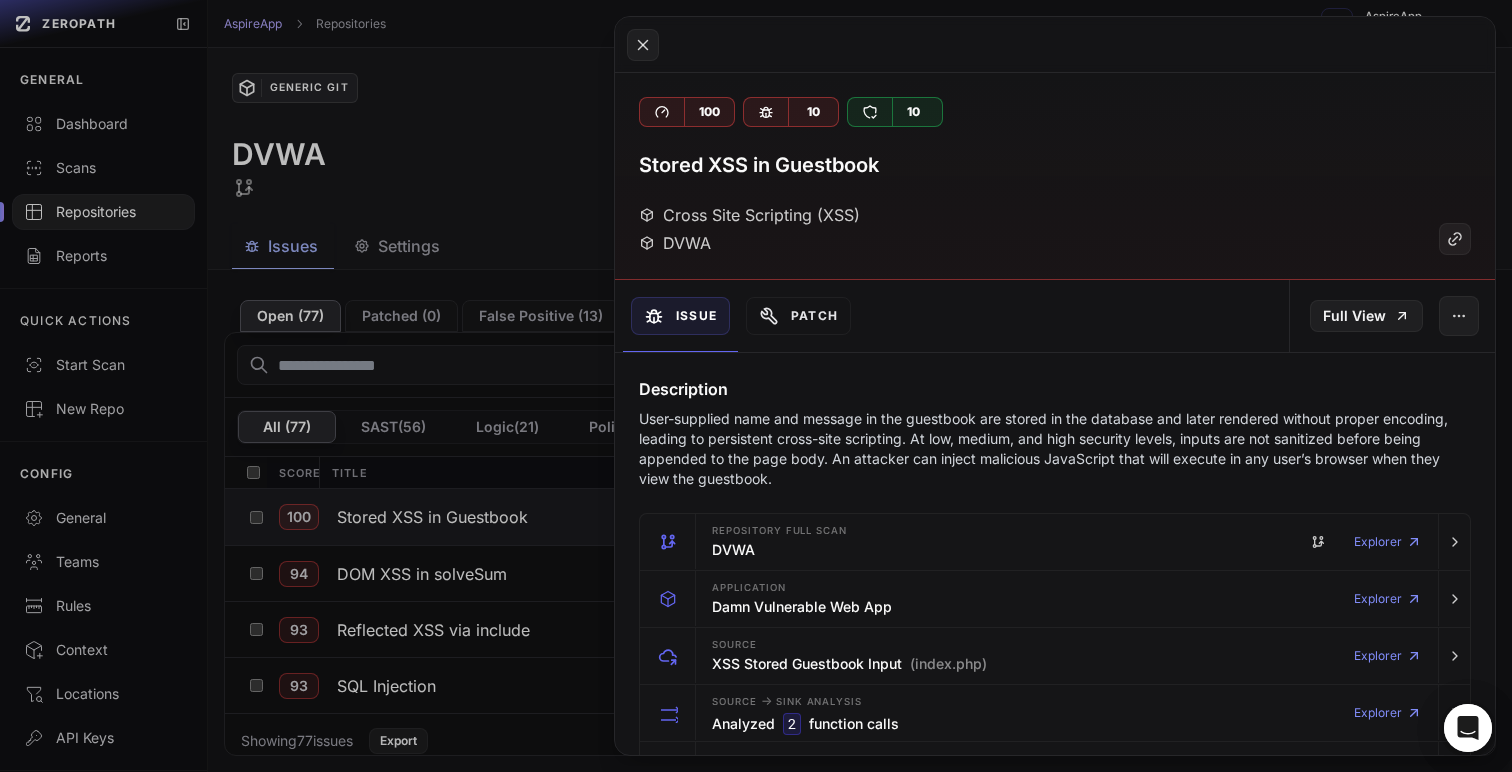 click 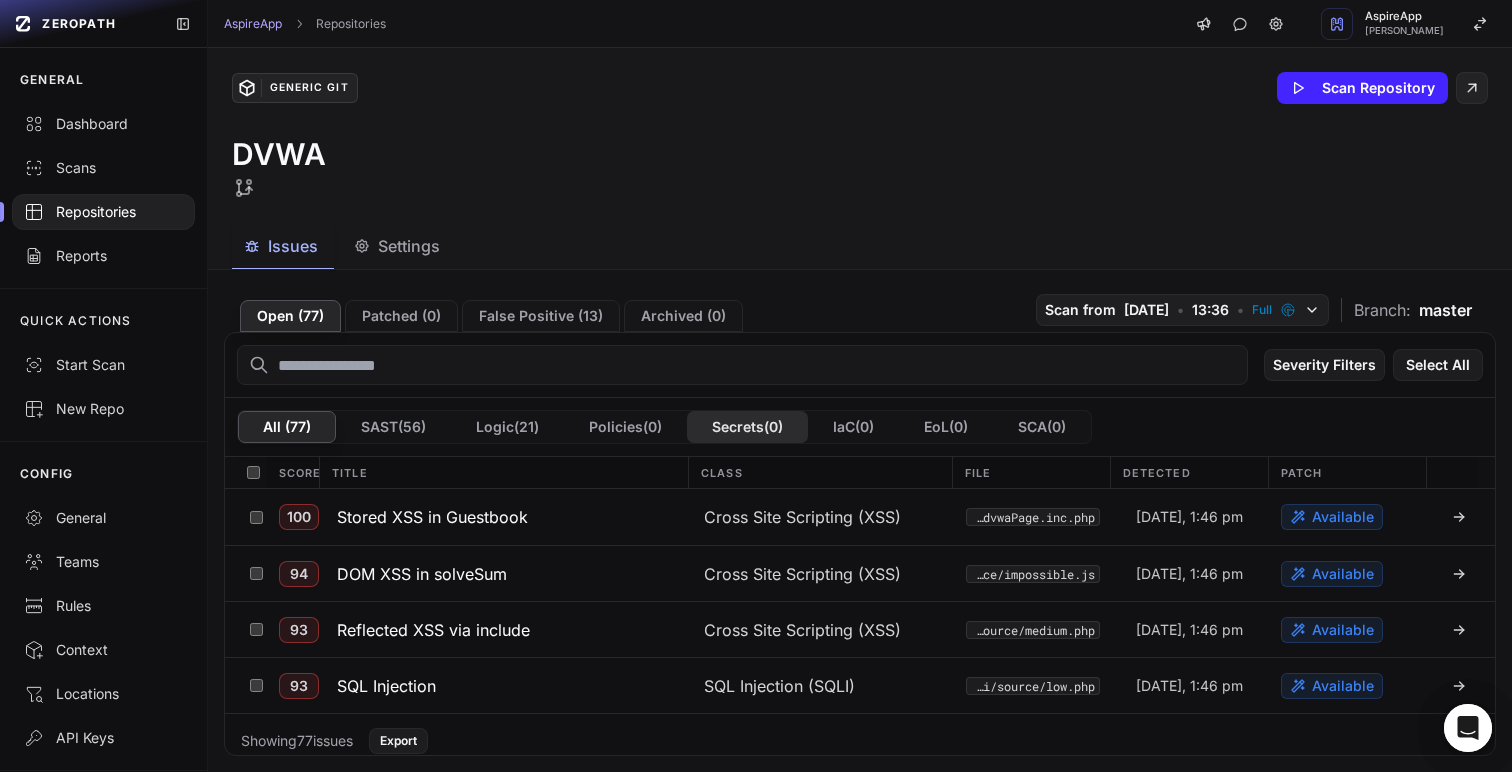 click on "Secrets  ( 0 )" at bounding box center (747, 427) 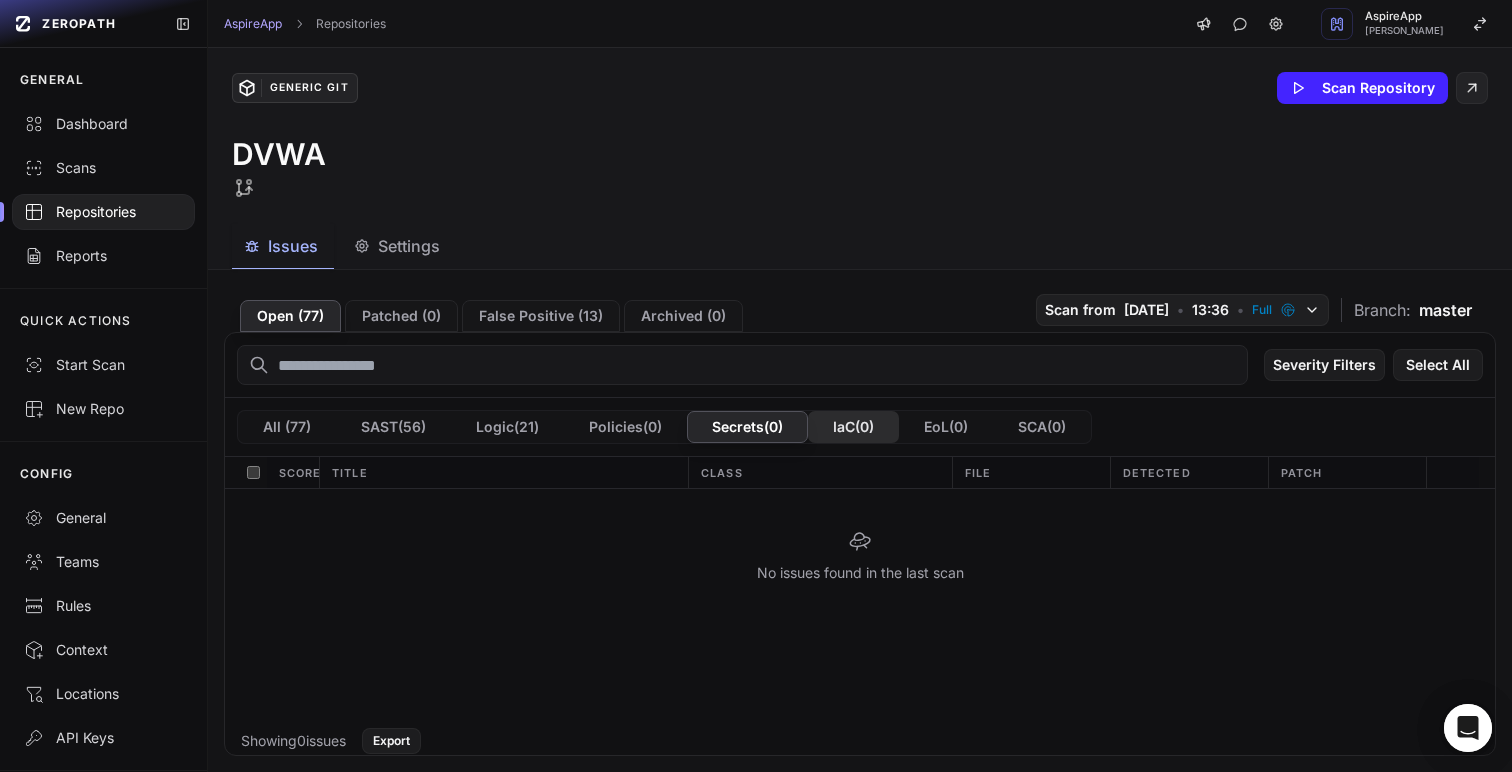 click on "IaC  ( 0 )" at bounding box center (853, 427) 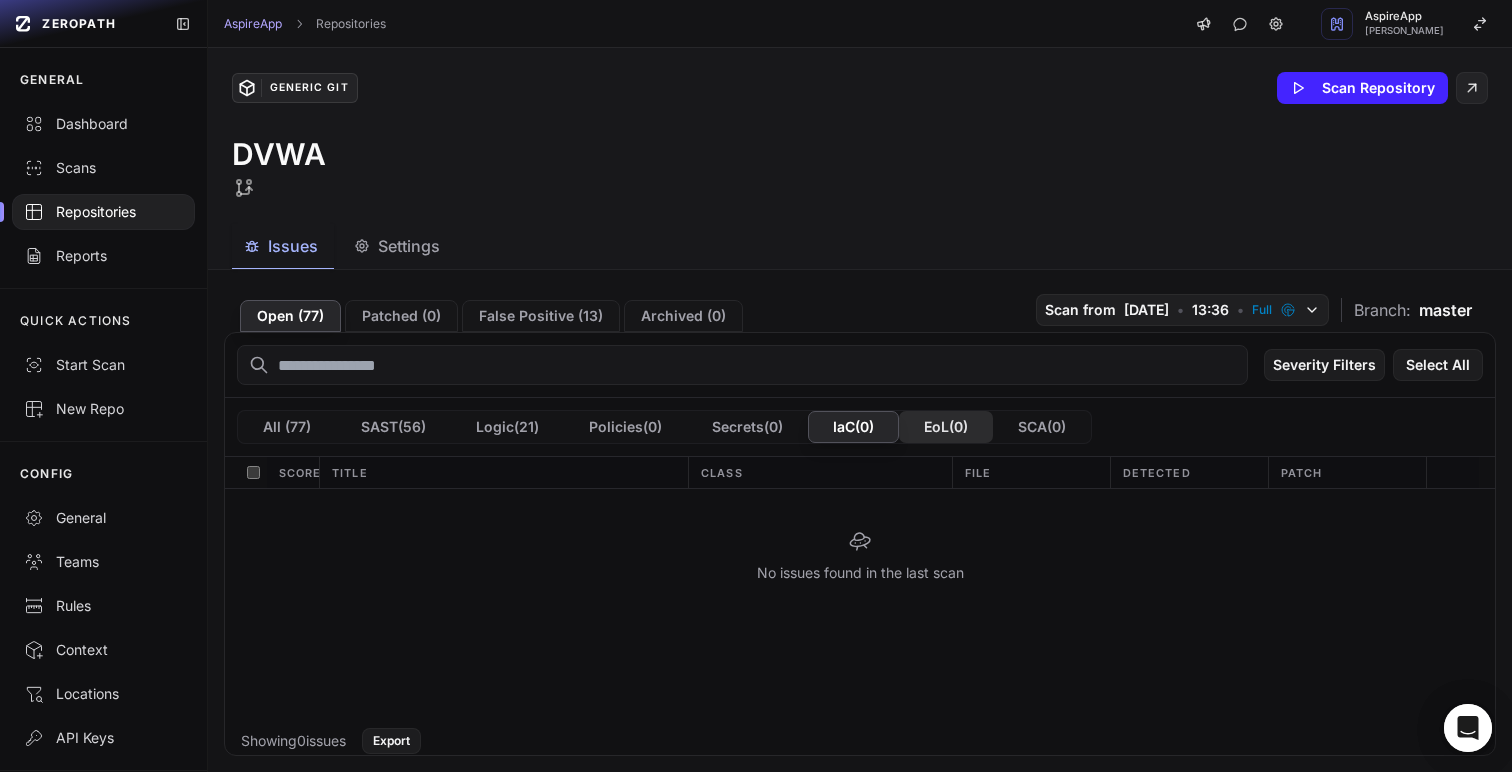 click on "EoL  ( 0 )" at bounding box center (946, 427) 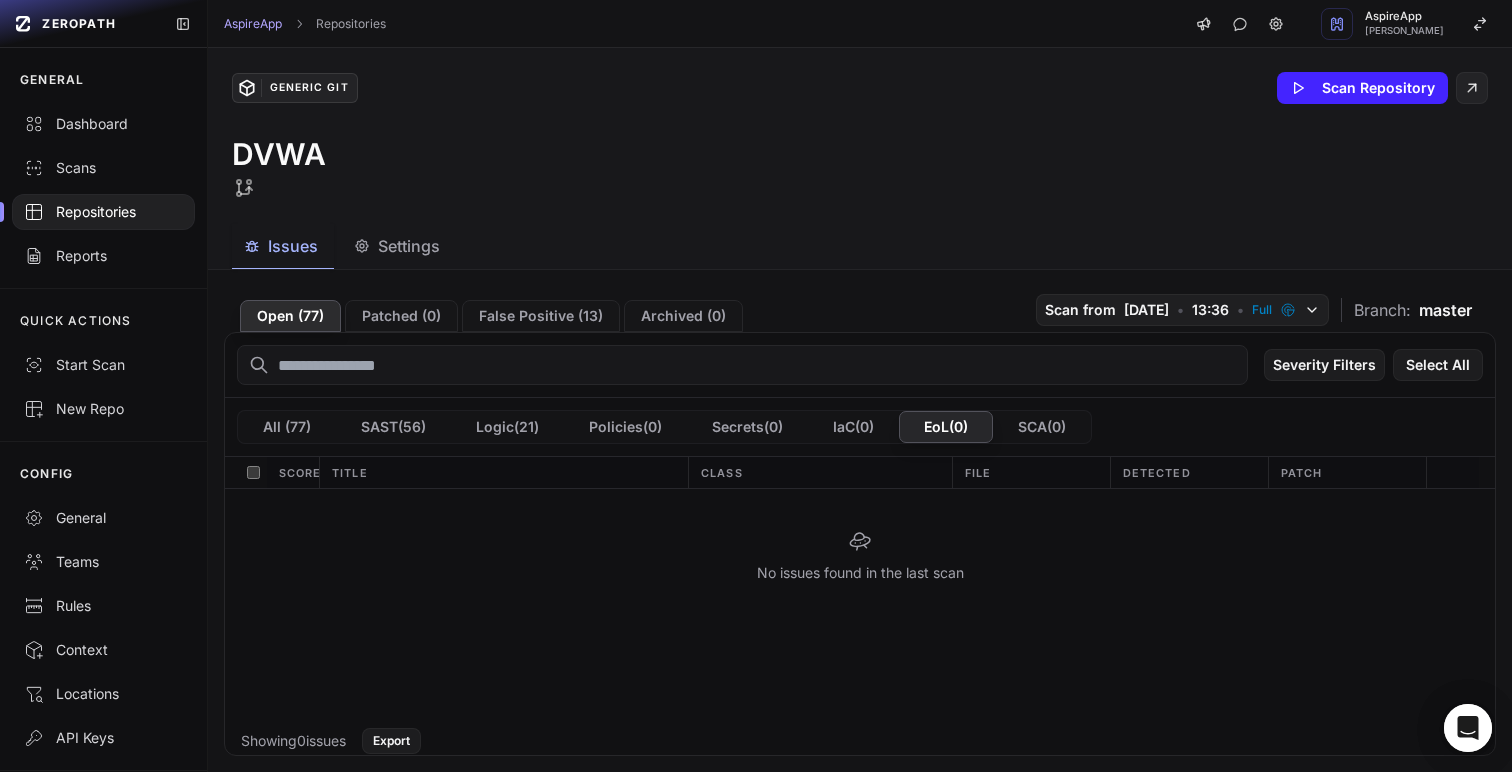 click on "Open ( 77 )" at bounding box center [290, 316] 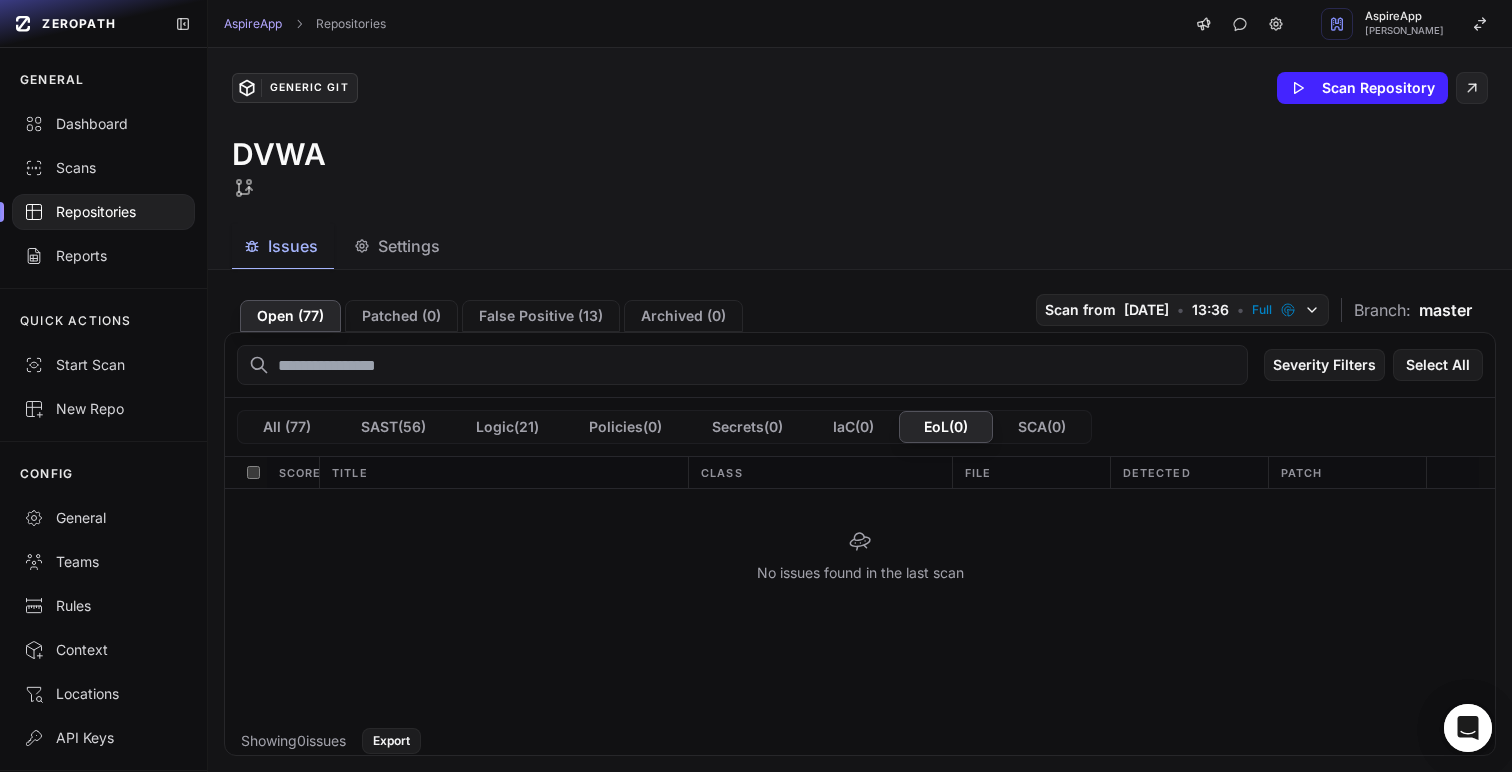 click on "Repositories" at bounding box center (103, 212) 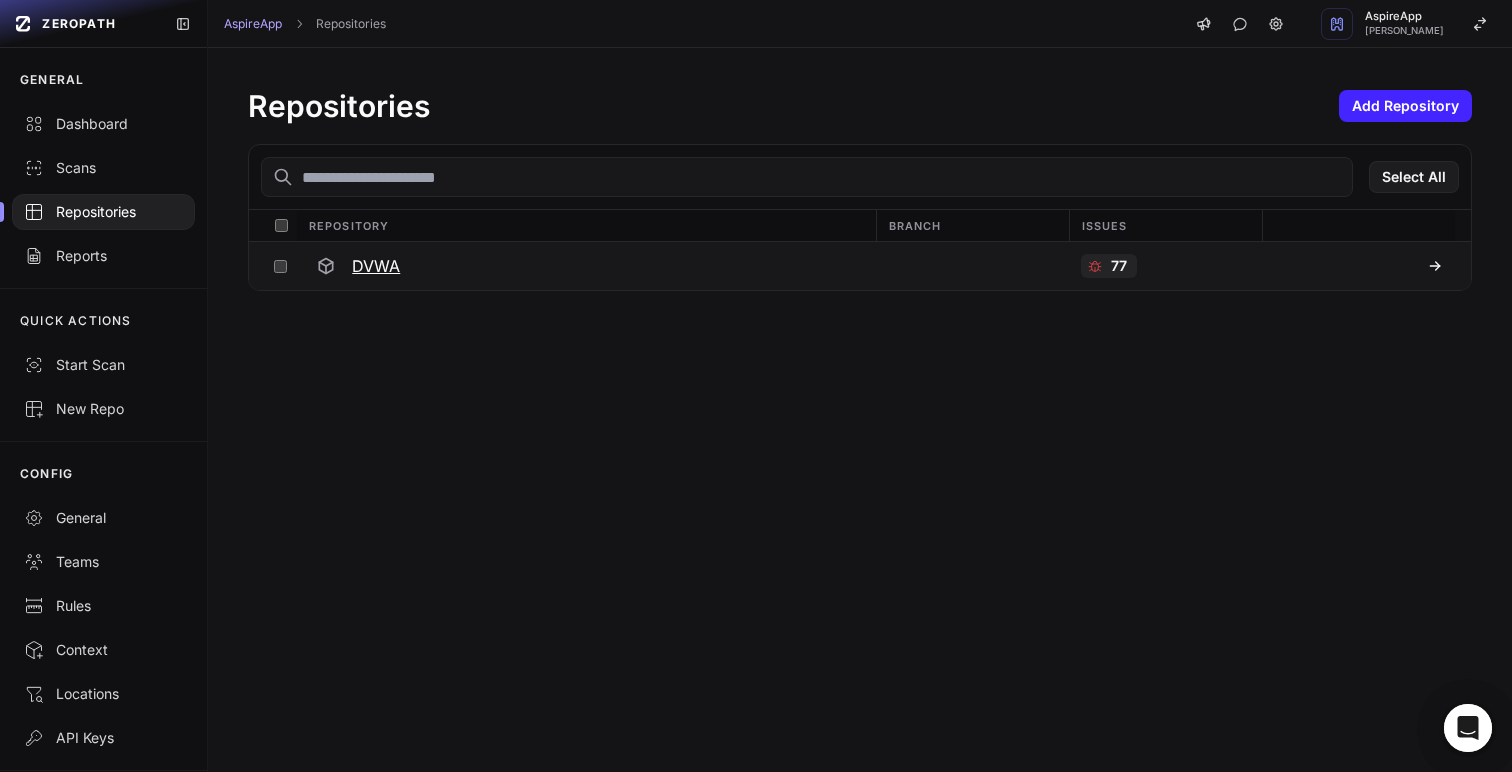click on "DVWA" at bounding box center [376, 266] 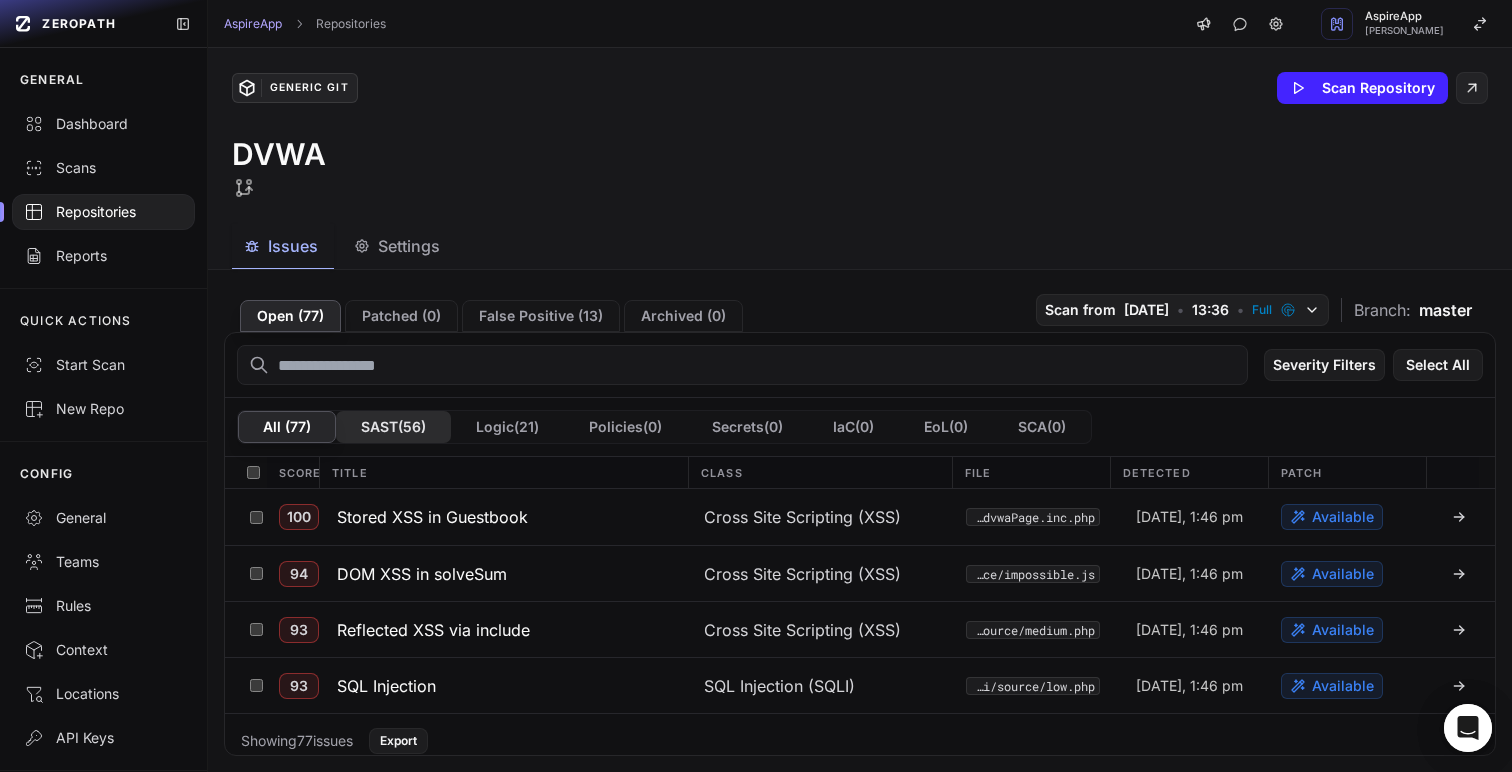 click on "SAST  ( 56 )" at bounding box center [393, 427] 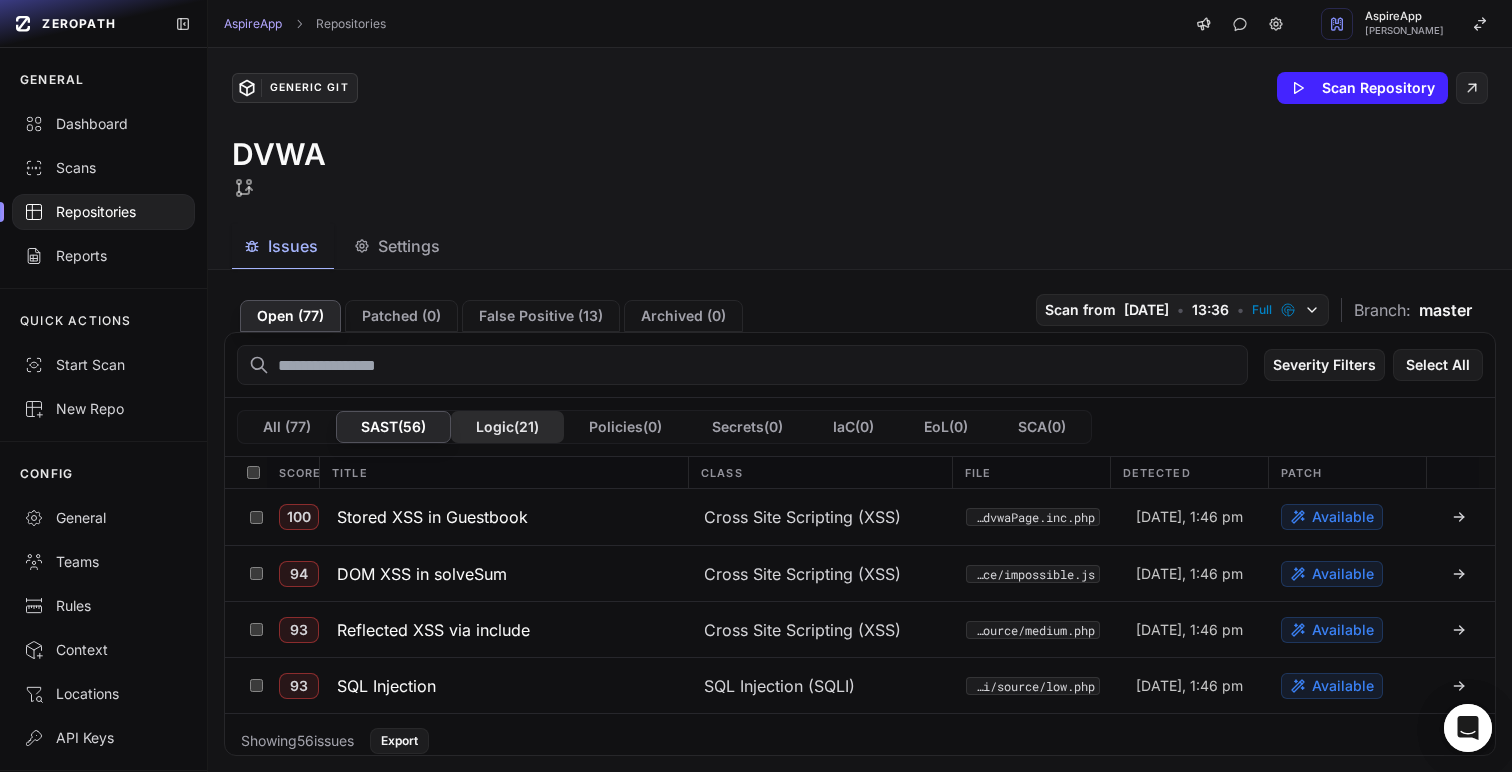 click on "Logic  ( 21 )" at bounding box center (507, 427) 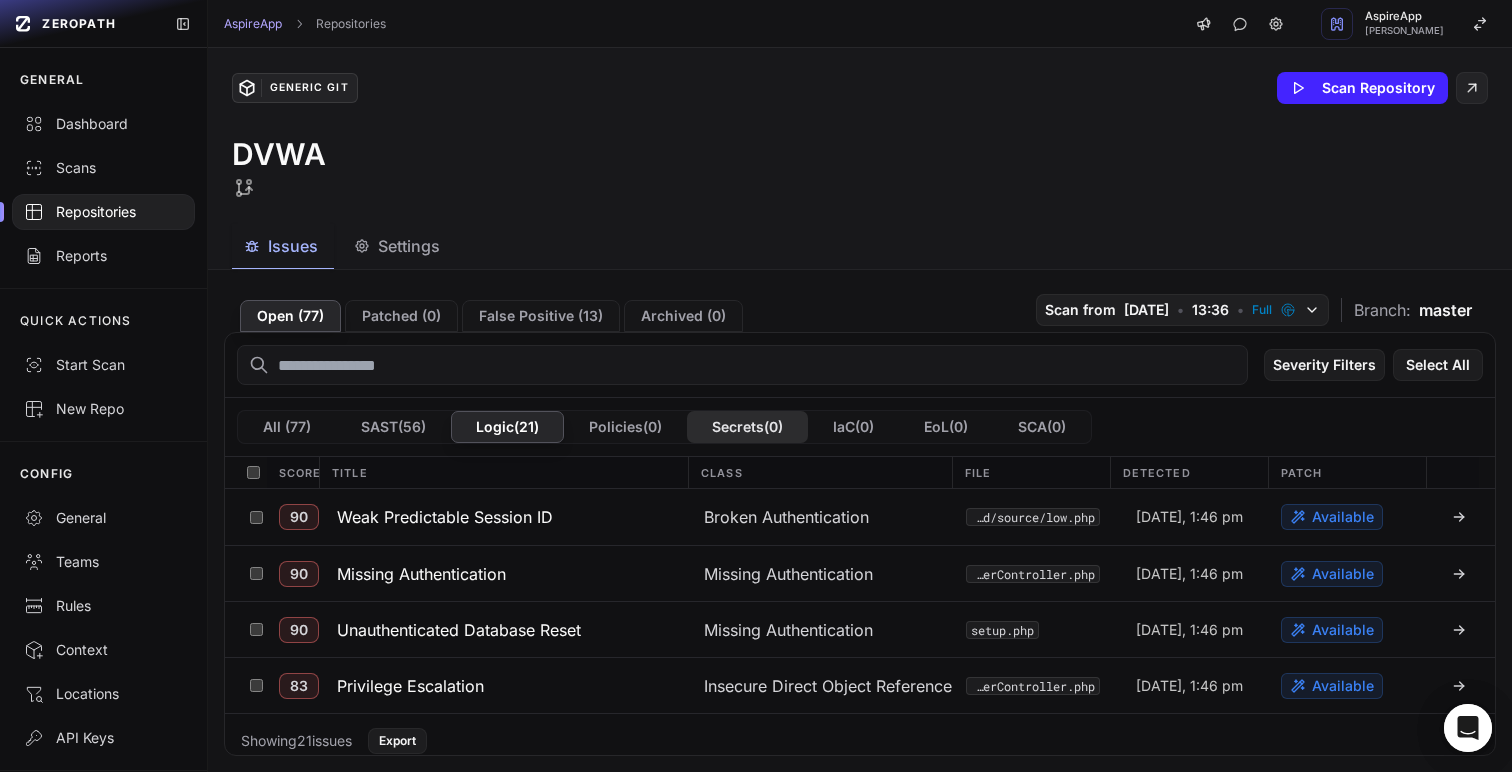click on "Secrets  ( 0 )" at bounding box center [747, 427] 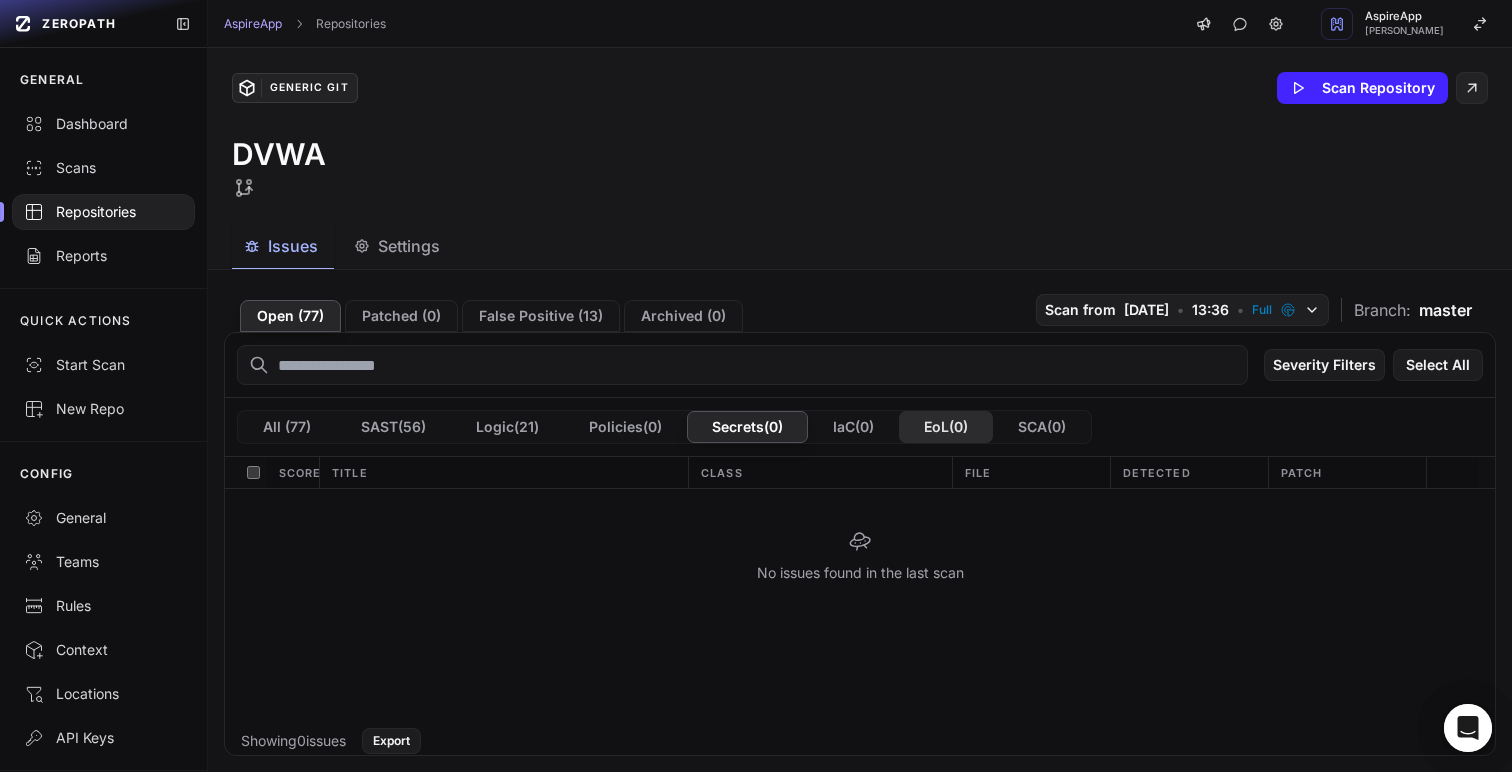 click on "EoL  ( 0 )" at bounding box center (946, 427) 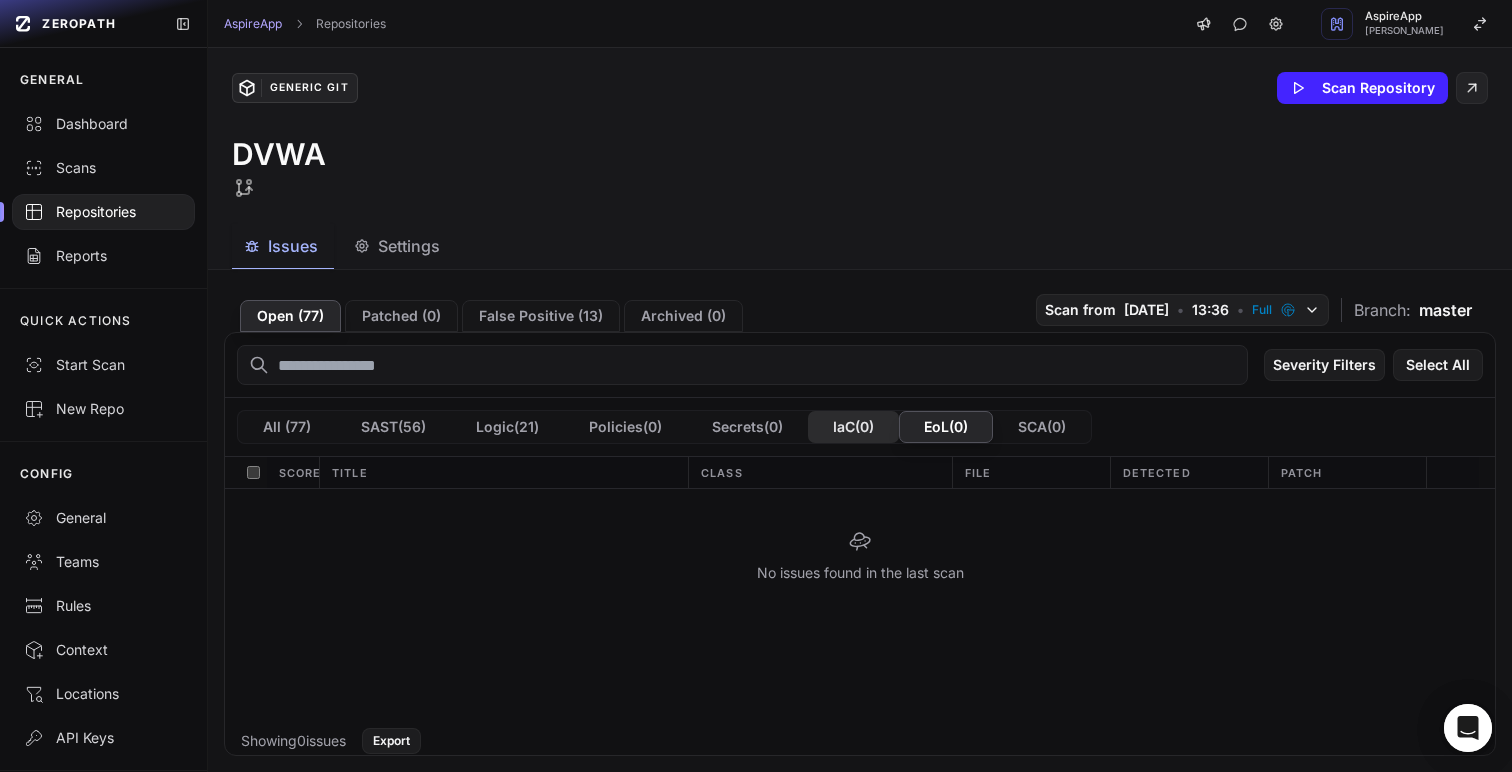 click on "IaC  ( 0 )" at bounding box center (853, 427) 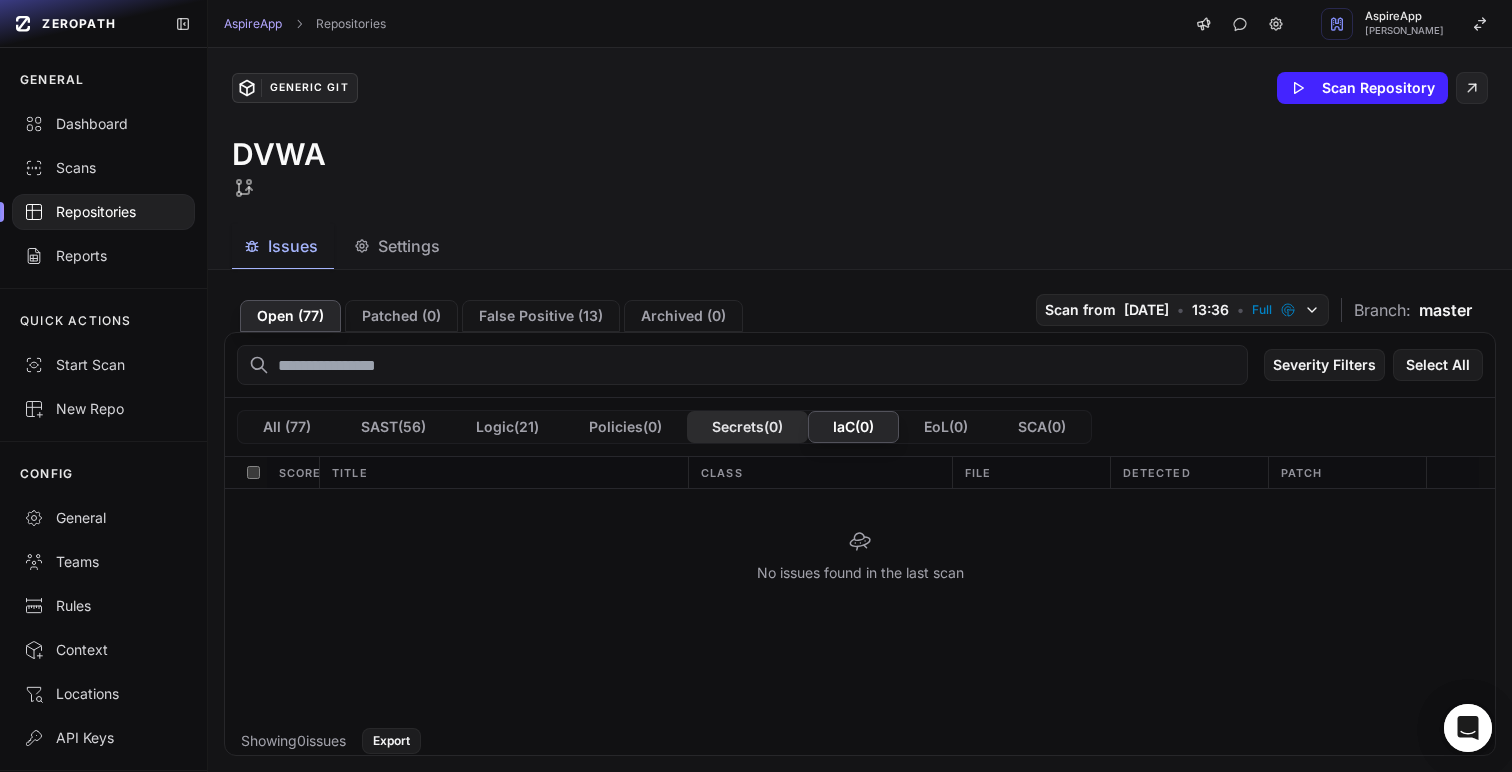click on "Secrets  ( 0 )" at bounding box center [747, 427] 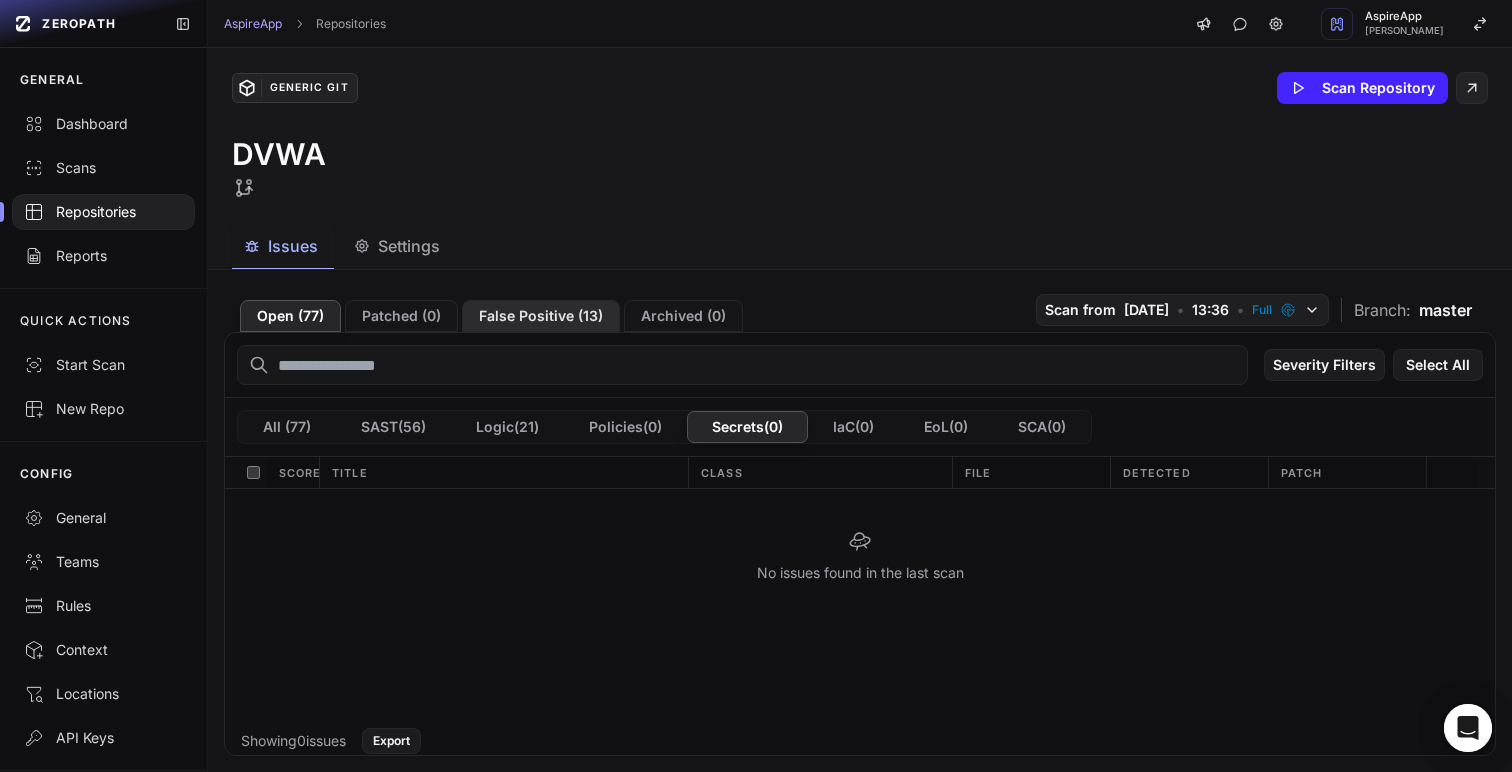 click on "False Positive ( 13 )" at bounding box center [541, 316] 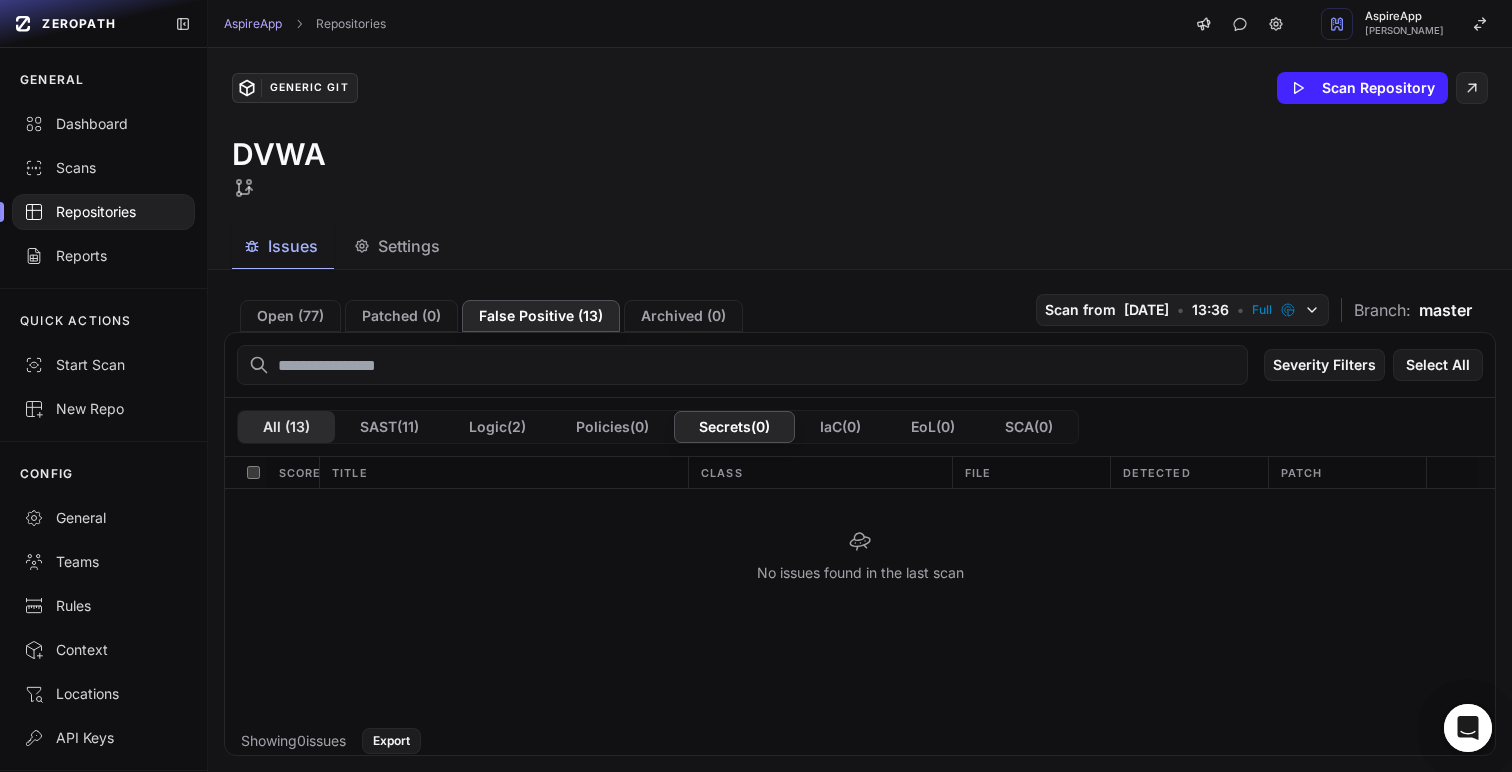 click on "All ( 13 )" at bounding box center (286, 427) 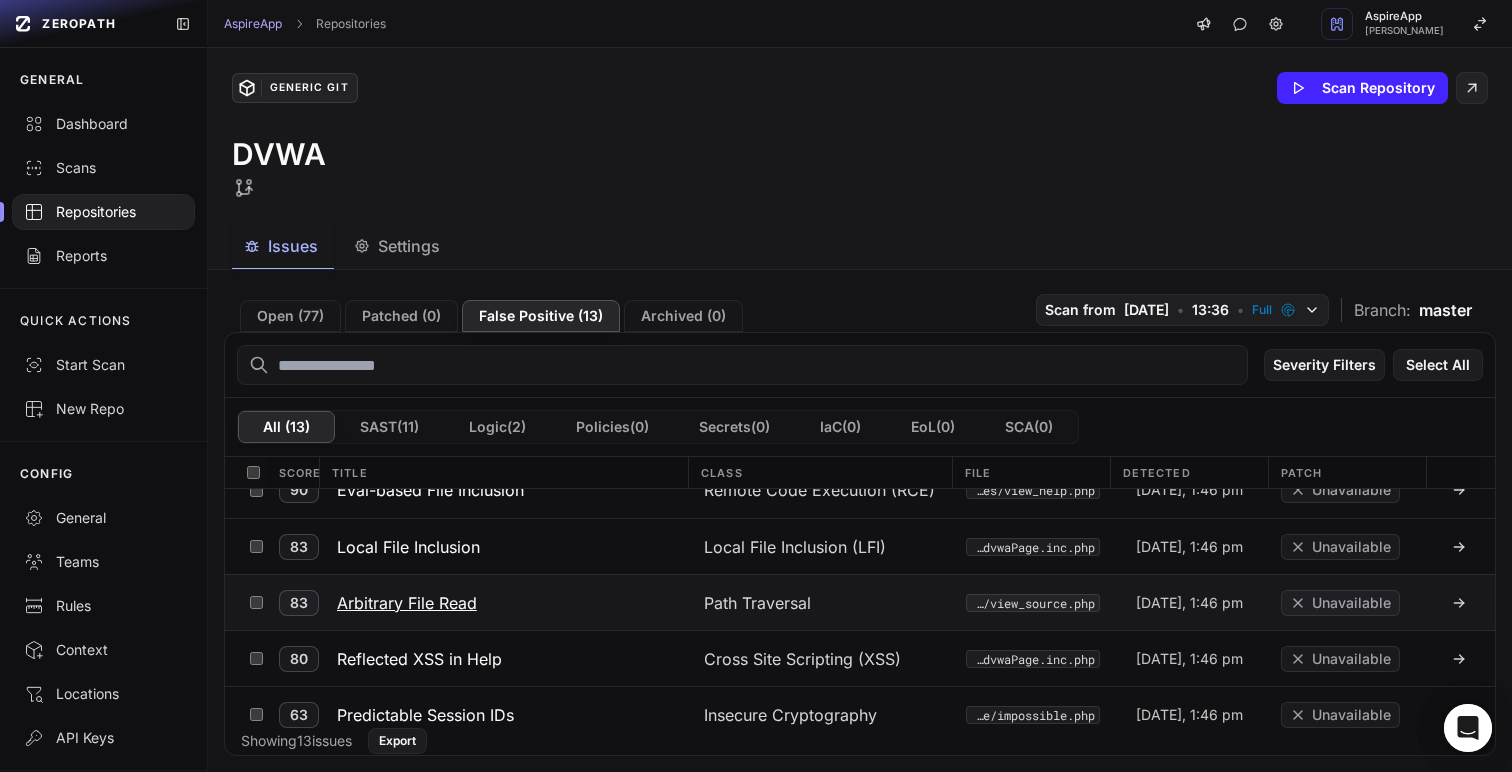 scroll, scrollTop: 0, scrollLeft: 0, axis: both 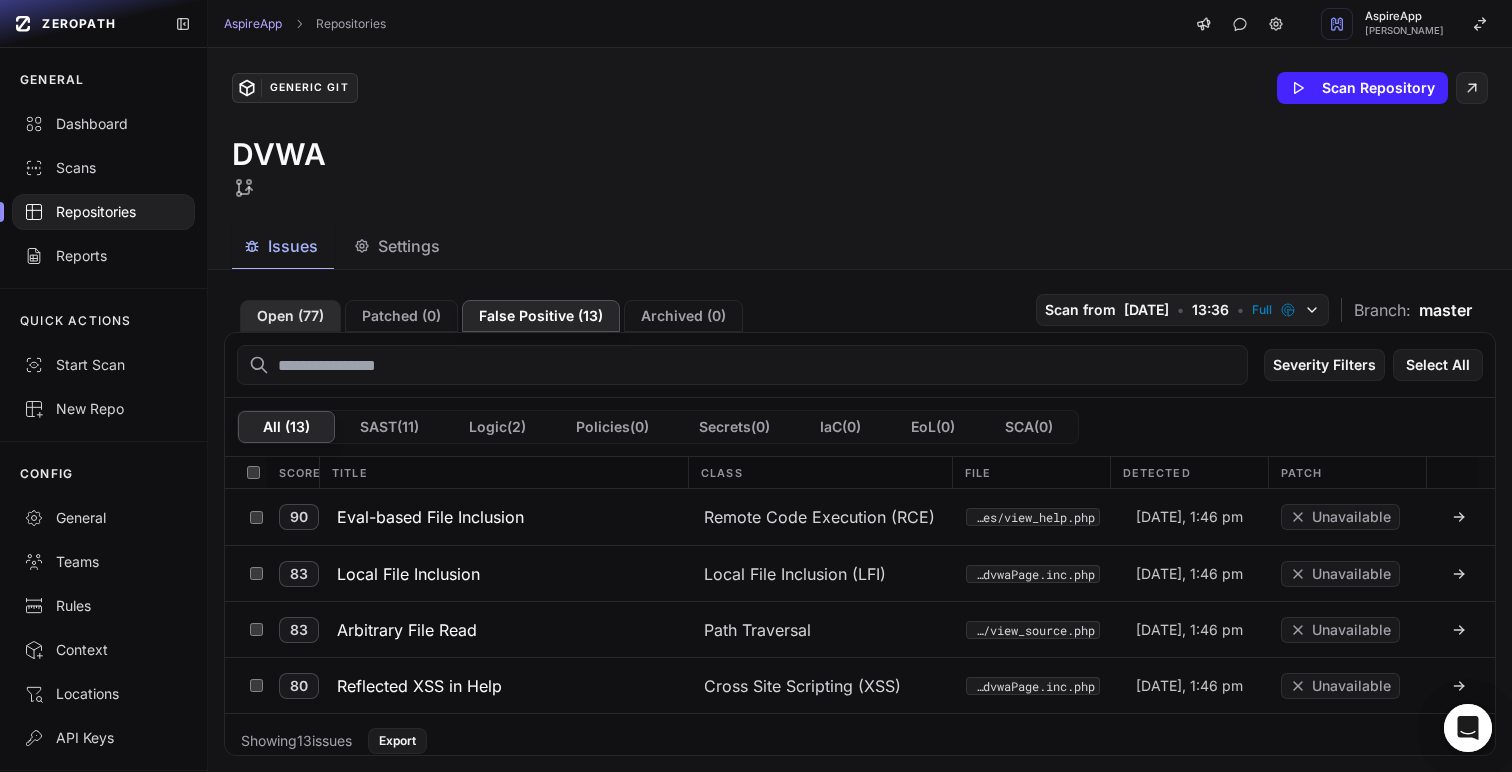 click on "Open ( 77 )" at bounding box center [290, 316] 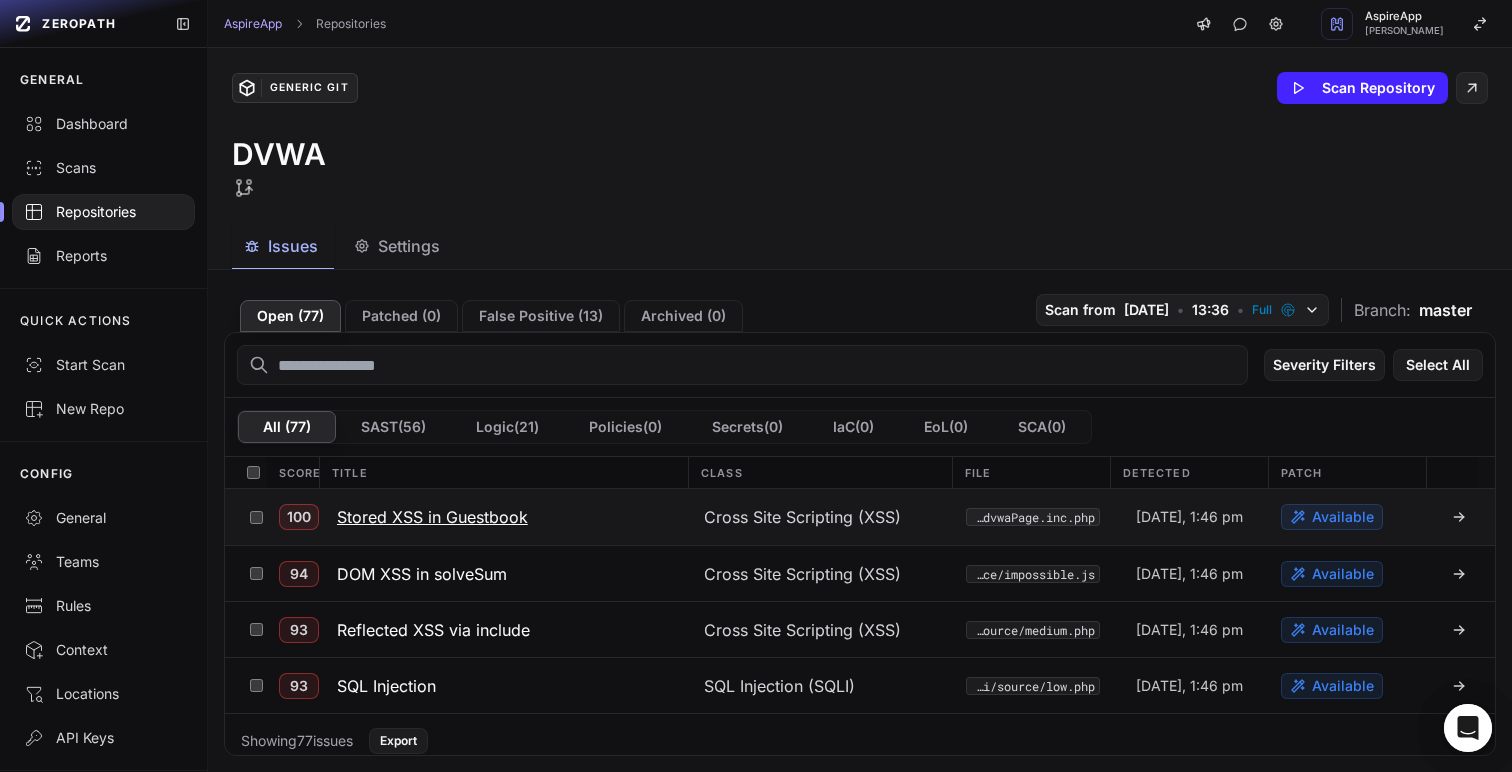 click on "Stored XSS in Guestbook" 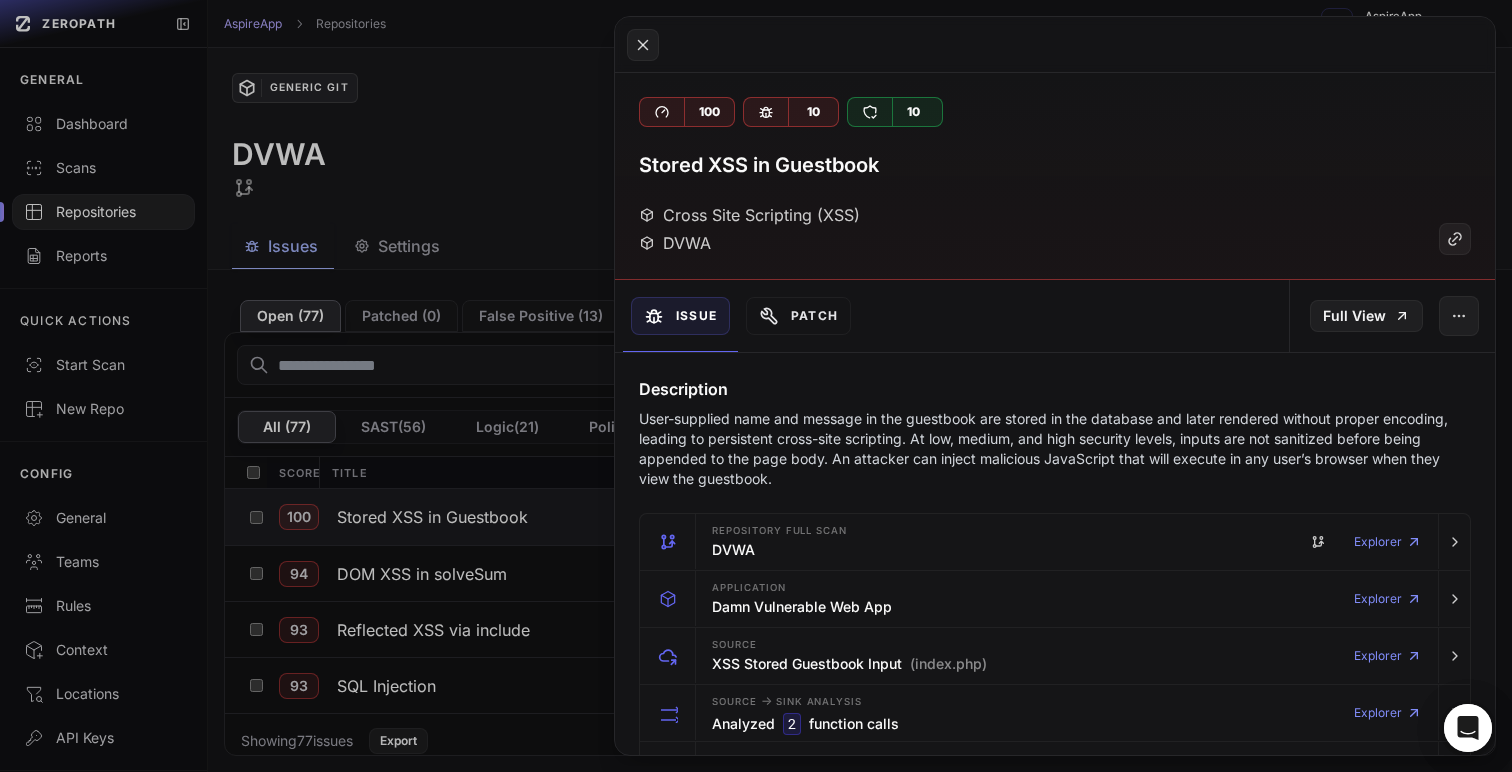 scroll, scrollTop: 50, scrollLeft: 0, axis: vertical 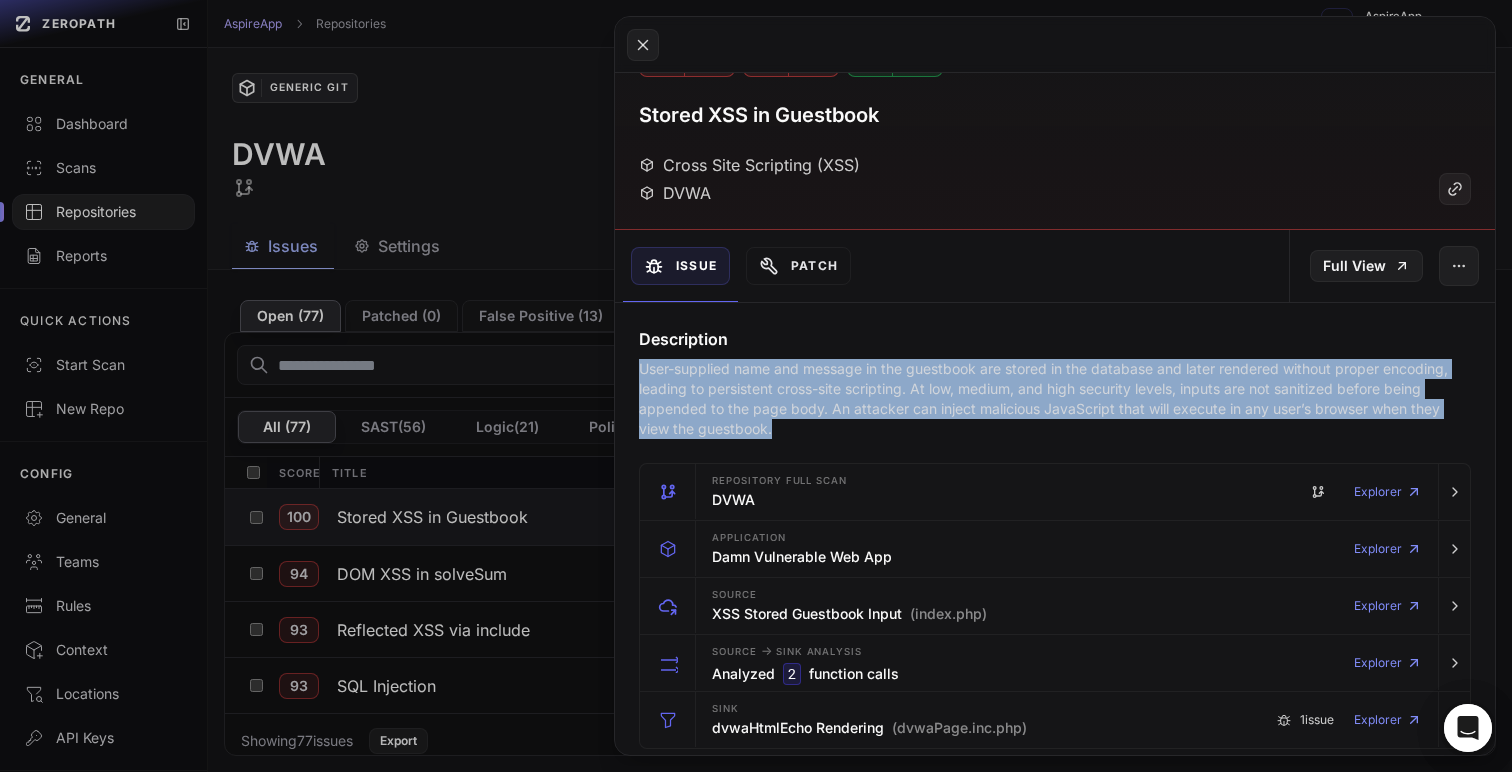 drag, startPoint x: 811, startPoint y: 423, endPoint x: 636, endPoint y: 367, distance: 183.74167 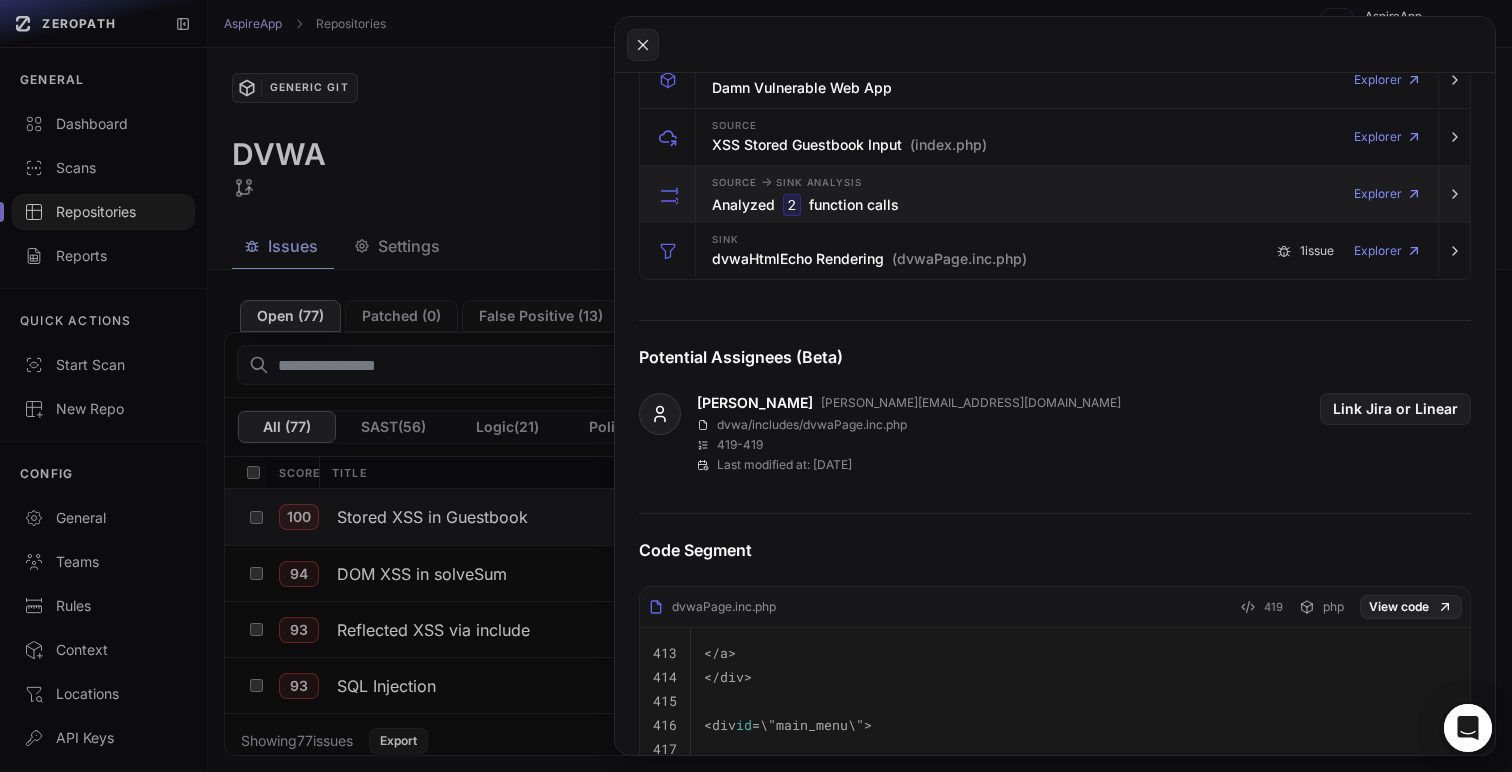 scroll, scrollTop: 525, scrollLeft: 0, axis: vertical 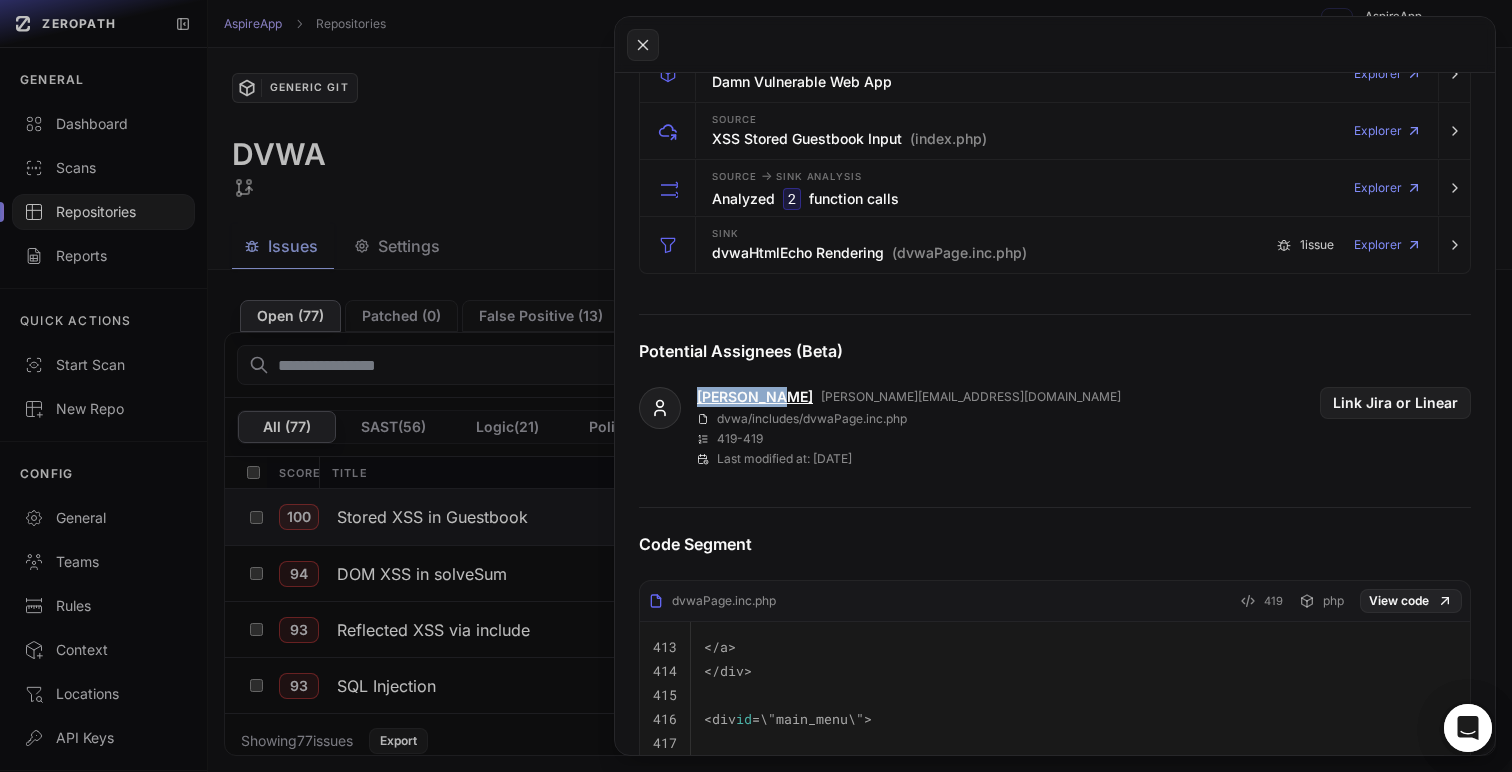 drag, startPoint x: 780, startPoint y: 398, endPoint x: 699, endPoint y: 399, distance: 81.00617 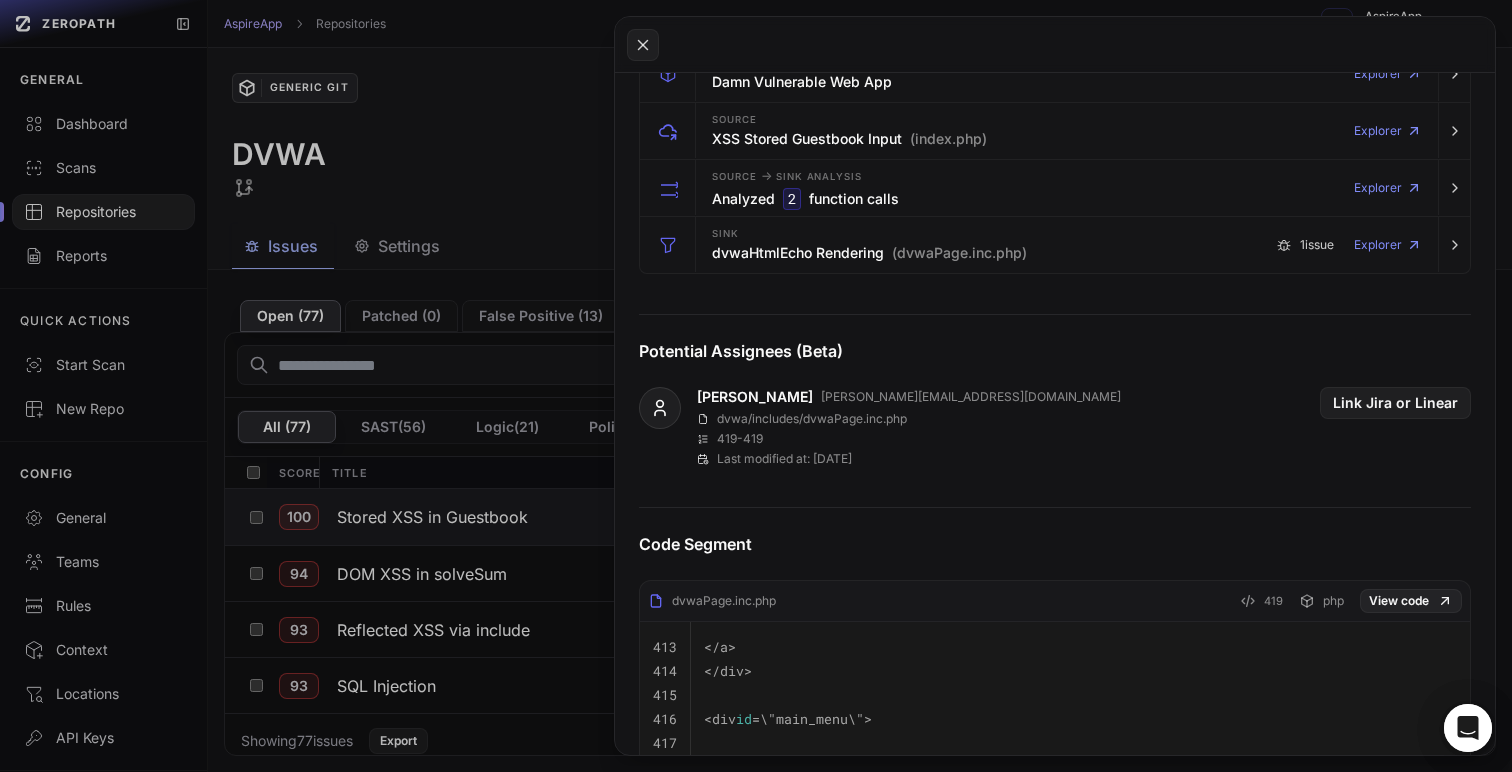 click on "Robin Wood   robin@digi.ninja     dvwa/includes/dvwaPage.inc.php     419
-  419     Last modified at: 31/10/2021   Link Jira or Linear" at bounding box center (1055, 427) 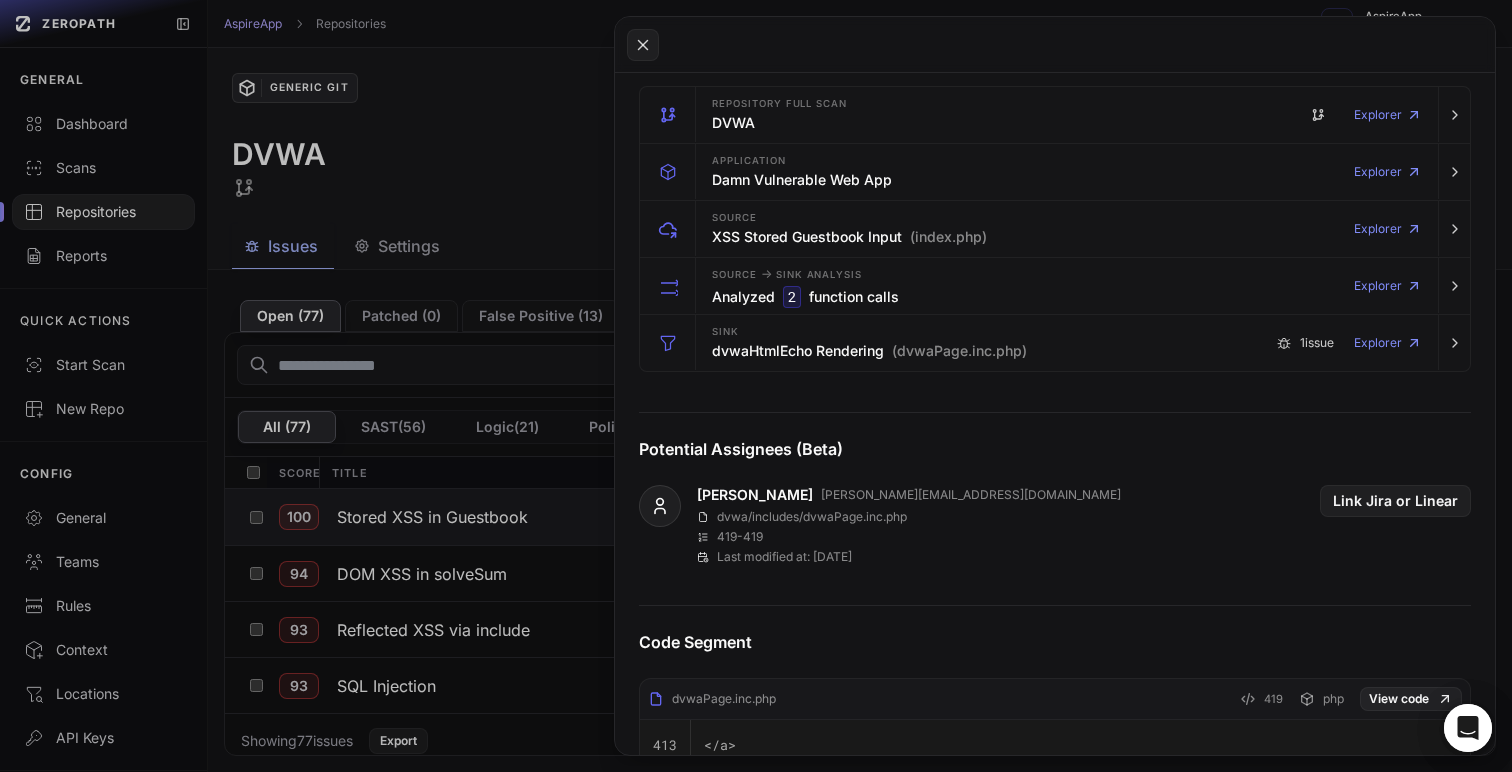 scroll, scrollTop: 430, scrollLeft: 0, axis: vertical 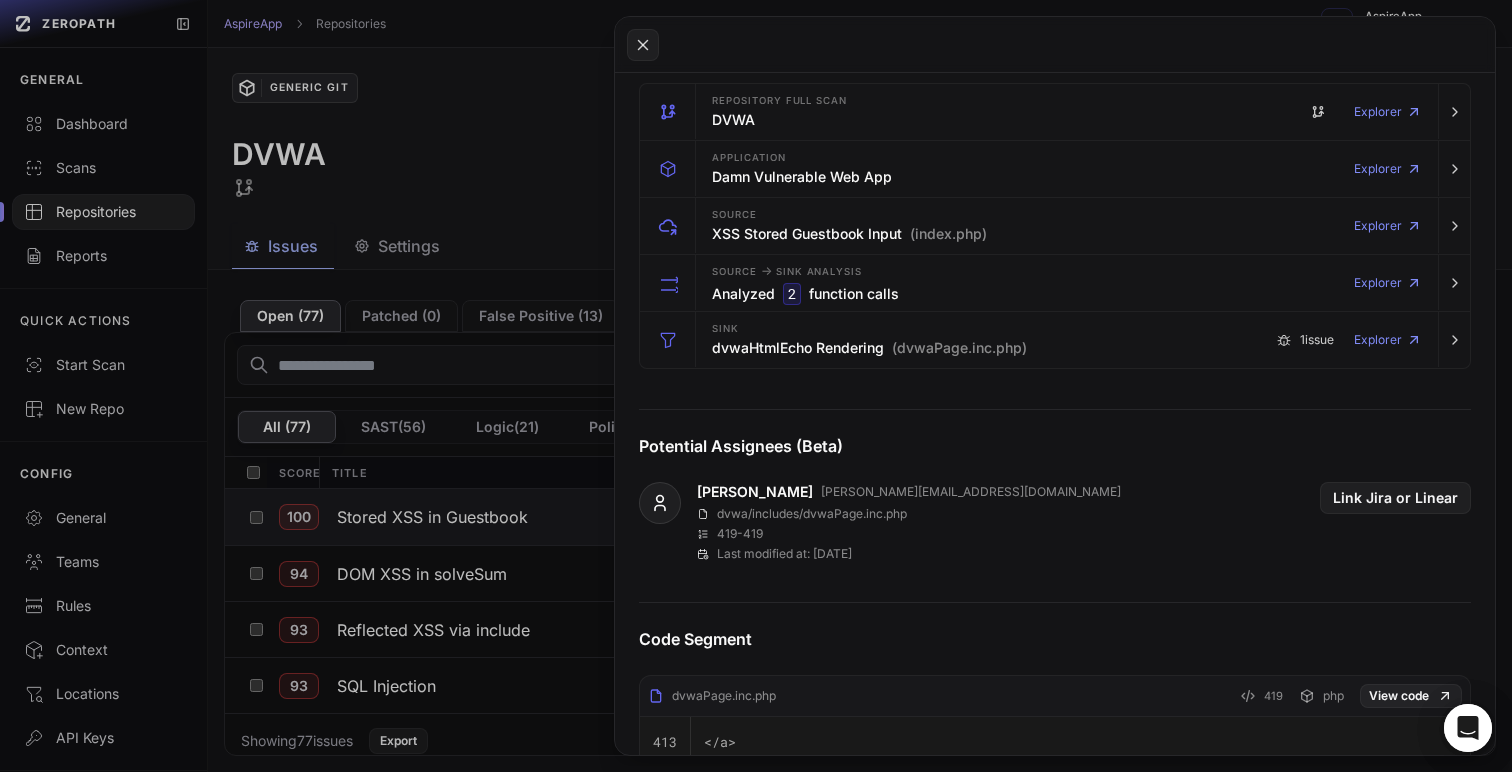 click 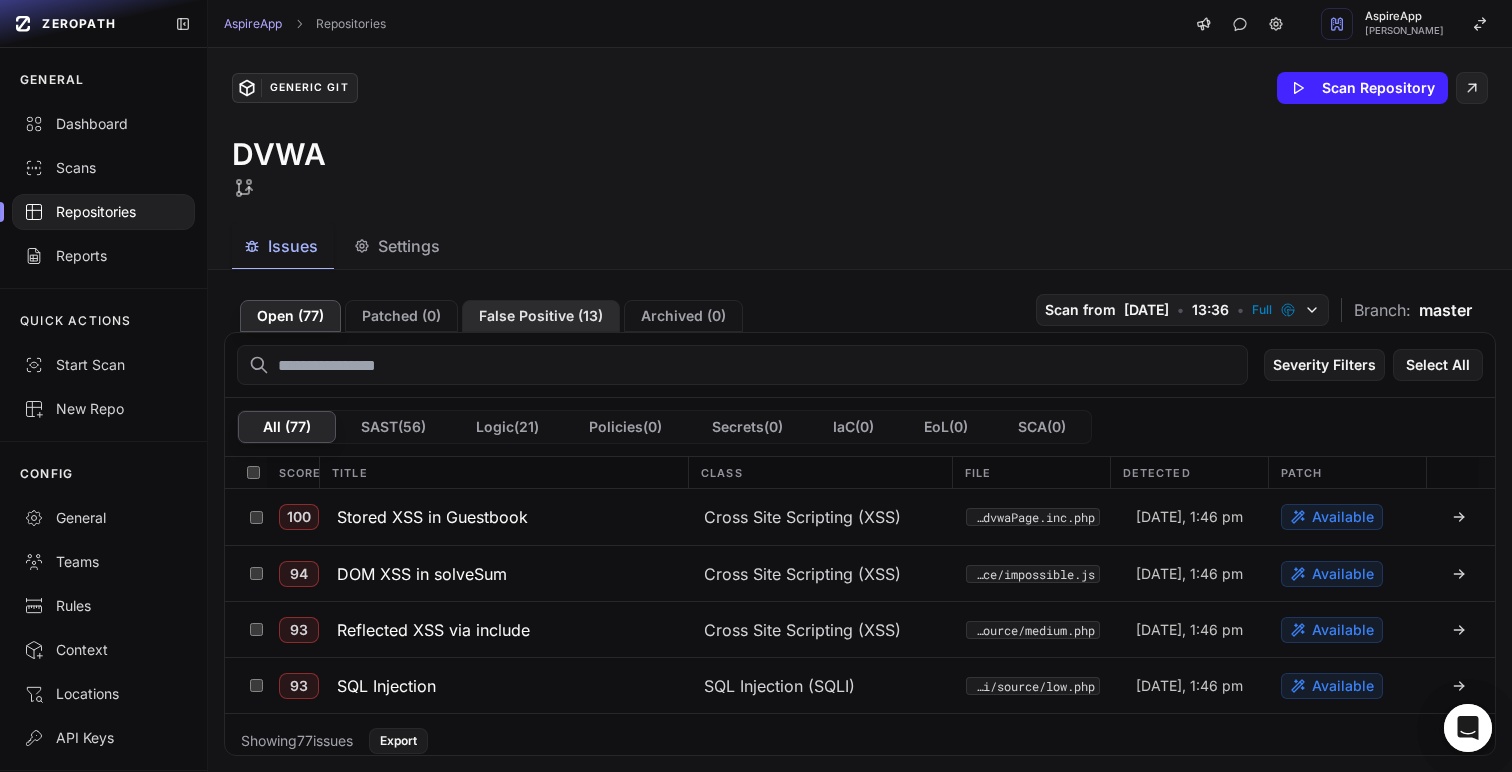 click on "False Positive ( 13 )" at bounding box center (541, 316) 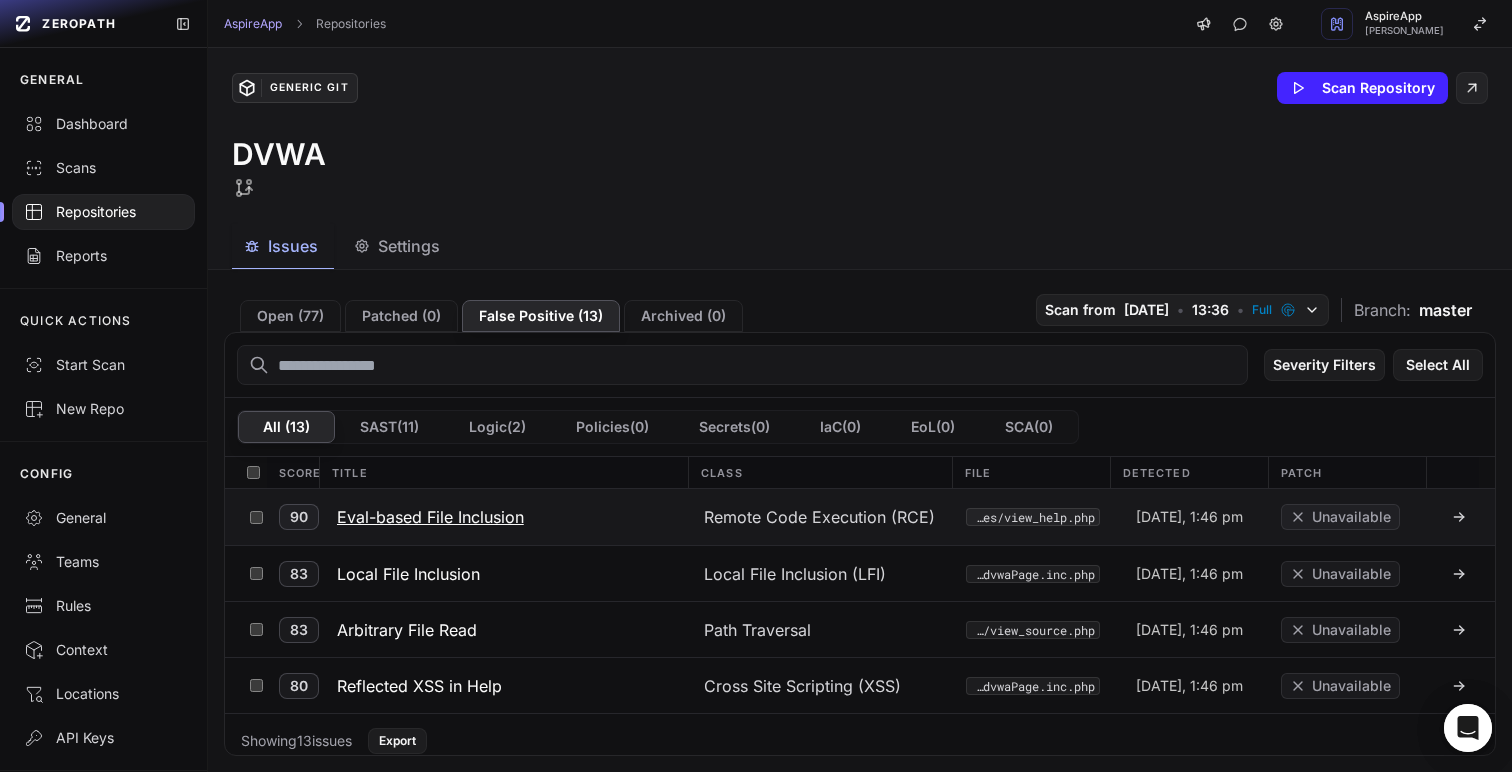 click on "Eval-based File Inclusion" 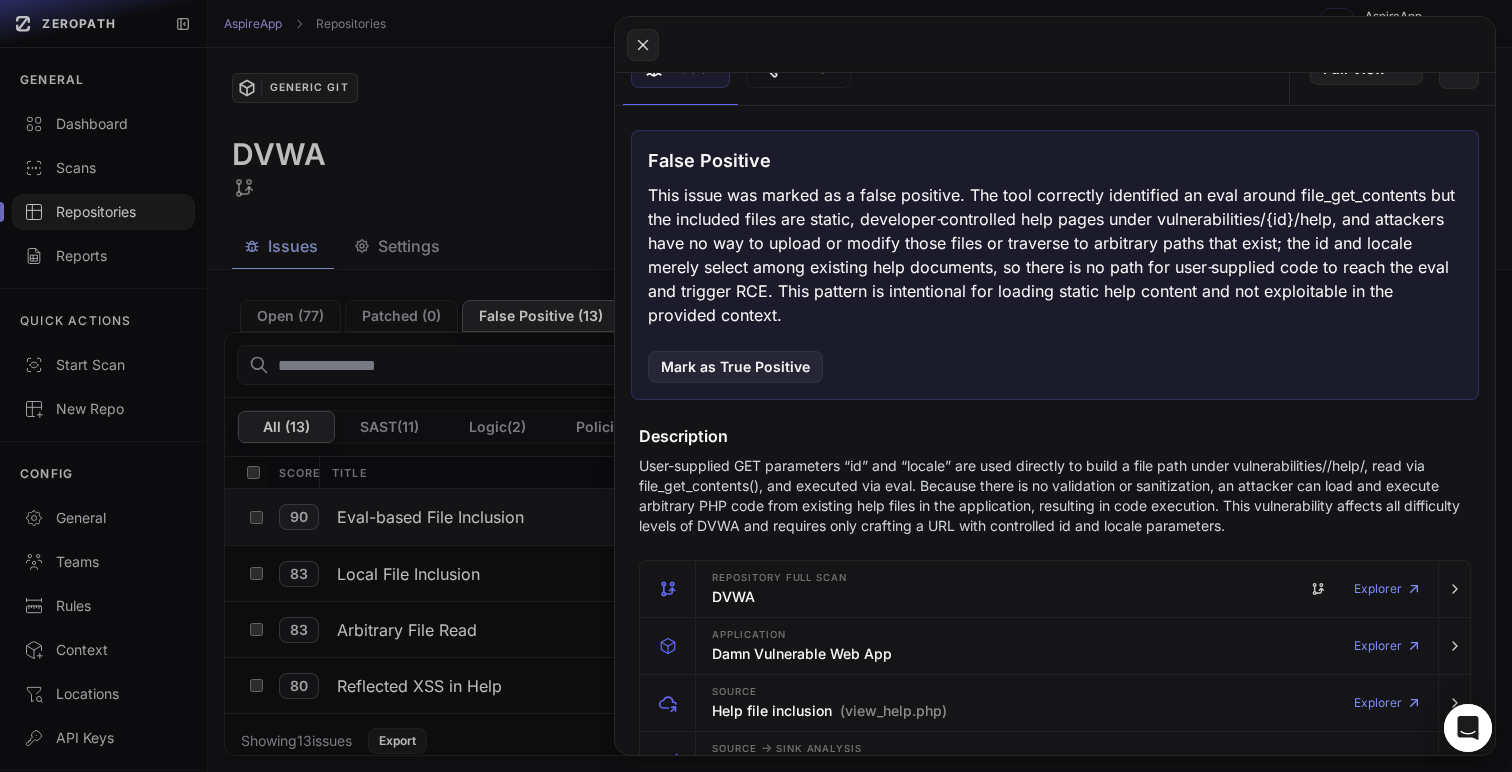 scroll, scrollTop: 229, scrollLeft: 0, axis: vertical 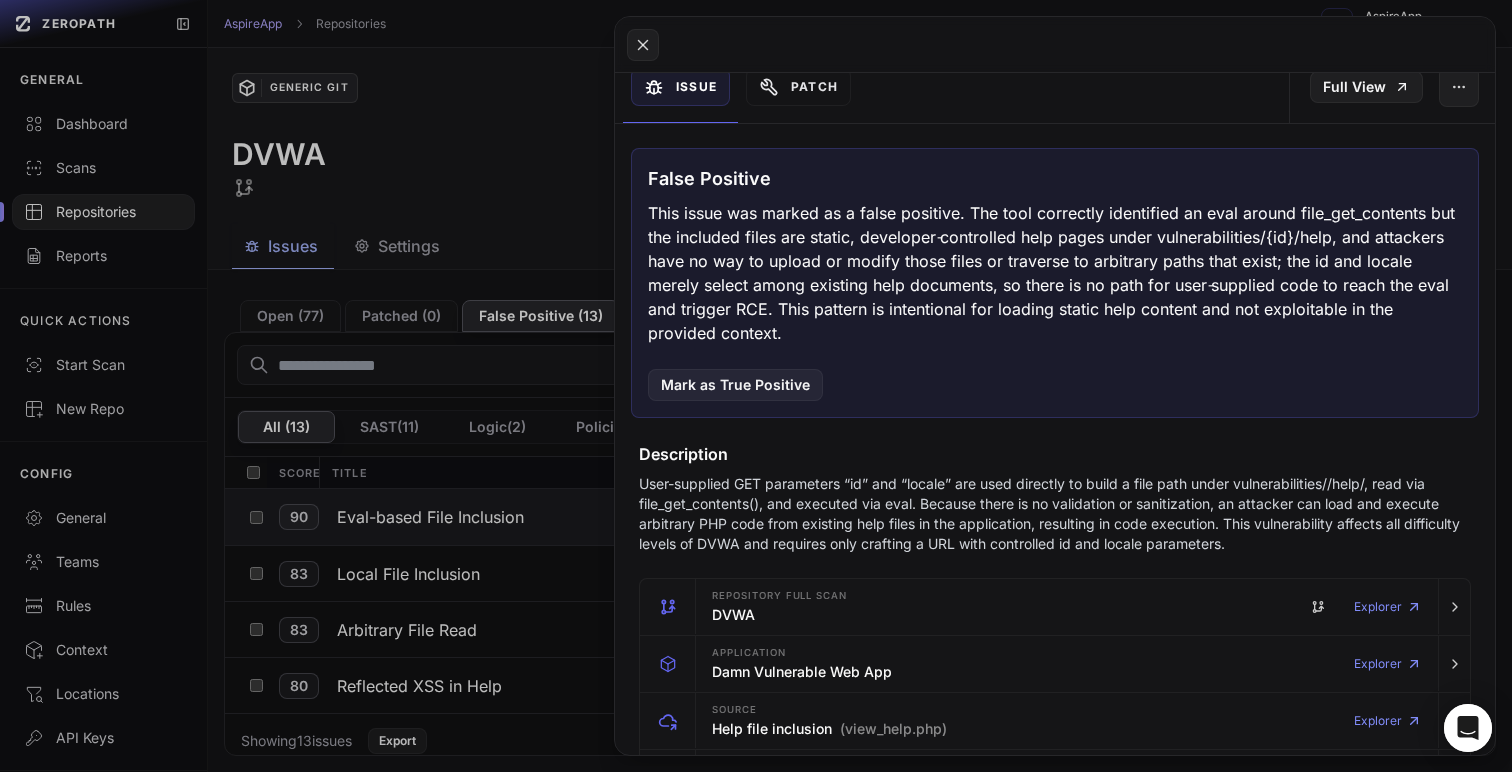 click 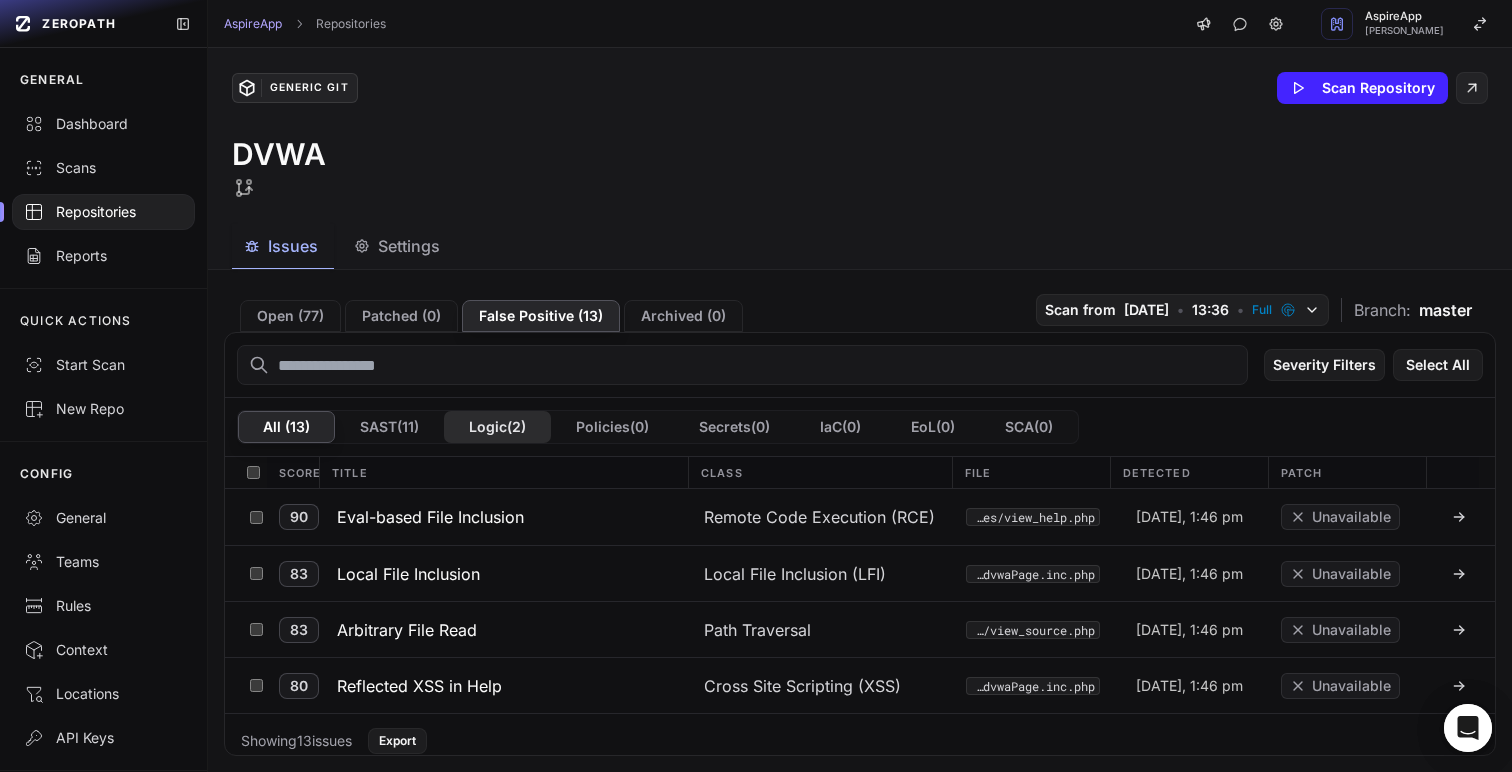 click on "Logic  ( 2 )" at bounding box center (497, 427) 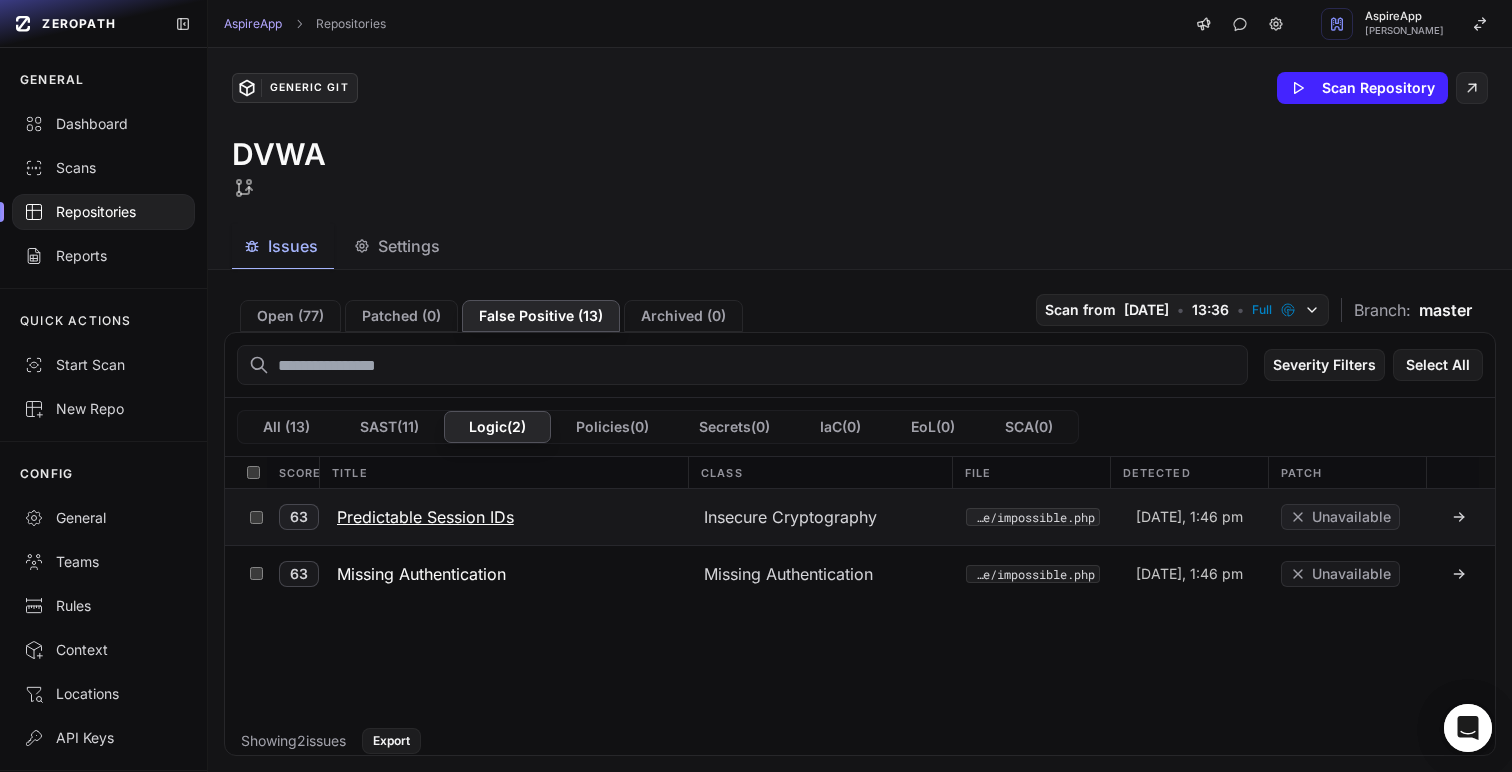 click on "Predictable Session IDs" at bounding box center [425, 517] 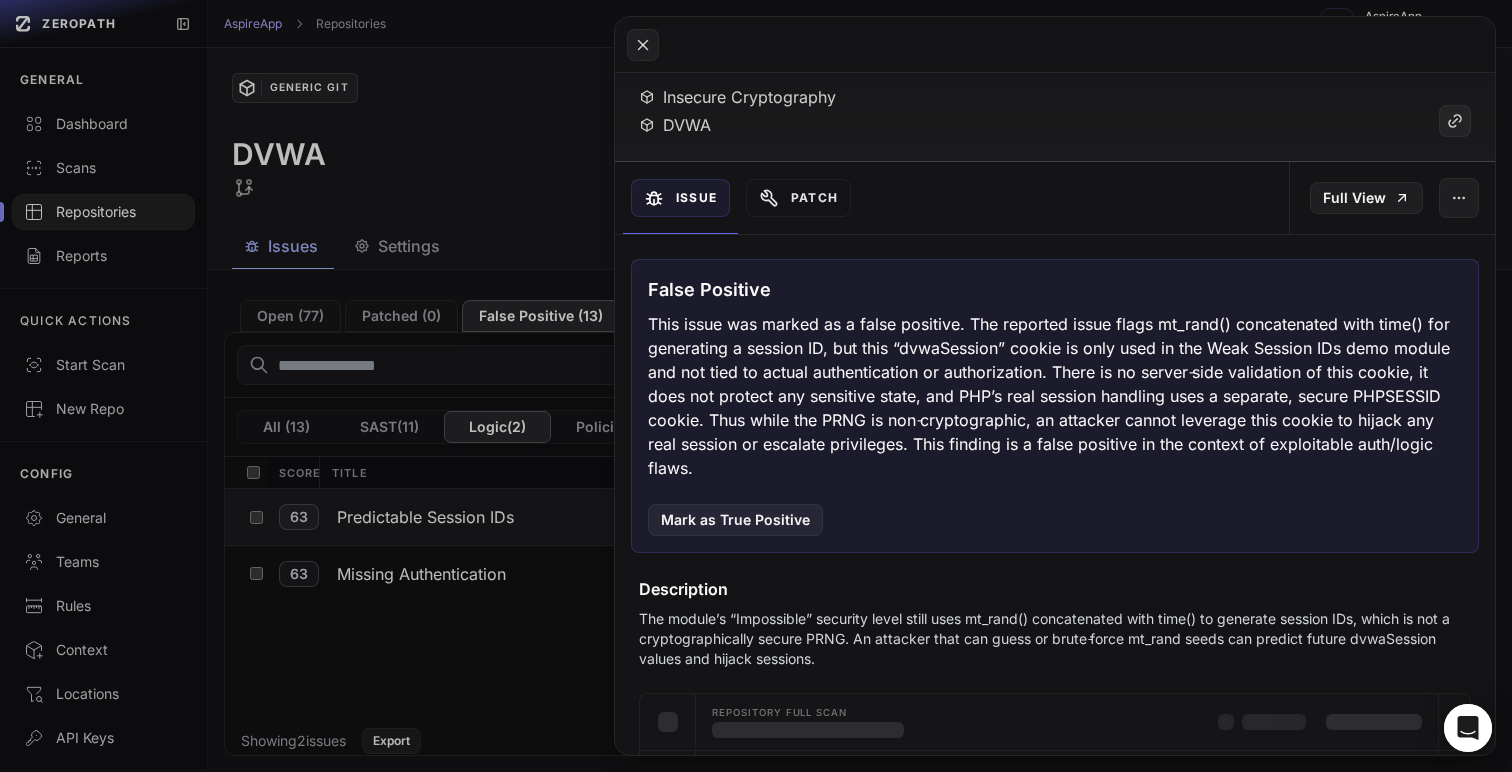 scroll, scrollTop: 125, scrollLeft: 0, axis: vertical 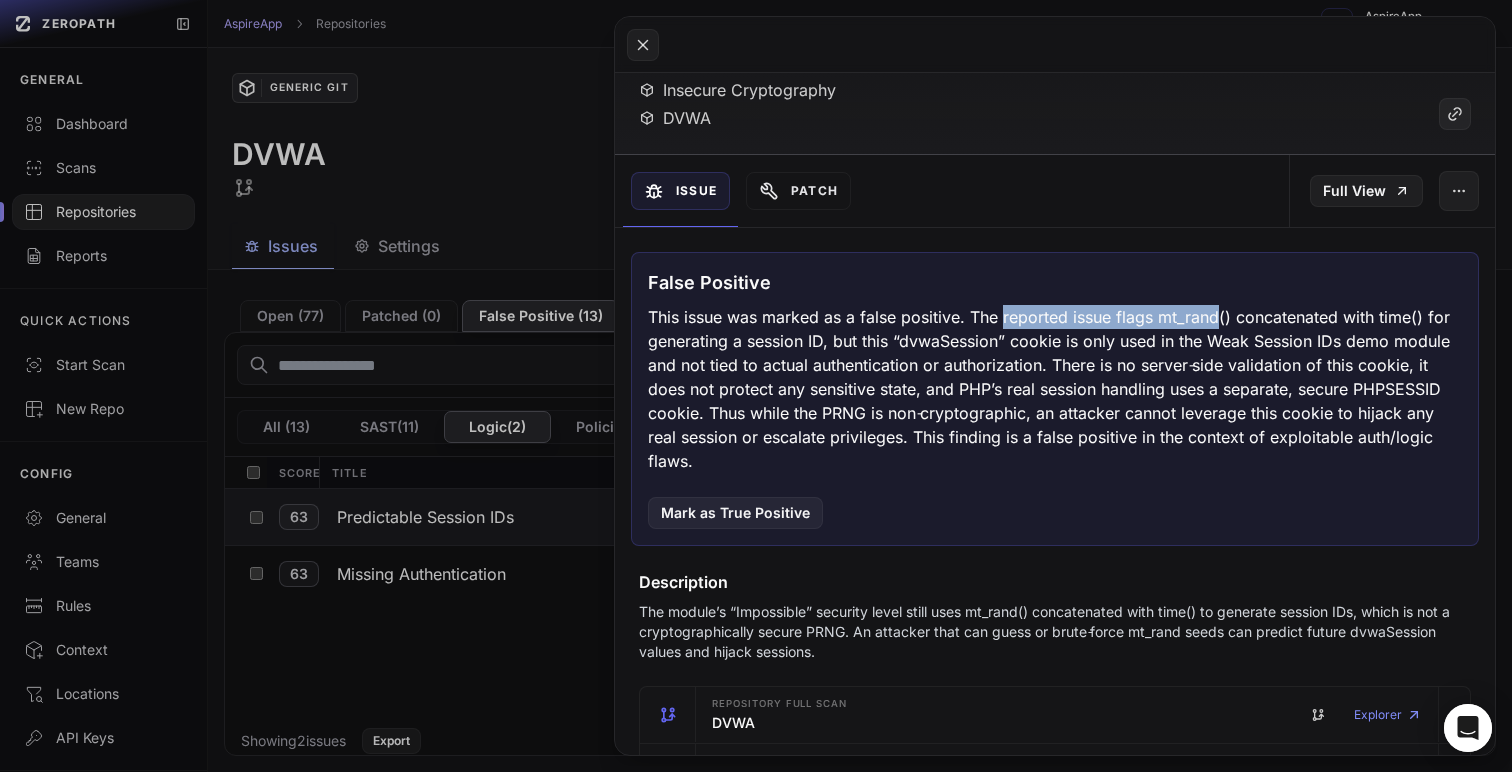drag, startPoint x: 1002, startPoint y: 310, endPoint x: 1218, endPoint y: 305, distance: 216.05786 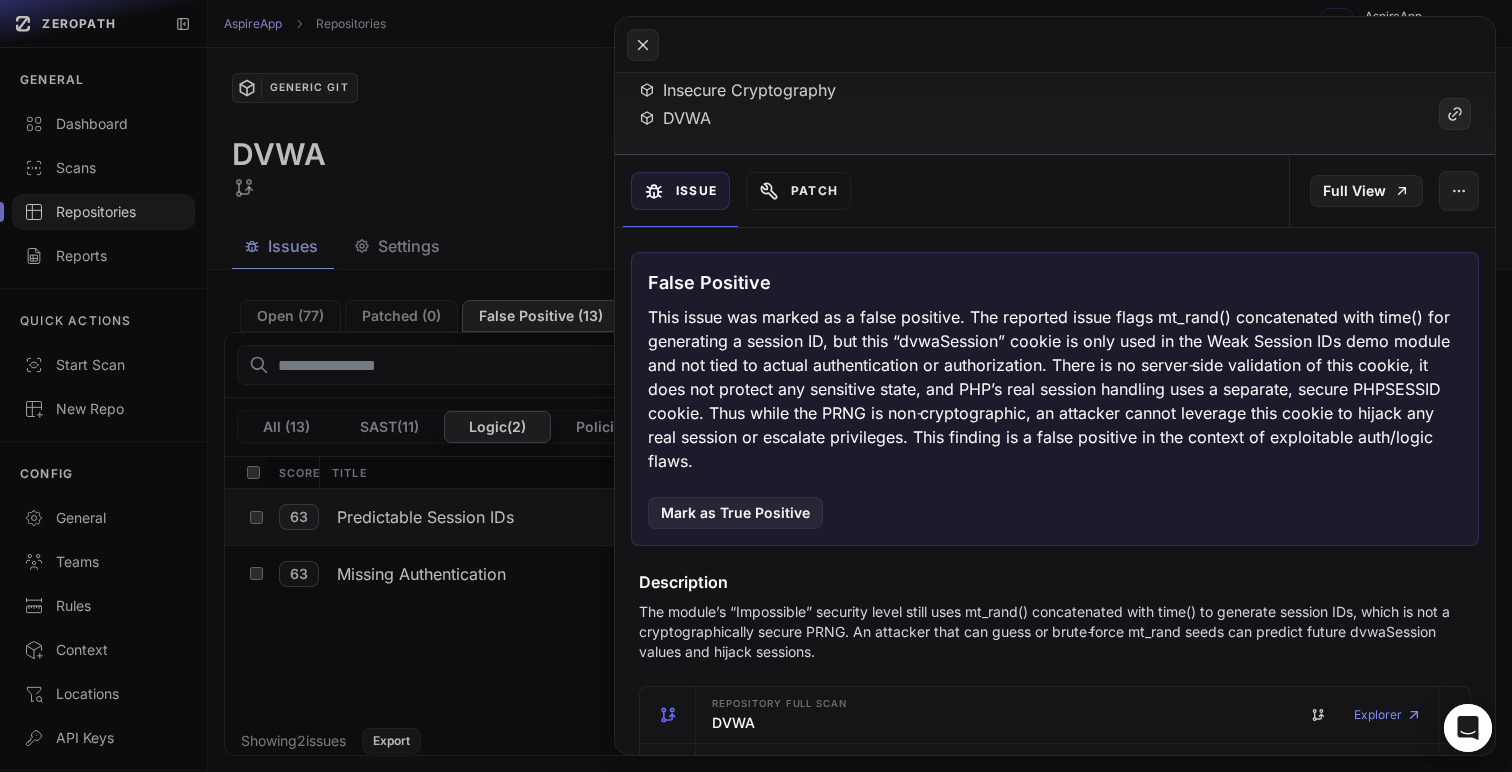 click on "This issue was marked as a false positive. The reported issue flags mt_rand() concatenated with time() for generating a session ID, but this “dvwaSession” cookie is only used in the Weak Session IDs demo module and not tied to actual authentication or authorization. There is no server‐side validation of this cookie, it does not protect any sensitive state, and PHP’s real session handling uses a separate, secure PHPSESSID cookie. Thus while the PRNG is non‐cryptographic, an attacker cannot leverage this cookie to hijack any real session or escalate privileges. This finding is a false positive in the context of exploitable auth/logic flaws." at bounding box center [1055, 389] 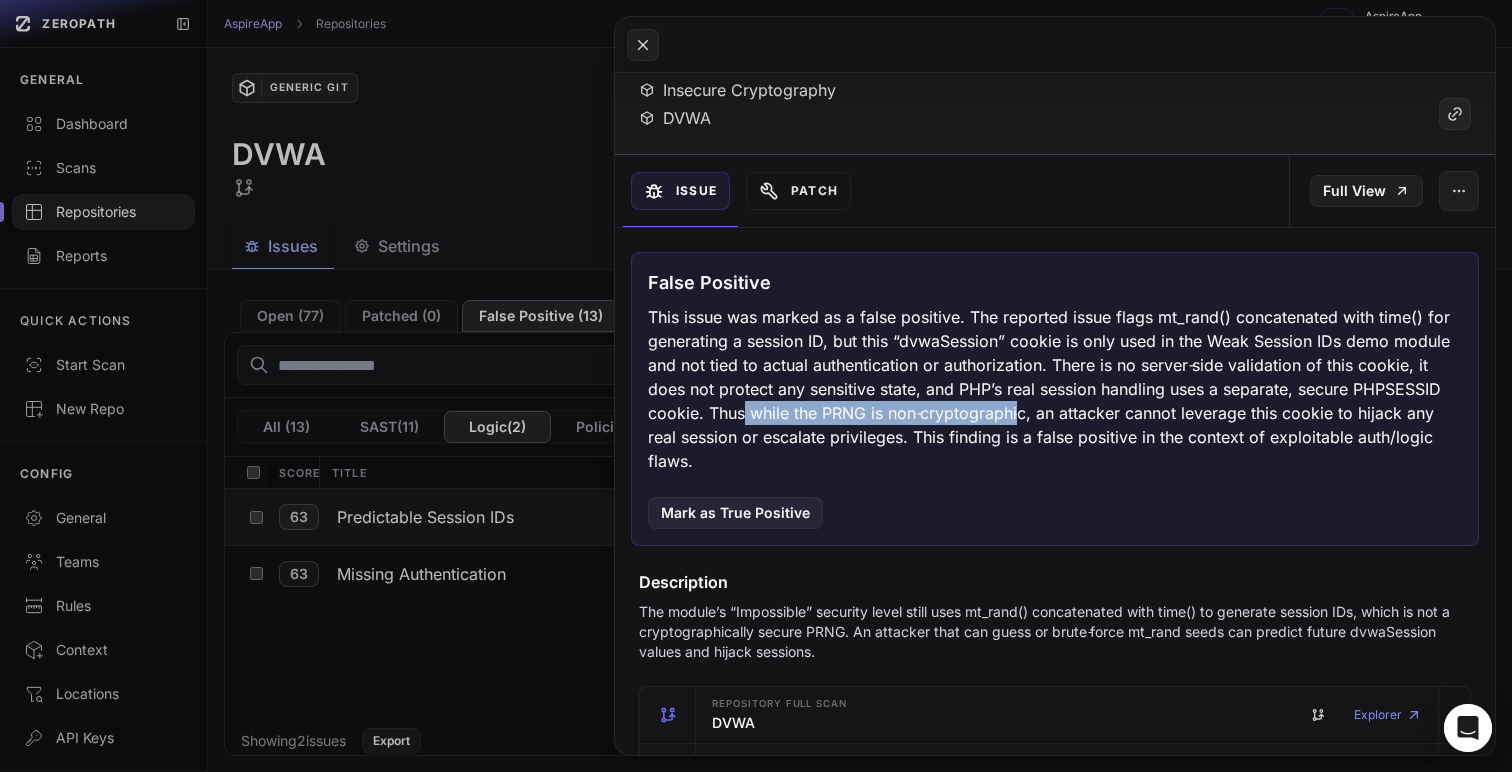 drag, startPoint x: 741, startPoint y: 417, endPoint x: 1024, endPoint y: 417, distance: 283 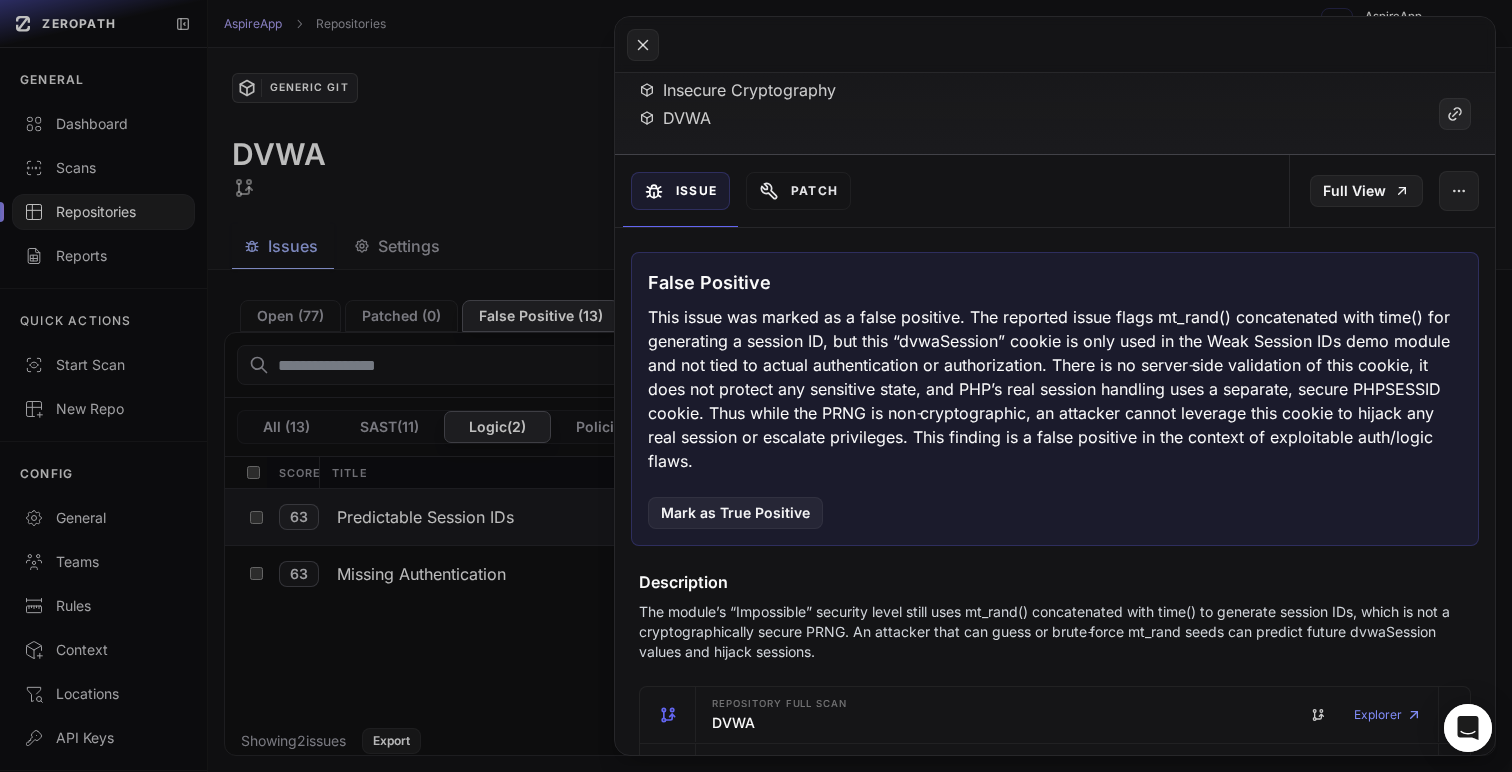 click 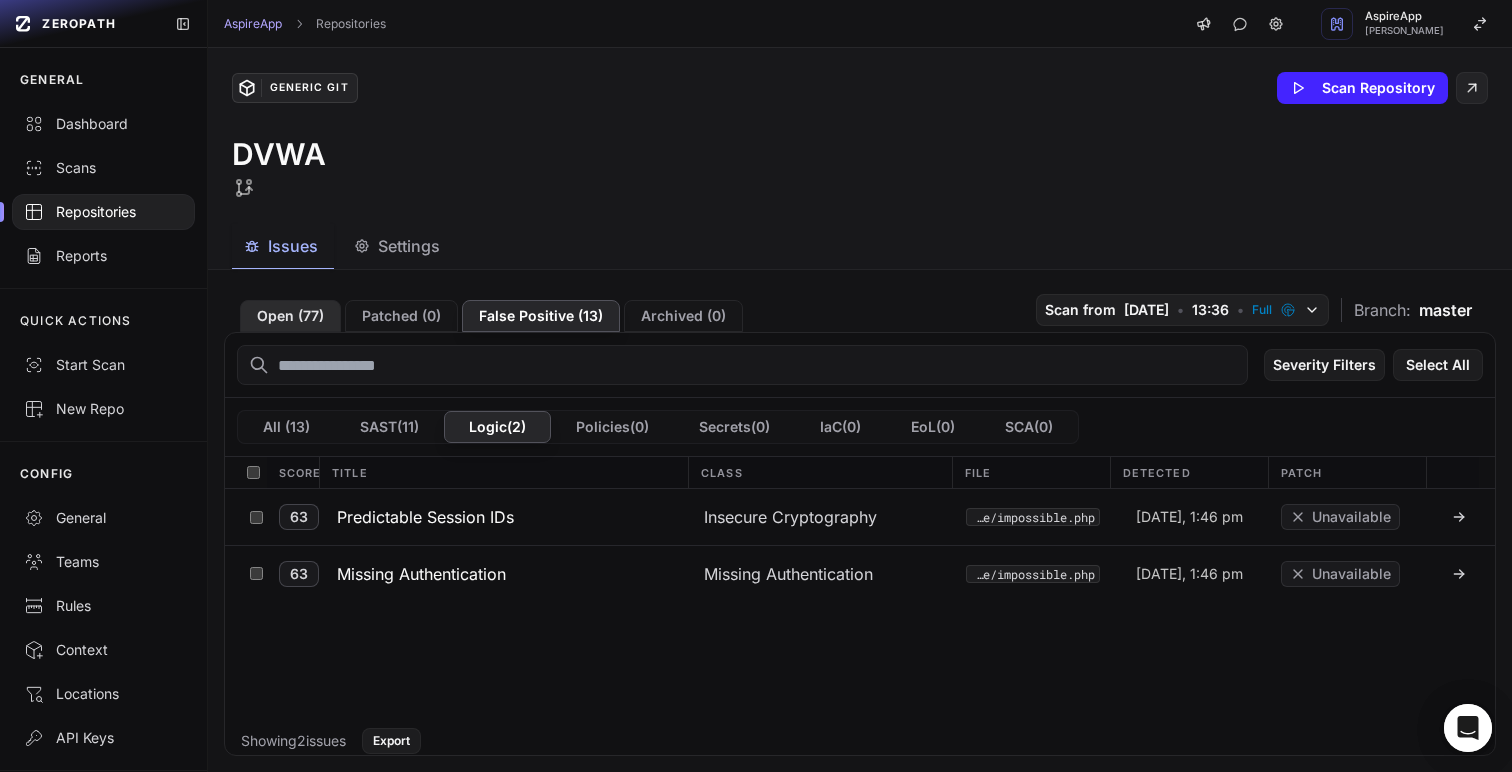 click on "Open ( 77 )" at bounding box center [290, 316] 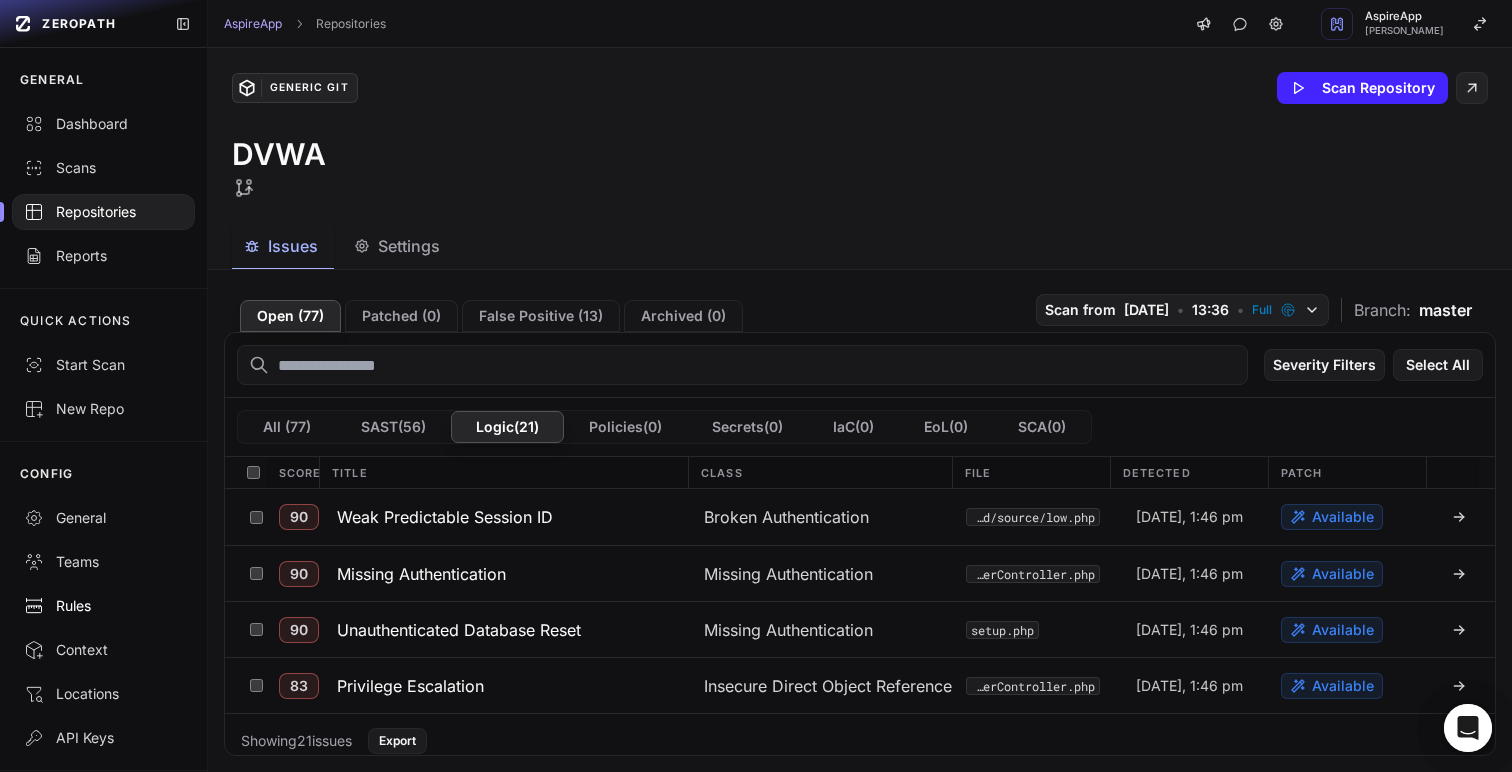 scroll, scrollTop: 63, scrollLeft: 0, axis: vertical 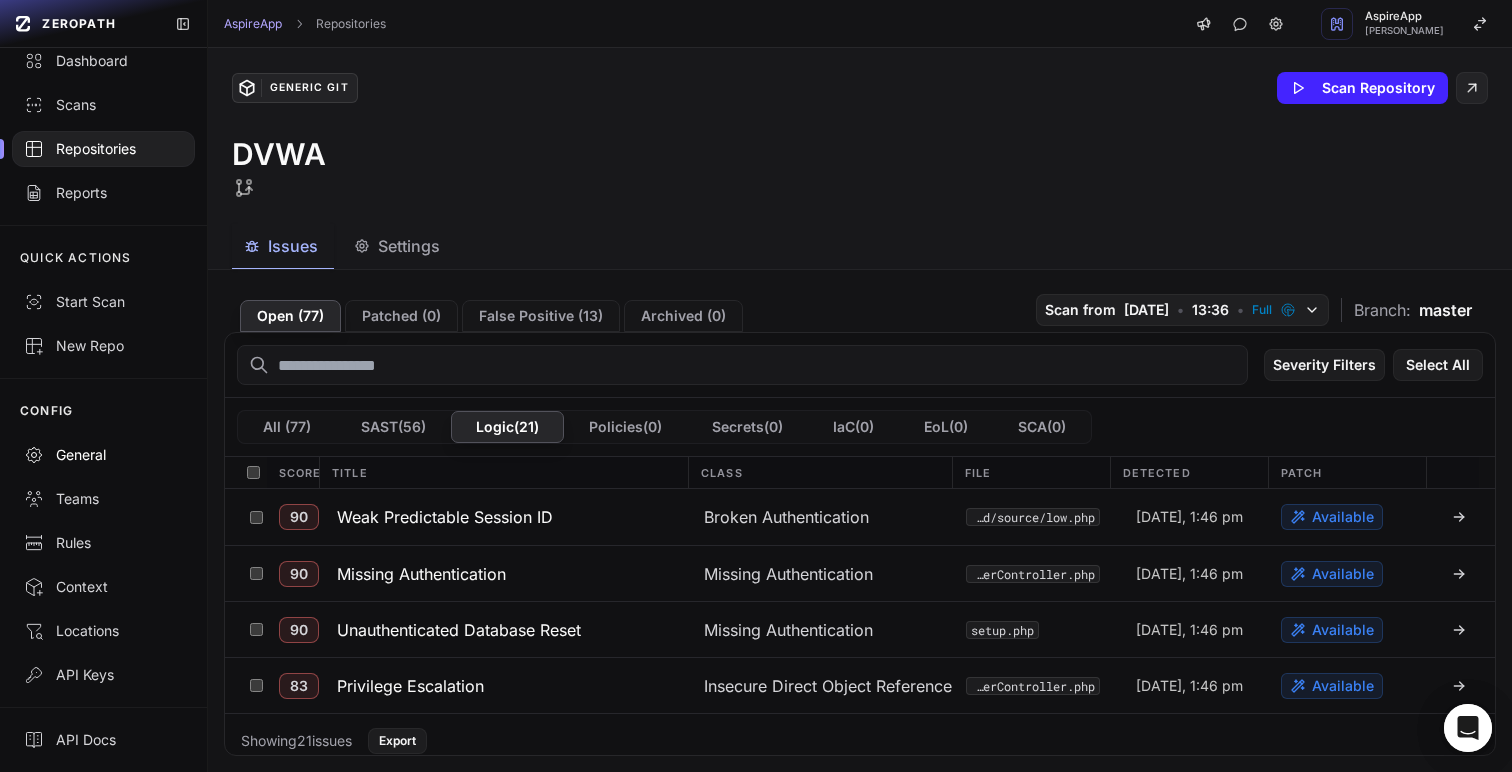 click on "General" at bounding box center [103, 455] 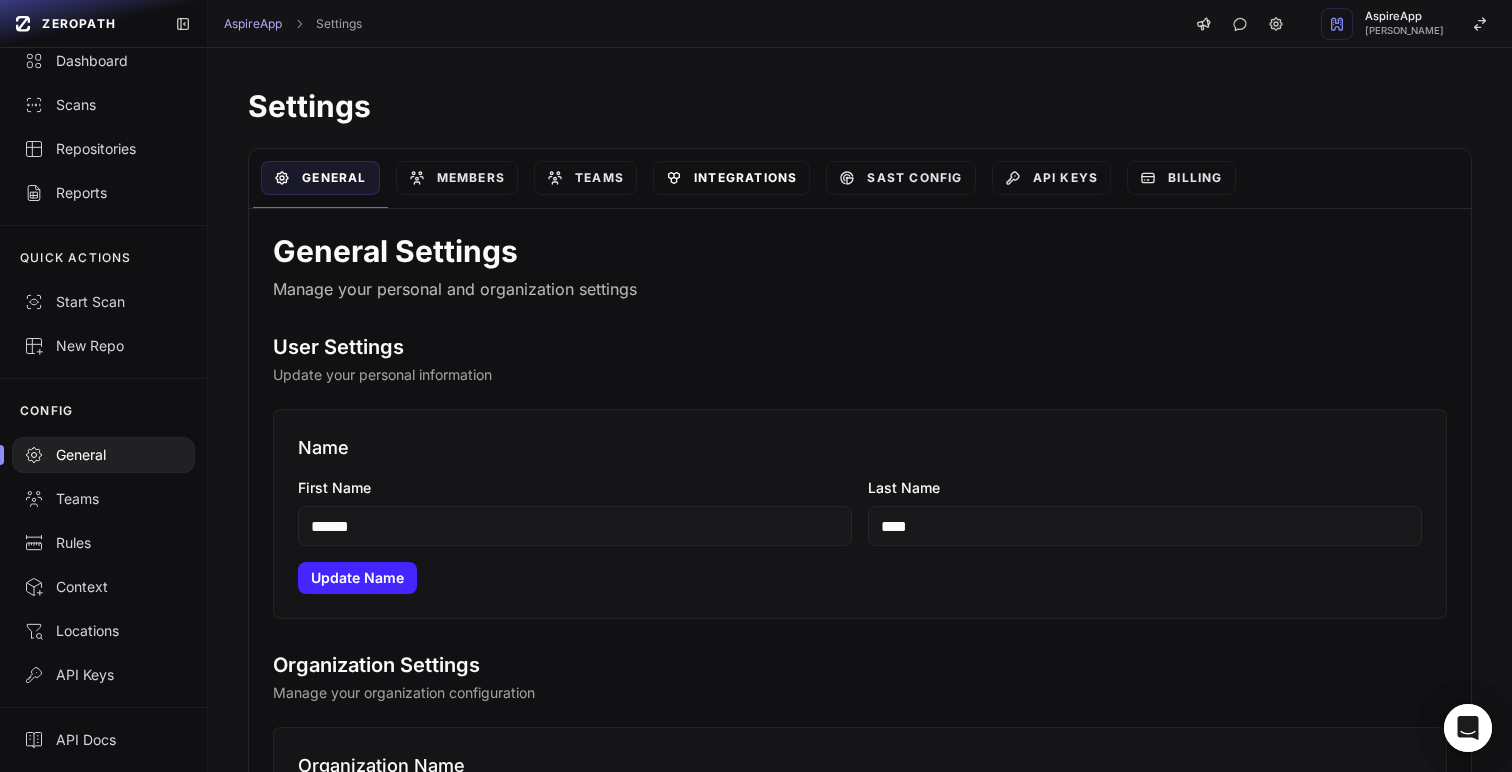 click on "Integrations" at bounding box center [731, 178] 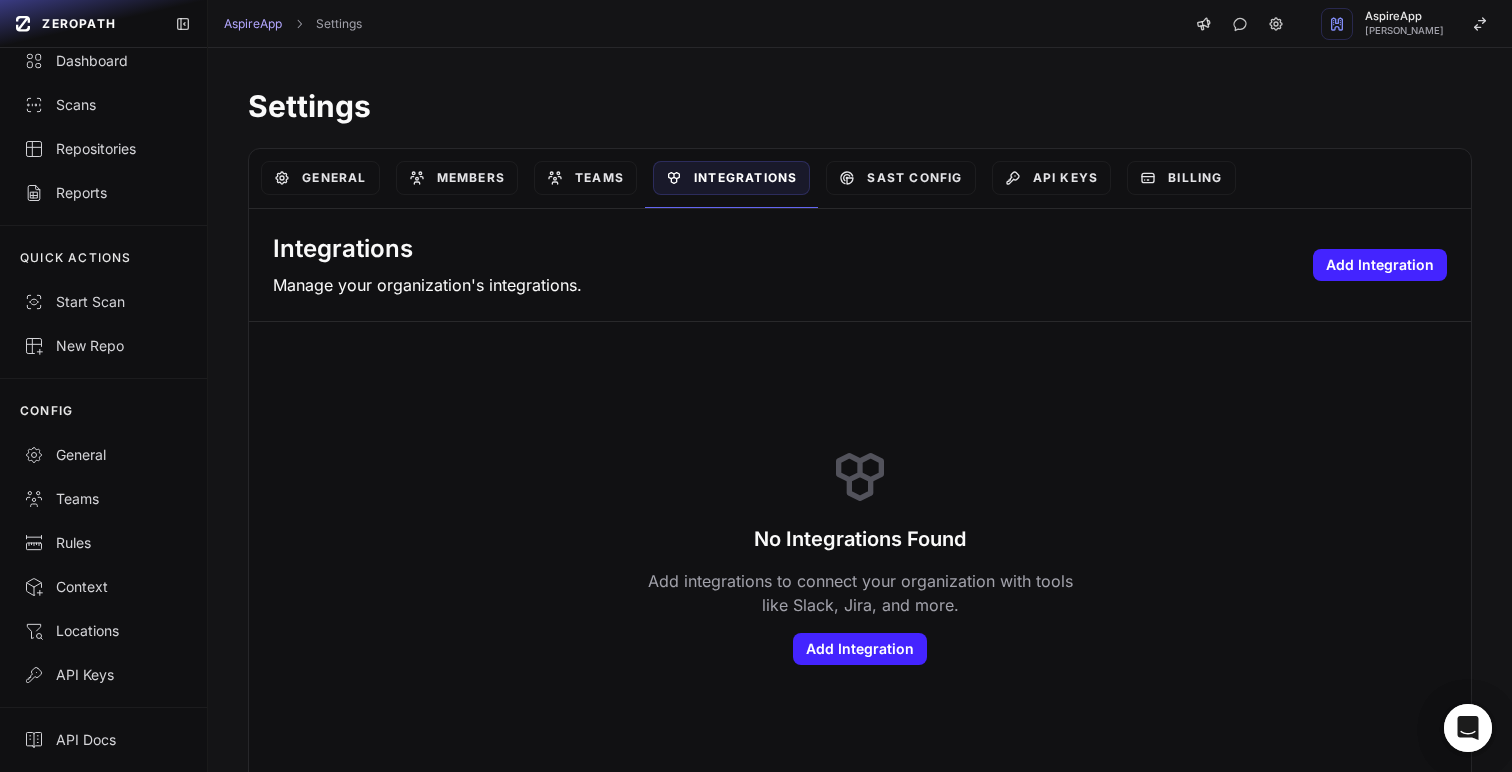 scroll, scrollTop: 16, scrollLeft: 0, axis: vertical 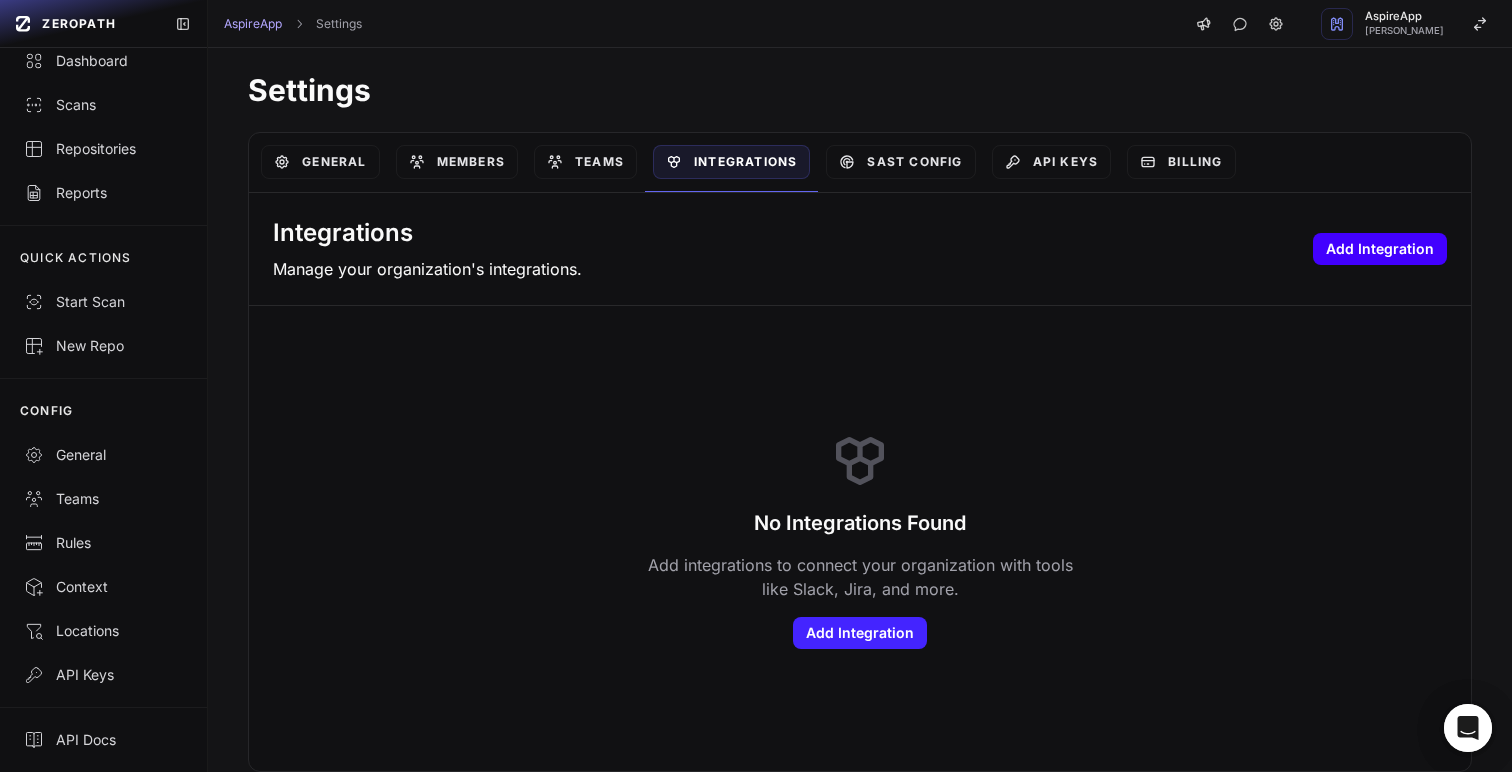 click on "Add Integration" at bounding box center (1380, 249) 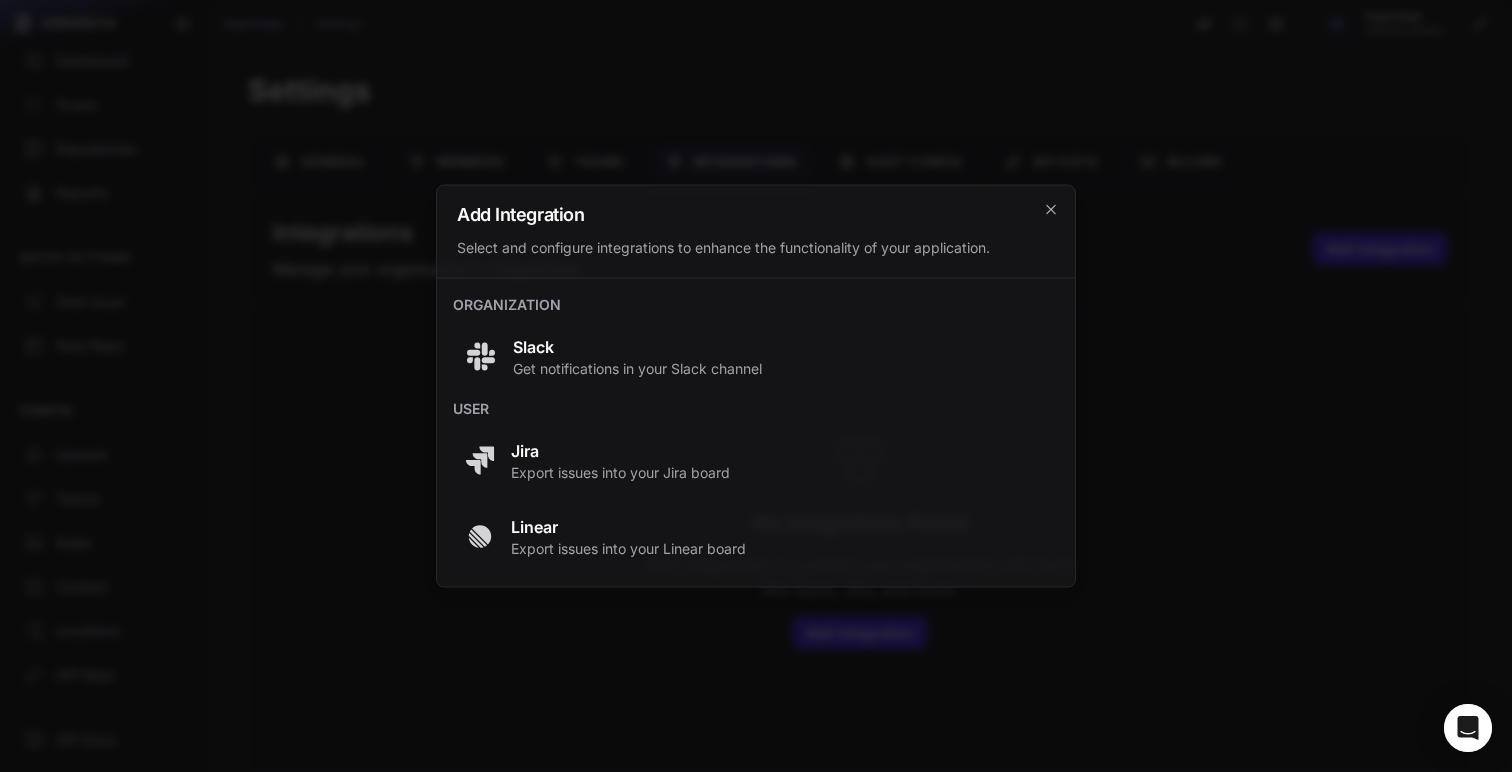 click at bounding box center (756, 386) 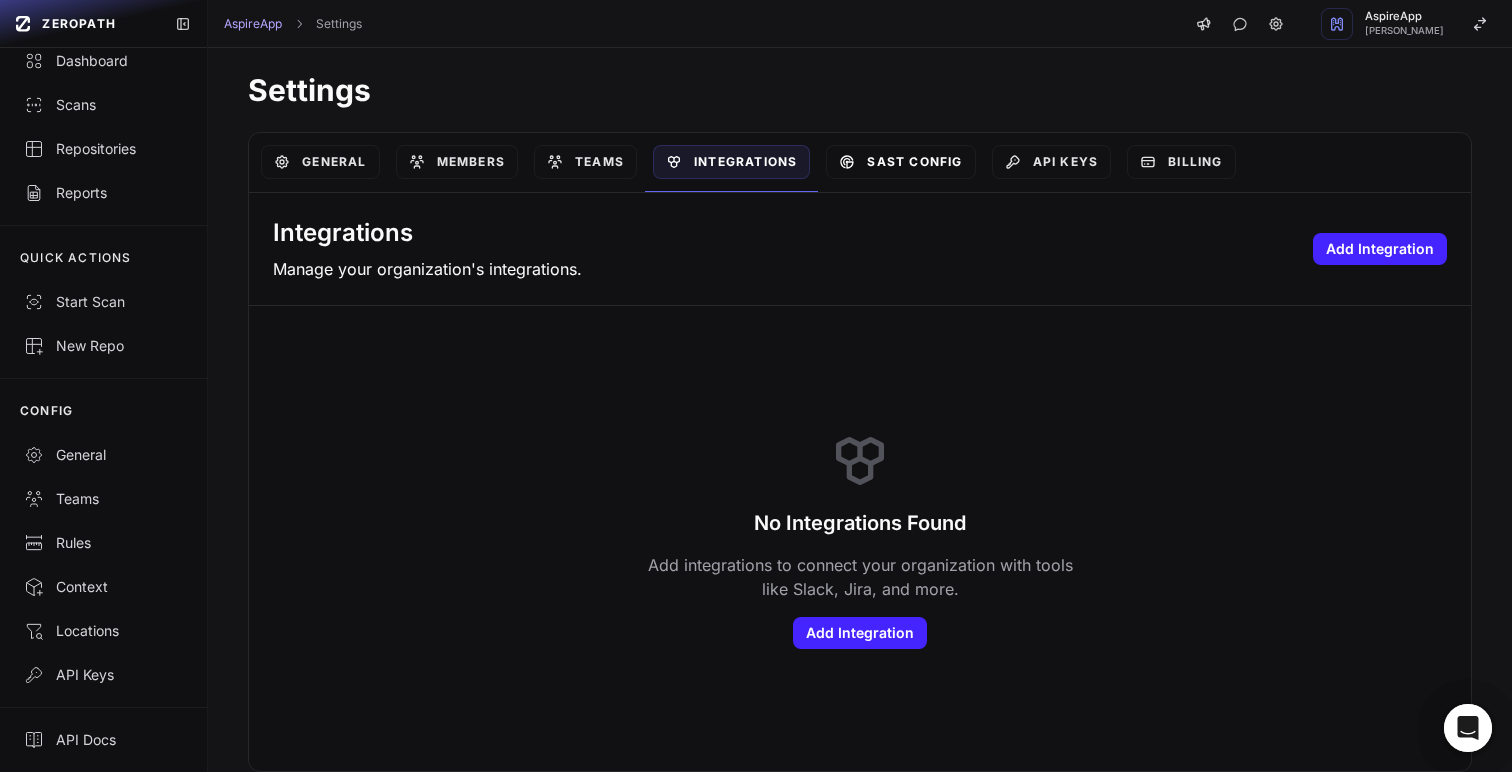 click on "SAST Config" at bounding box center (900, 162) 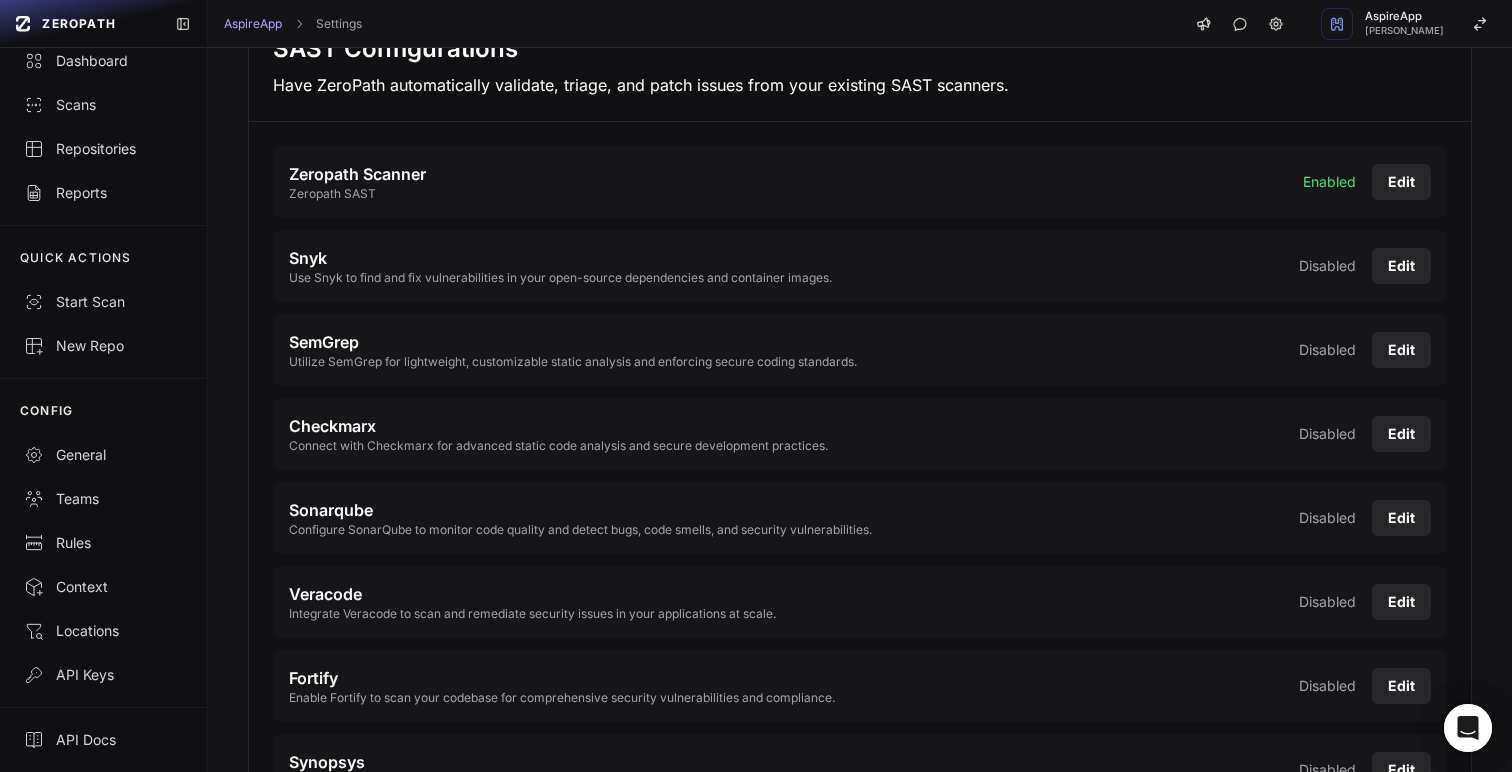 scroll, scrollTop: 225, scrollLeft: 0, axis: vertical 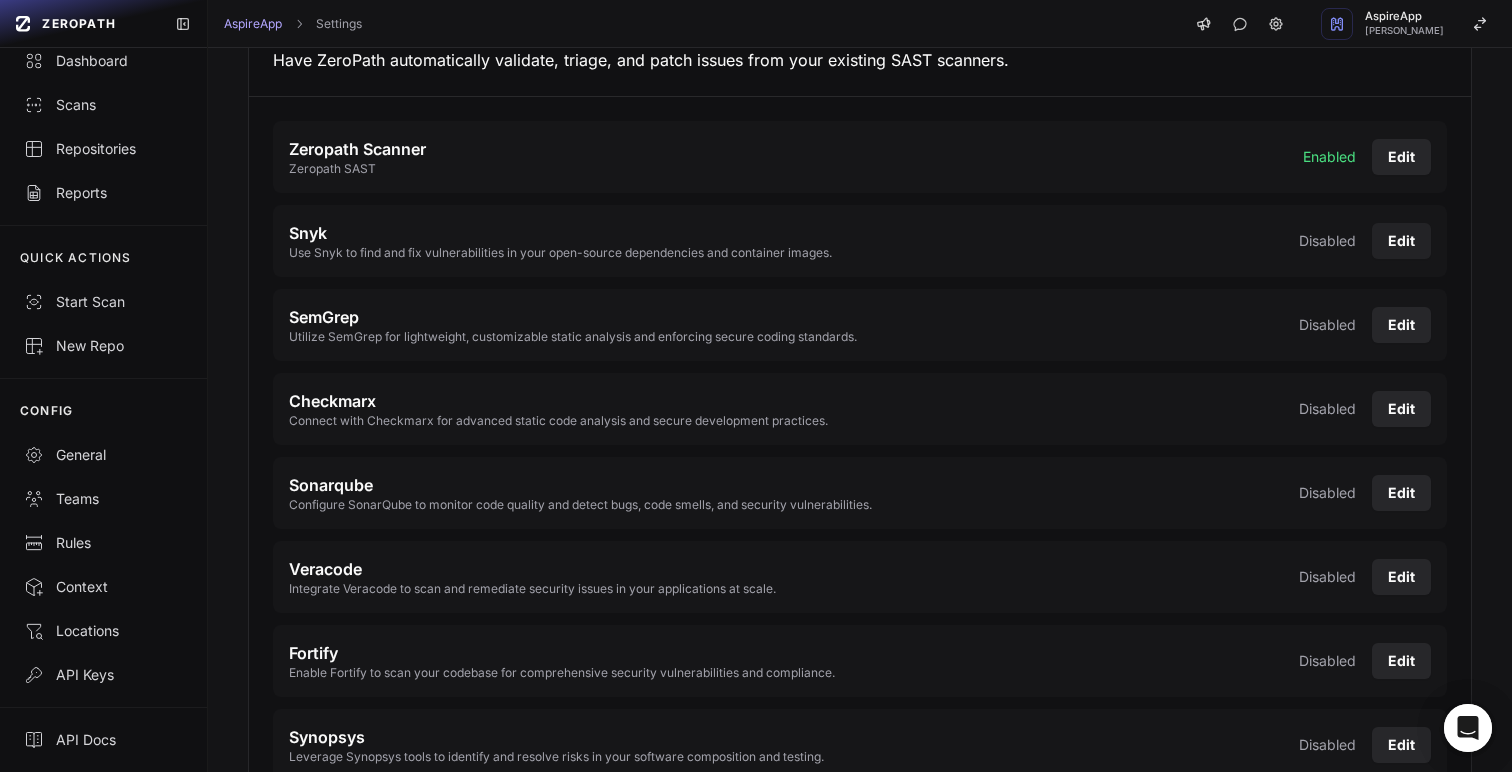 click on "Edit" at bounding box center [1401, 241] 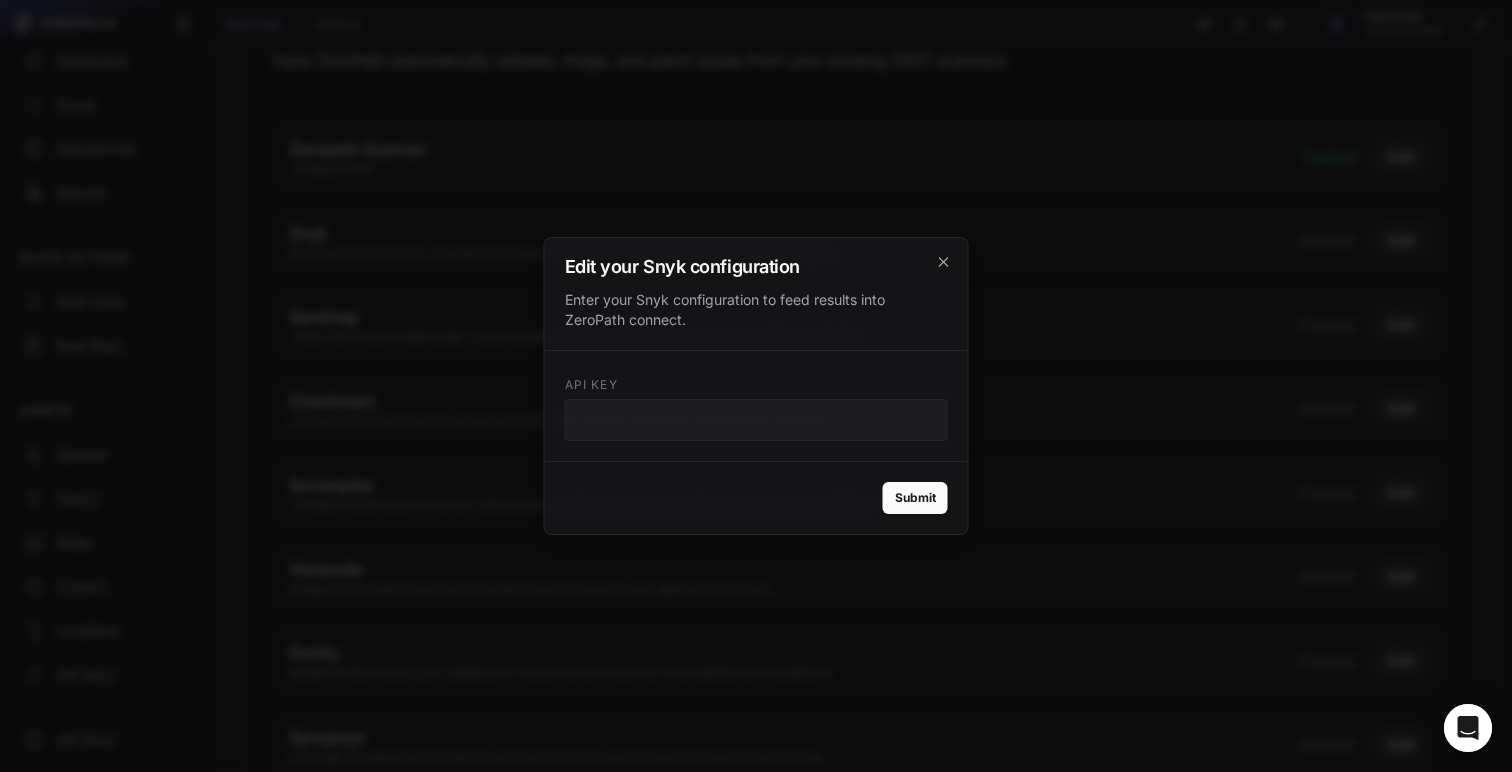 drag, startPoint x: 622, startPoint y: 427, endPoint x: 704, endPoint y: 427, distance: 82 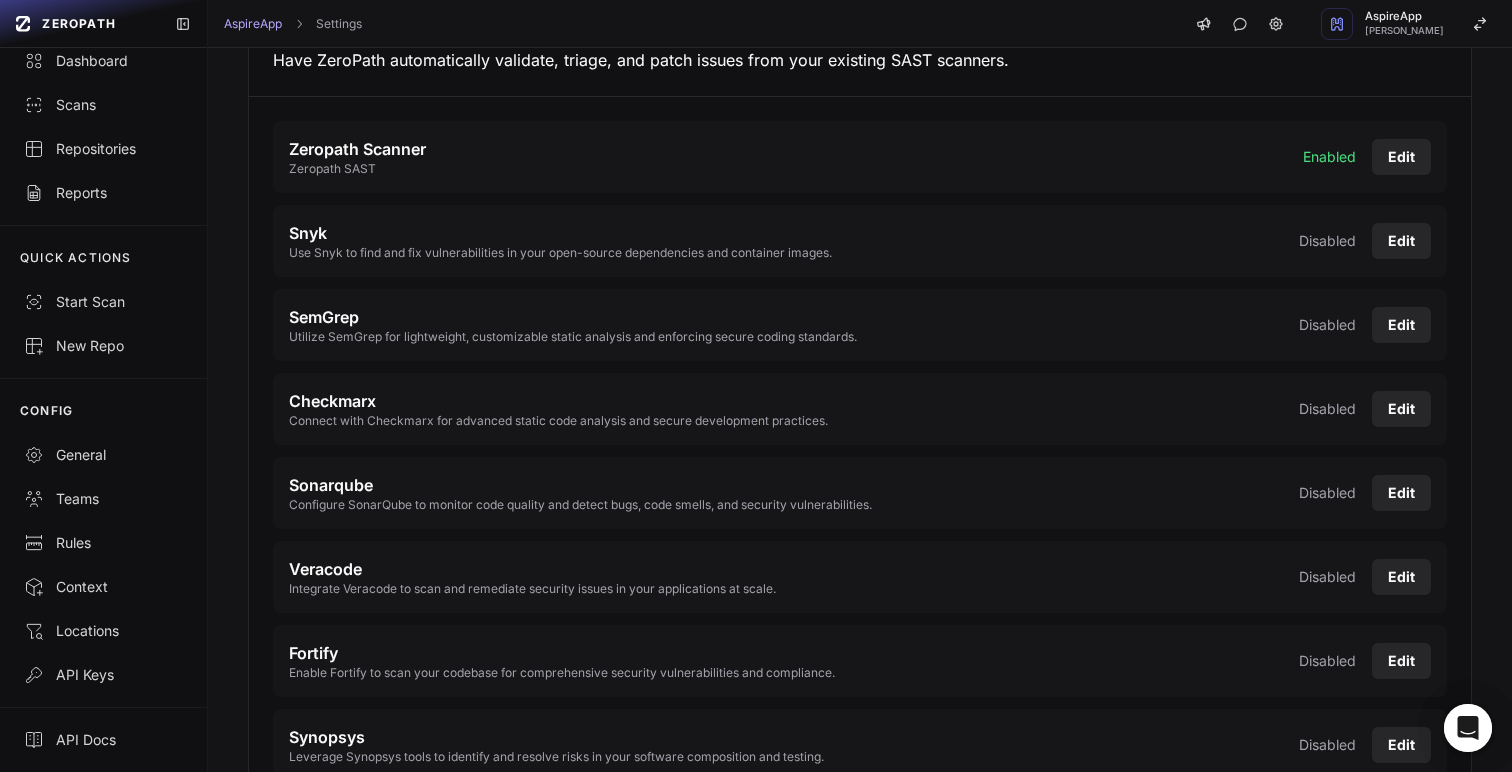 scroll, scrollTop: 319, scrollLeft: 0, axis: vertical 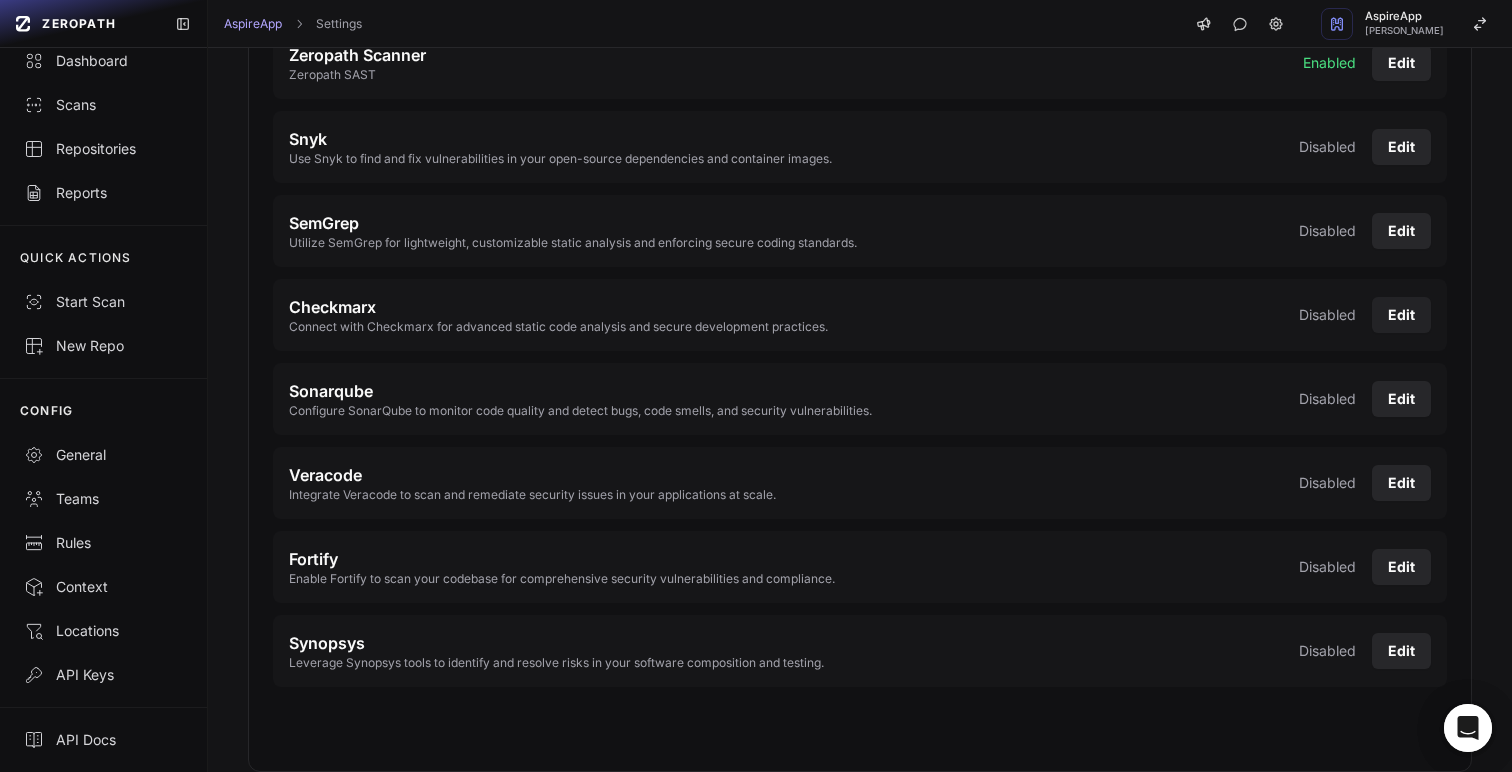 click on "Edit" at bounding box center (1401, 315) 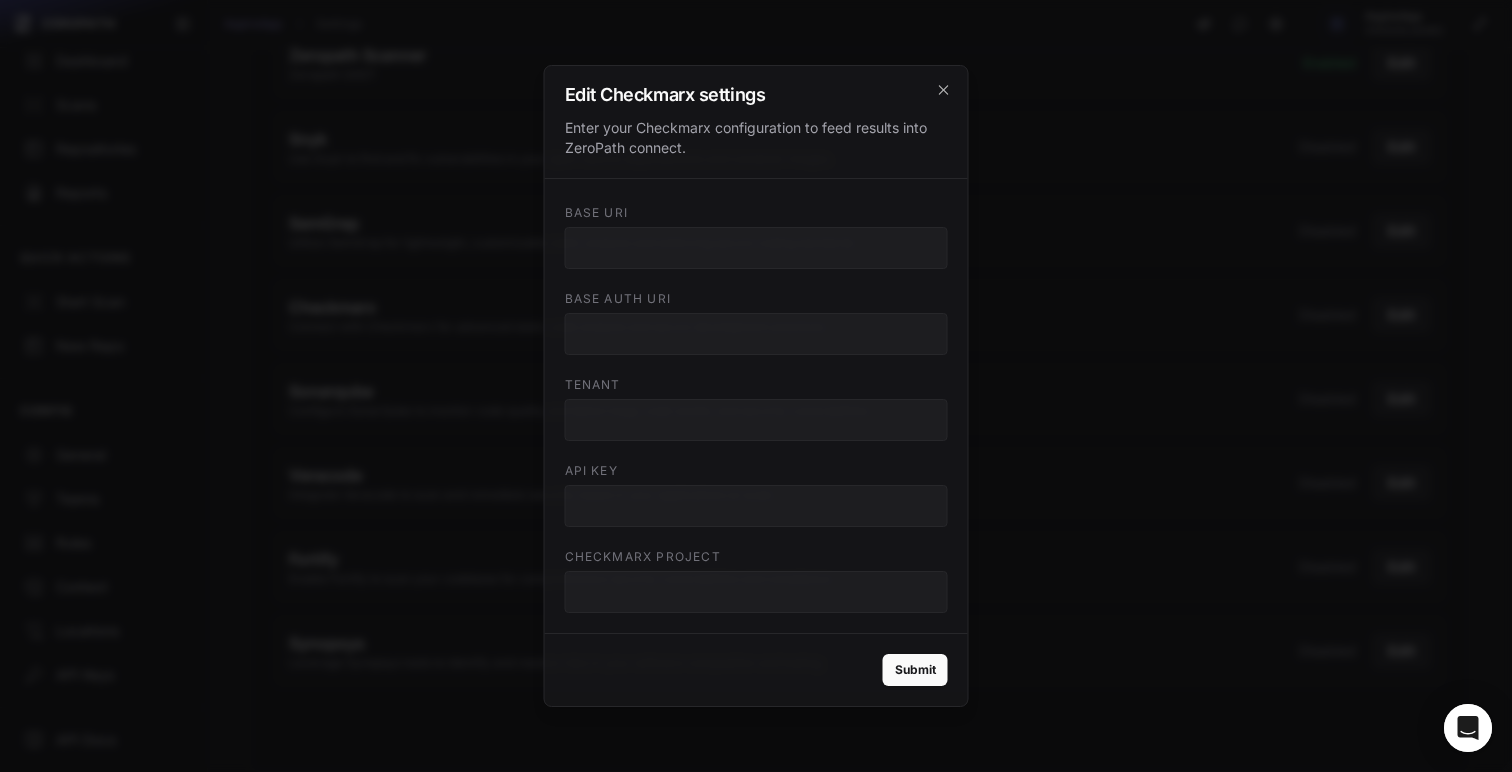 click on "Base Auth Uri" at bounding box center [756, 334] 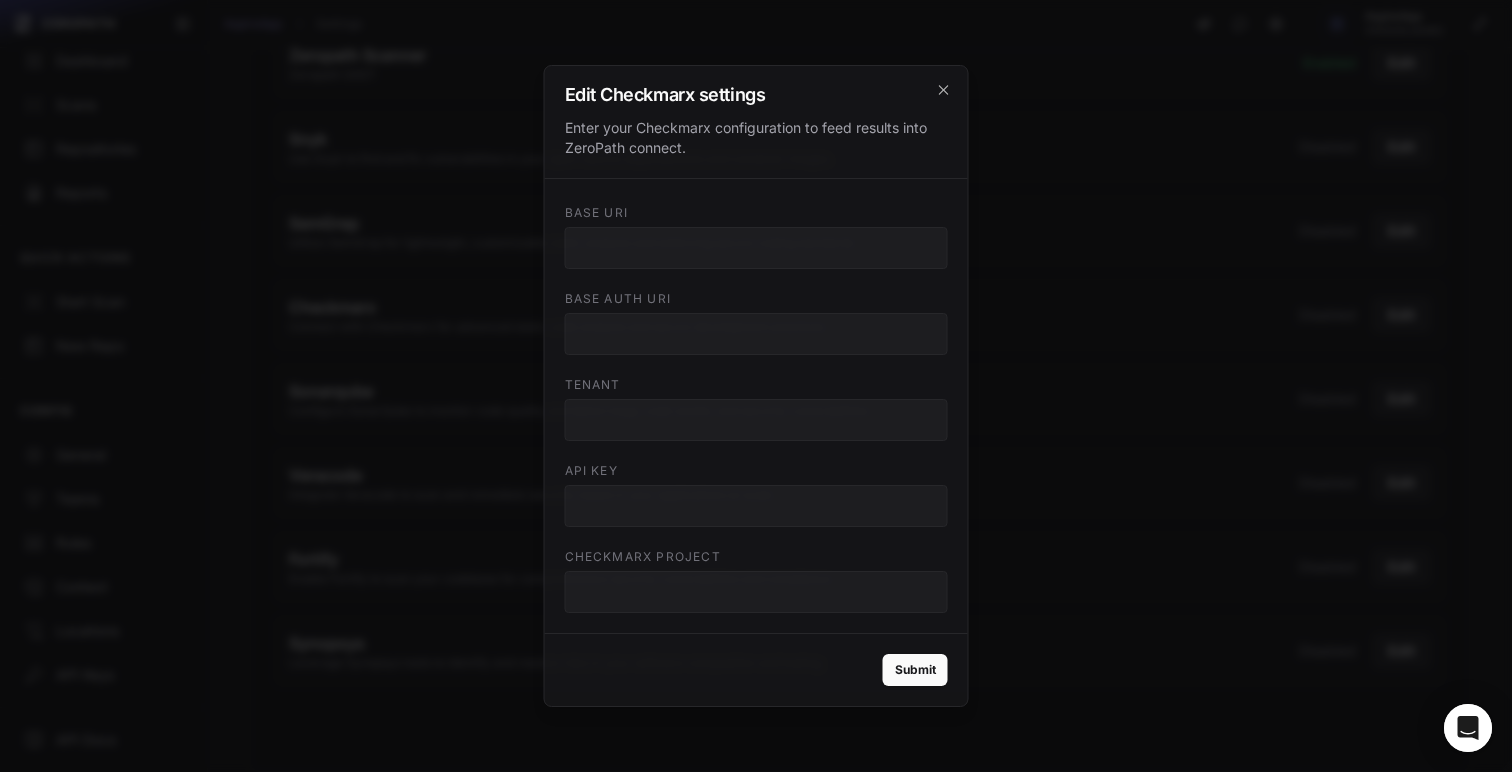 click at bounding box center (756, 386) 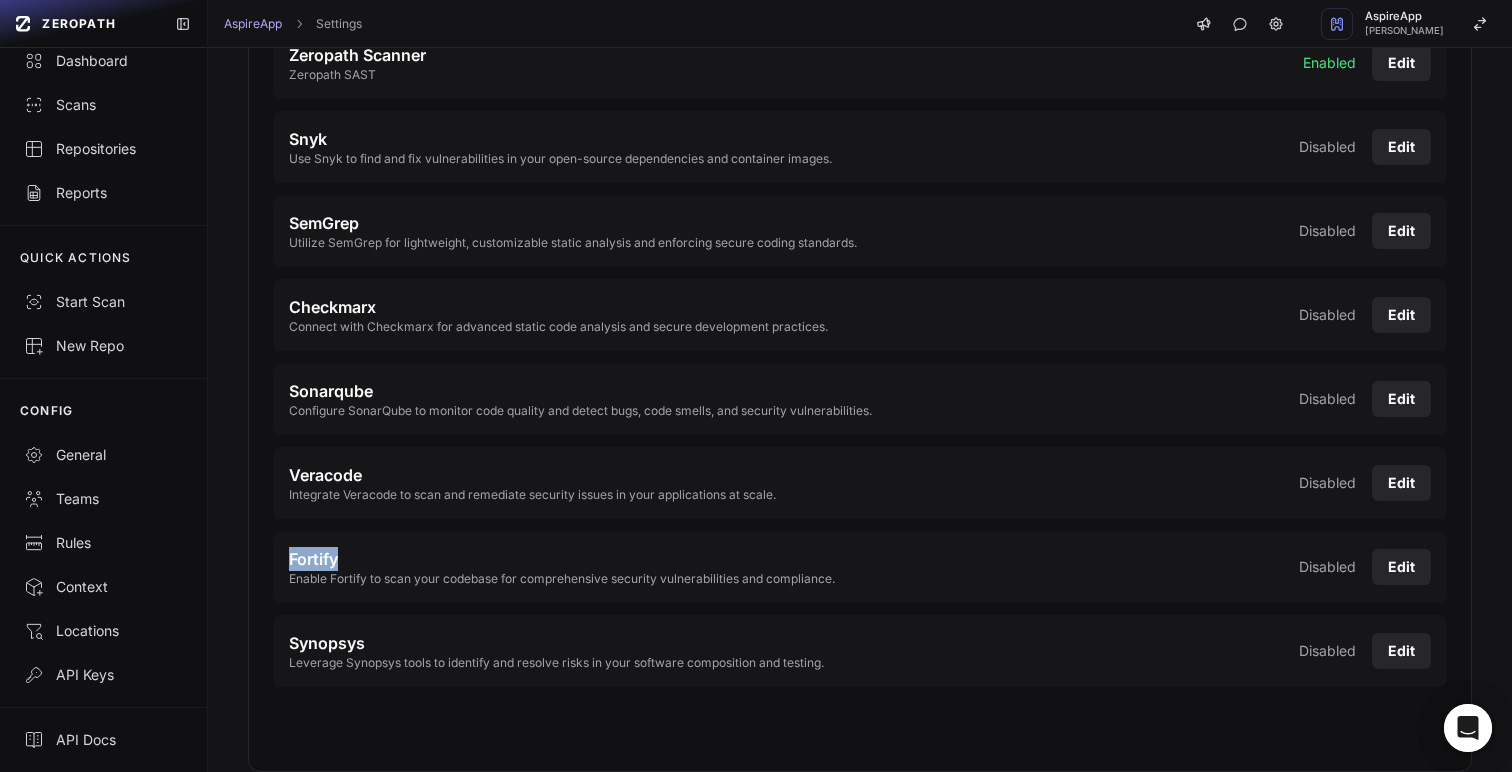 drag, startPoint x: 355, startPoint y: 547, endPoint x: 283, endPoint y: 547, distance: 72 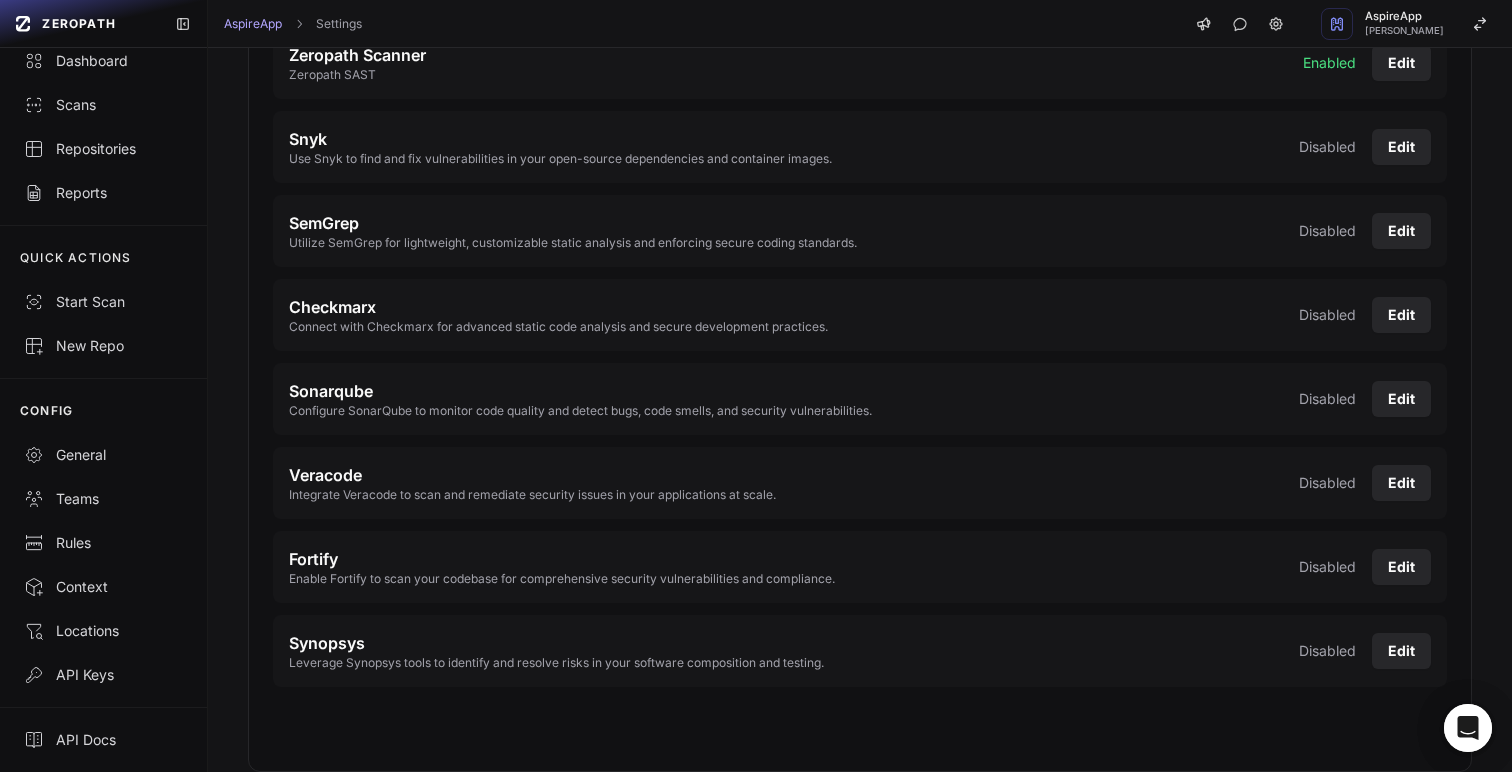 click on "Enable Fortify to scan your codebase for comprehensive security vulnerabilities and compliance." at bounding box center [562, 579] 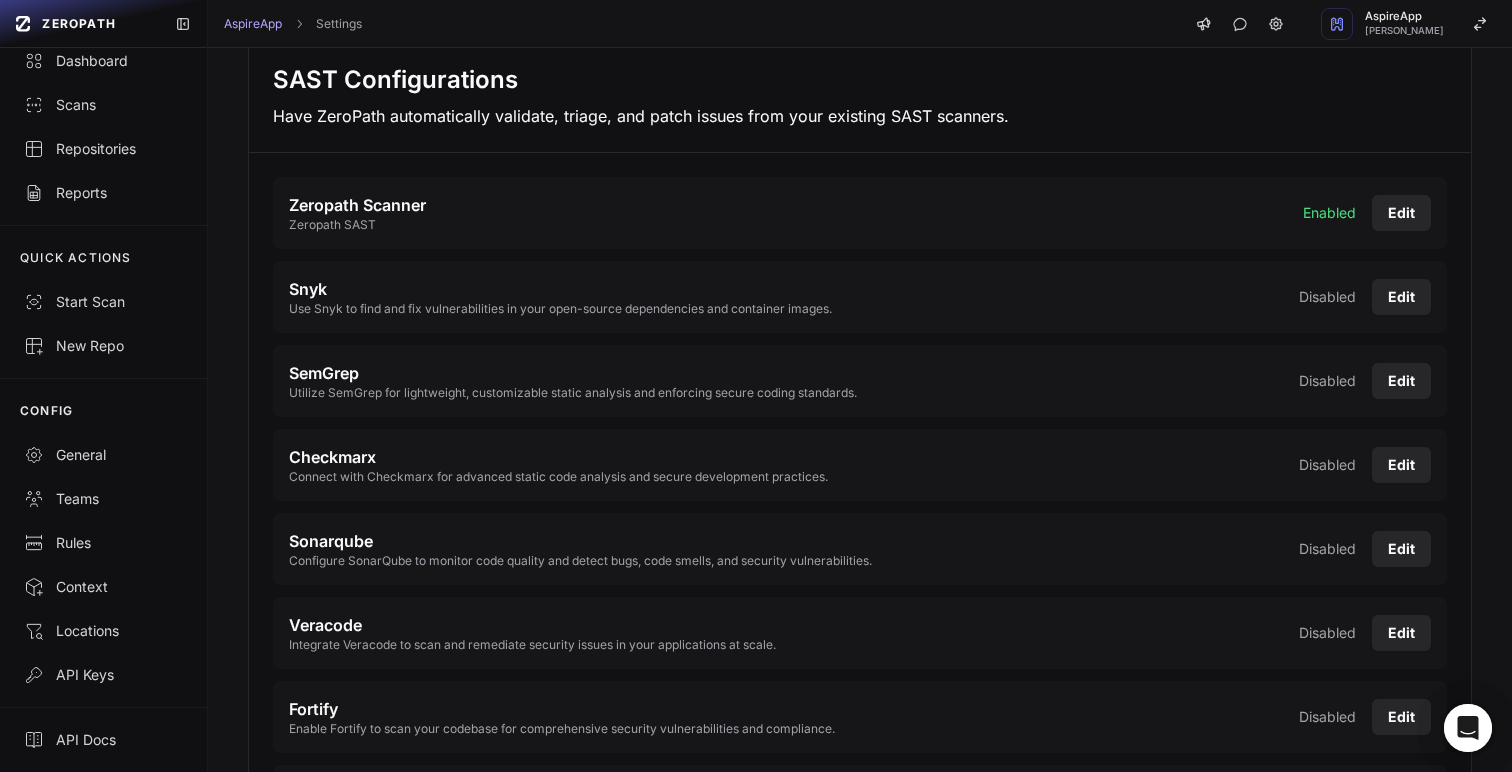 scroll, scrollTop: 0, scrollLeft: 0, axis: both 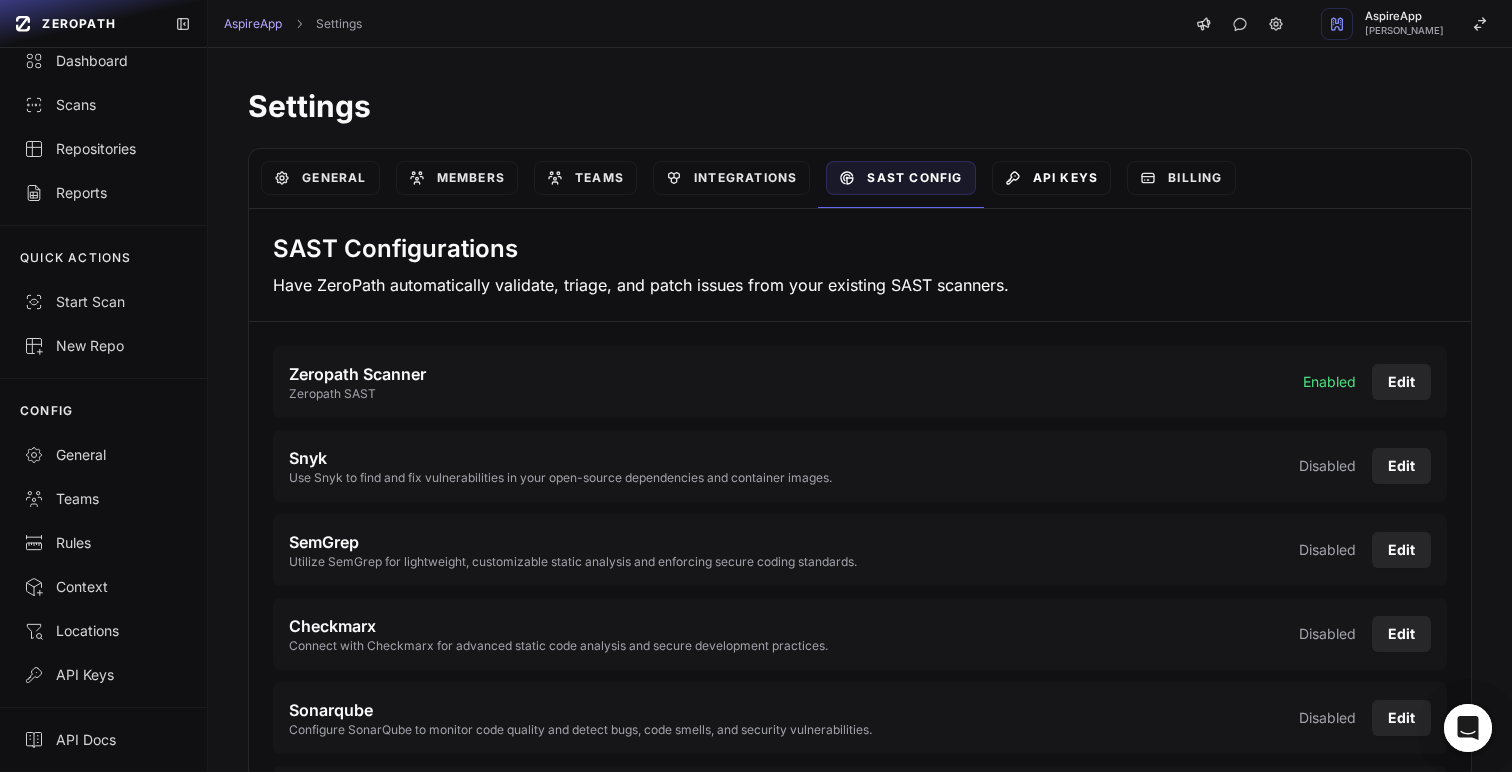 click on "API Keys" at bounding box center [1052, 178] 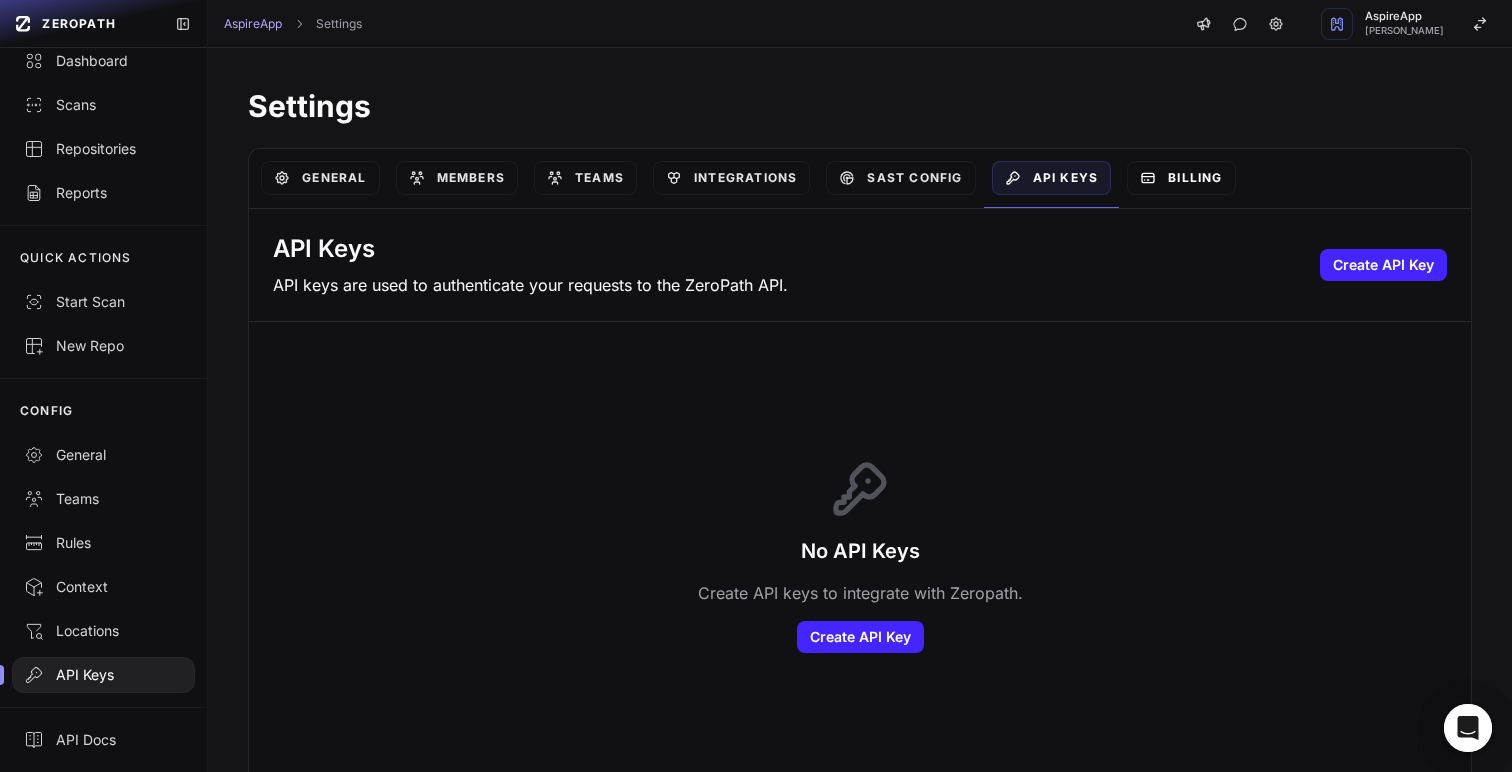 click on "Billing" at bounding box center [1181, 178] 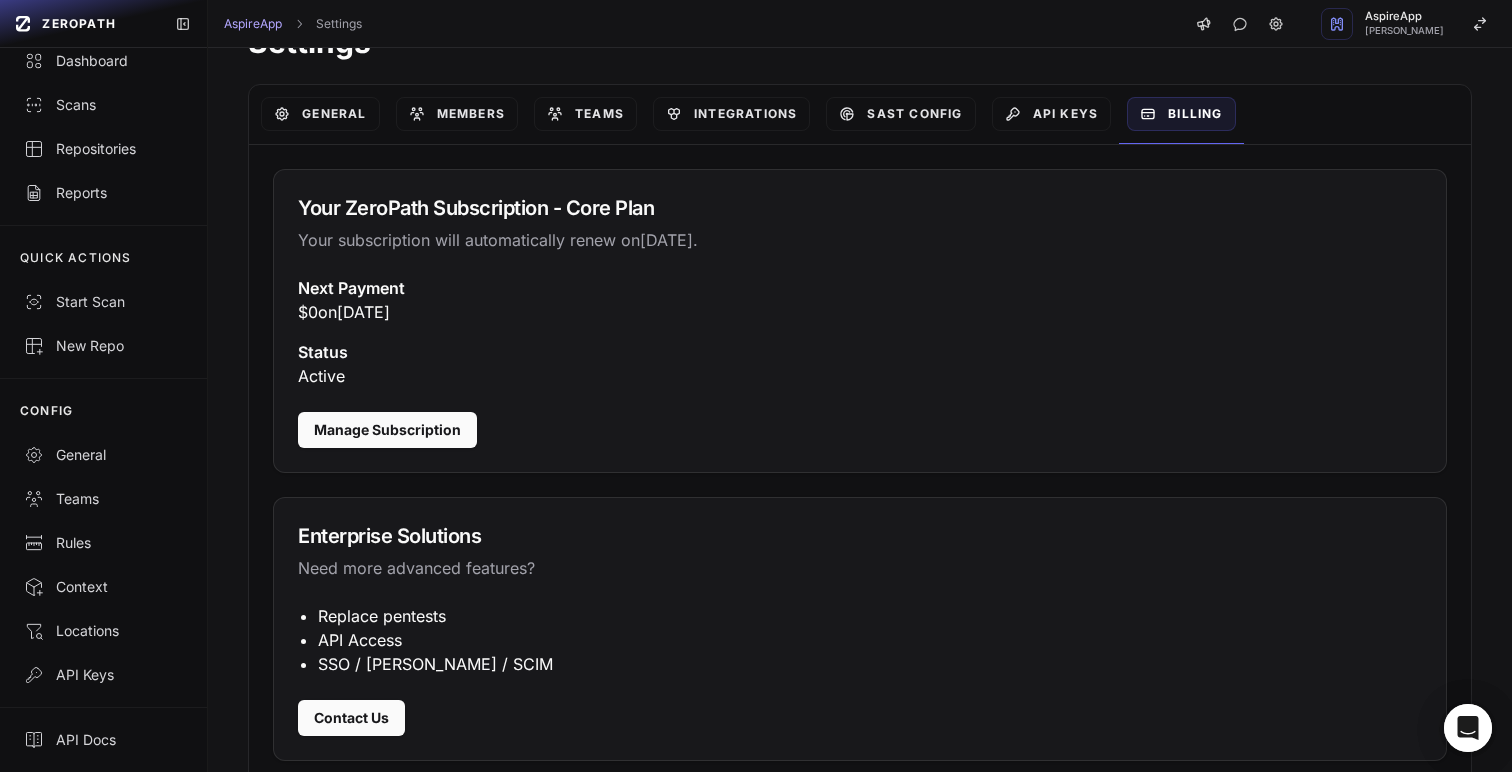 scroll, scrollTop: 0, scrollLeft: 0, axis: both 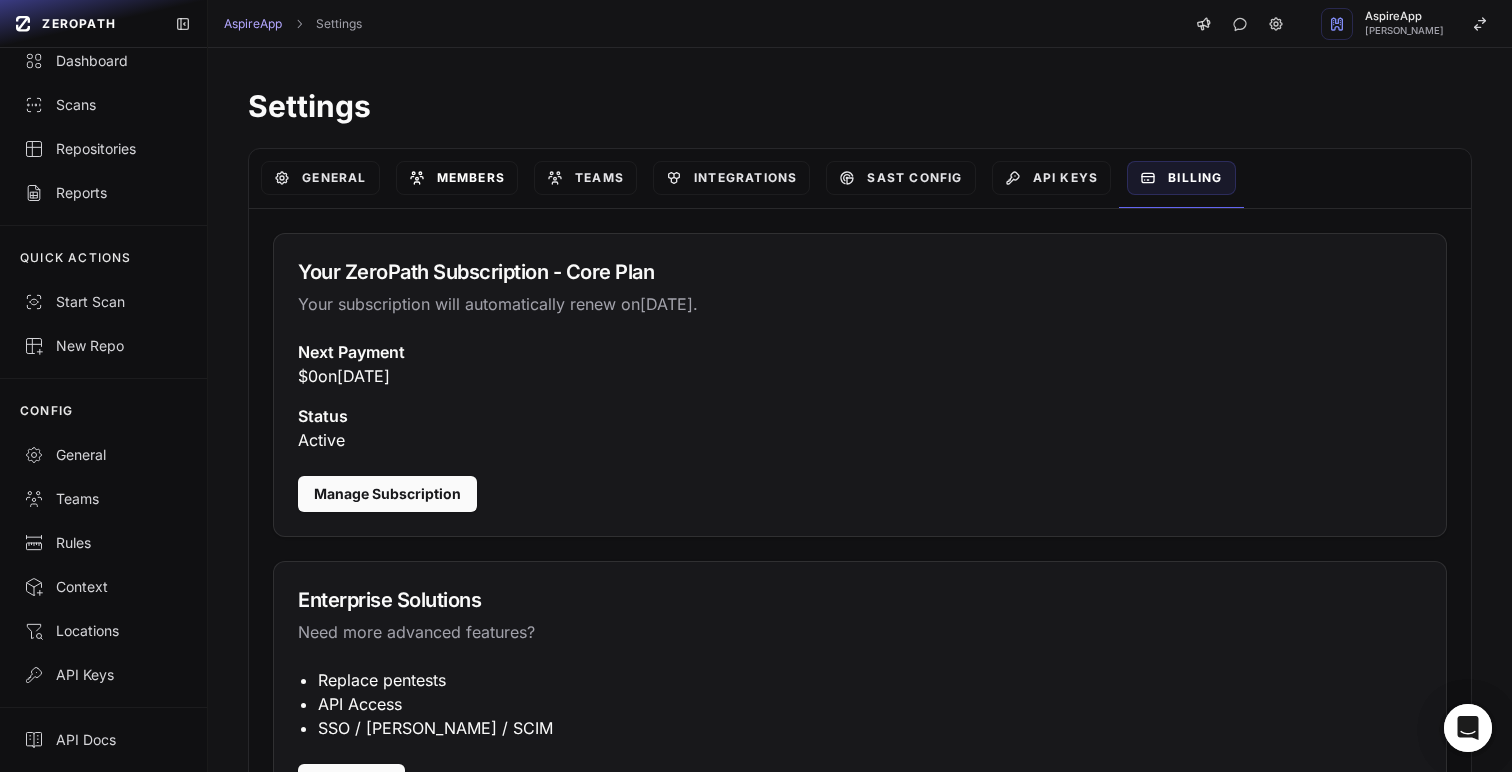 click on "Members" at bounding box center [457, 178] 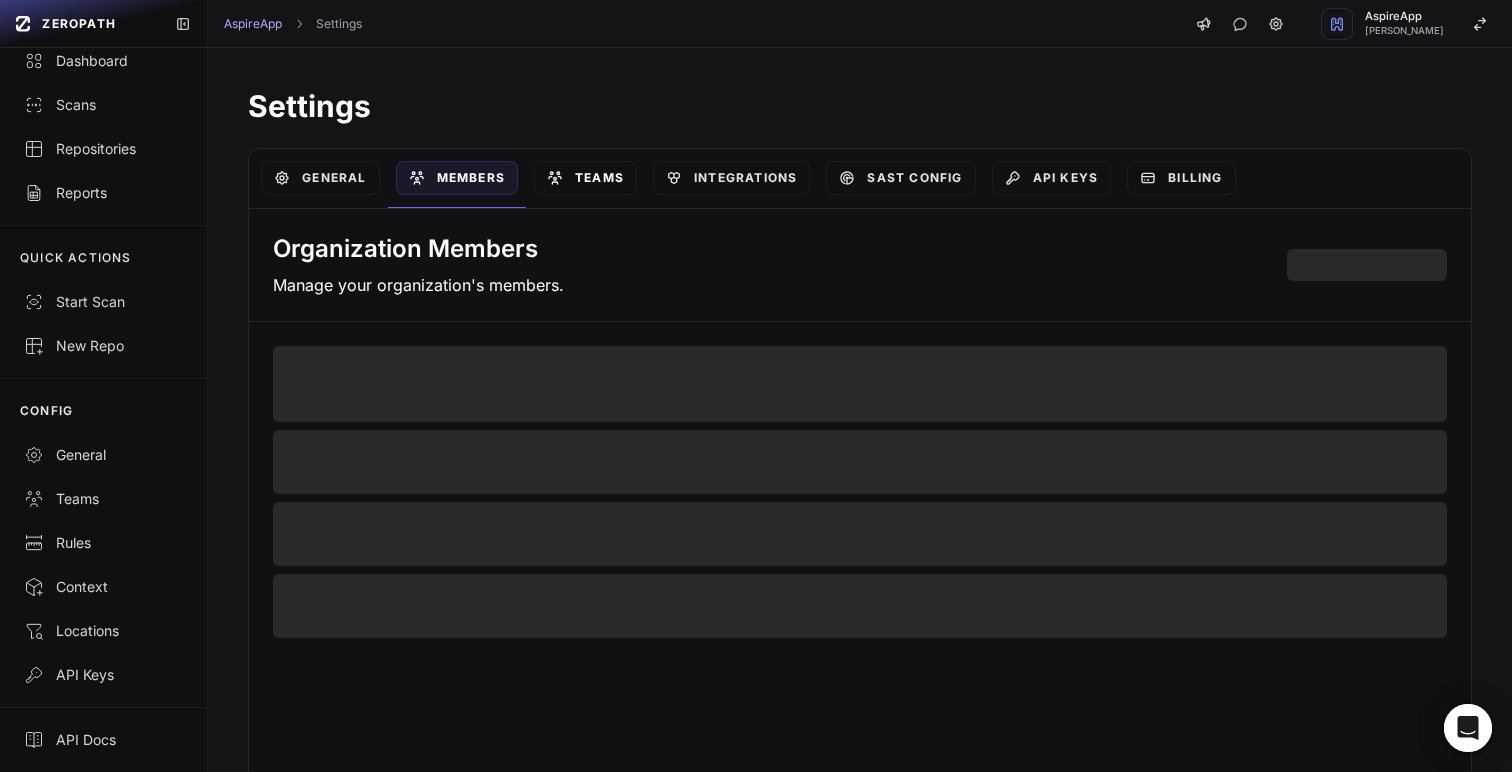 select on "*****" 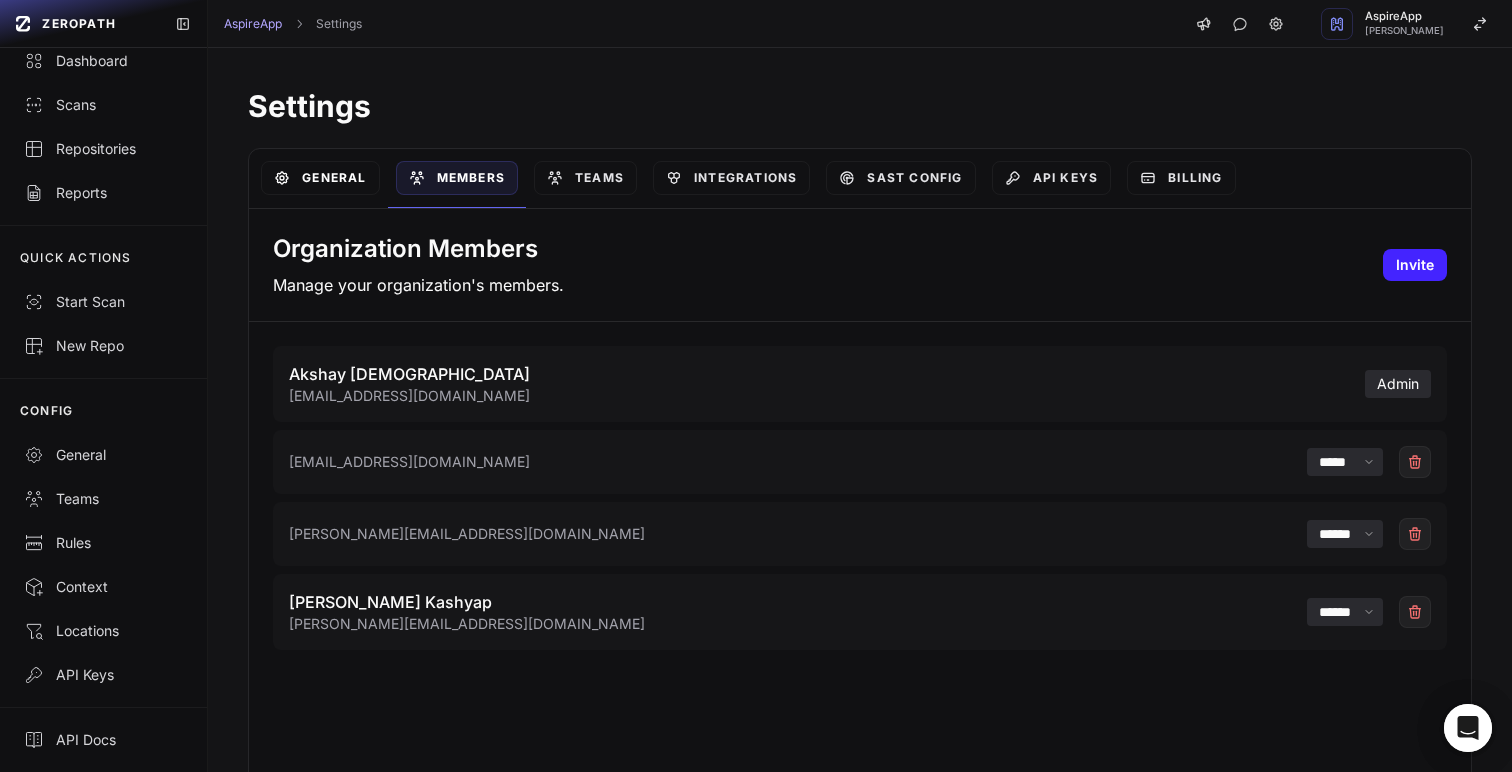 click on "General" at bounding box center [320, 178] 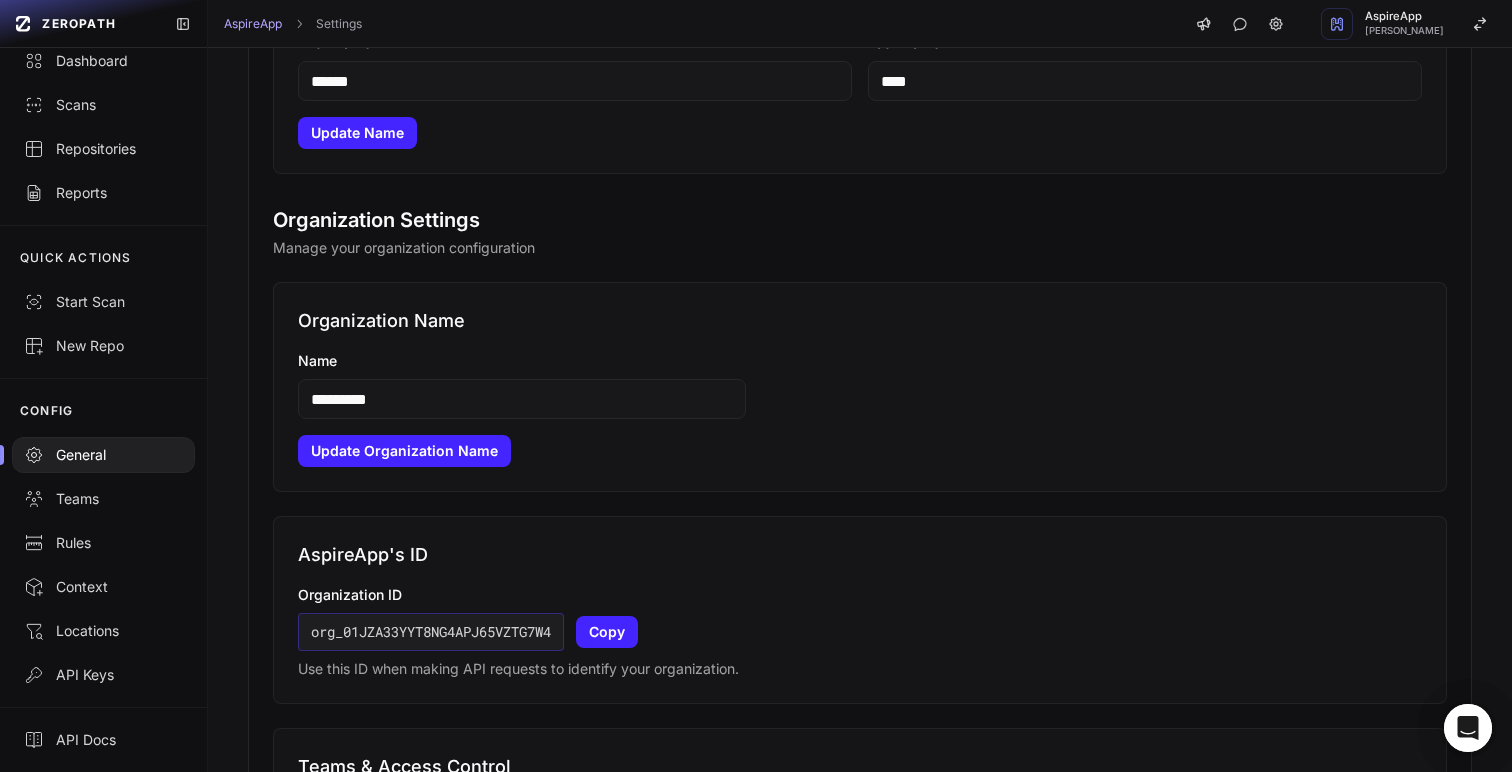 scroll, scrollTop: 0, scrollLeft: 0, axis: both 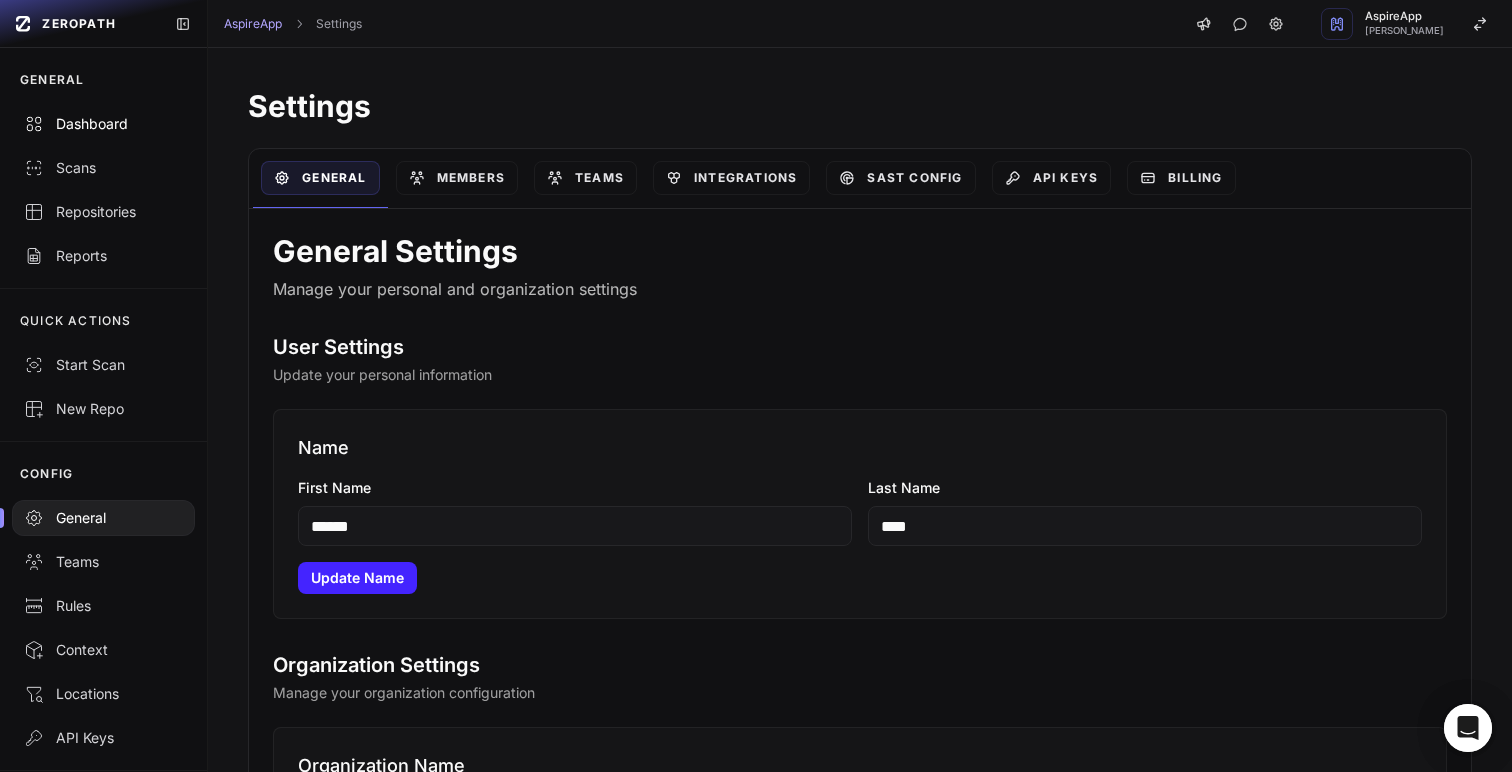 click on "Dashboard" at bounding box center (103, 124) 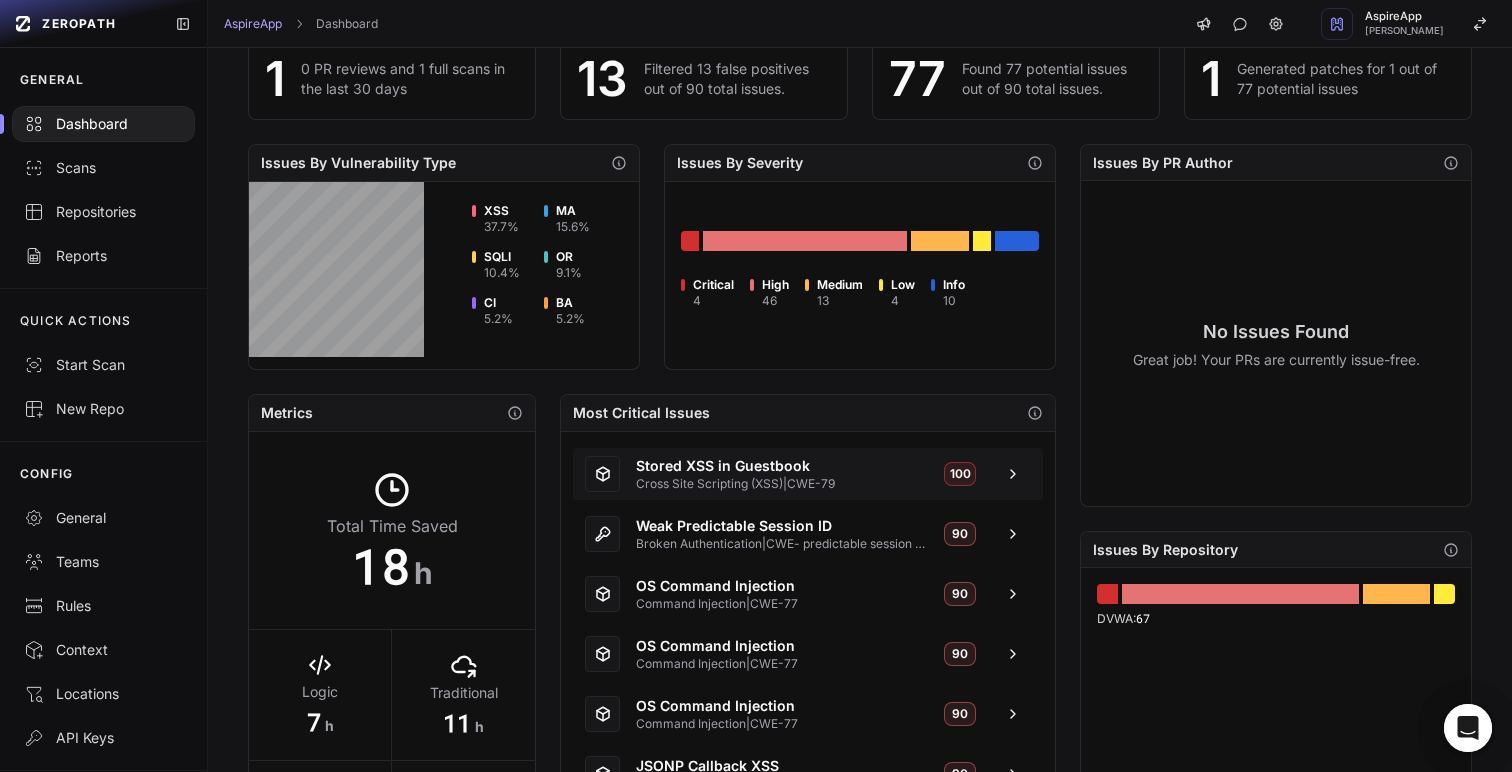 scroll, scrollTop: 325, scrollLeft: 0, axis: vertical 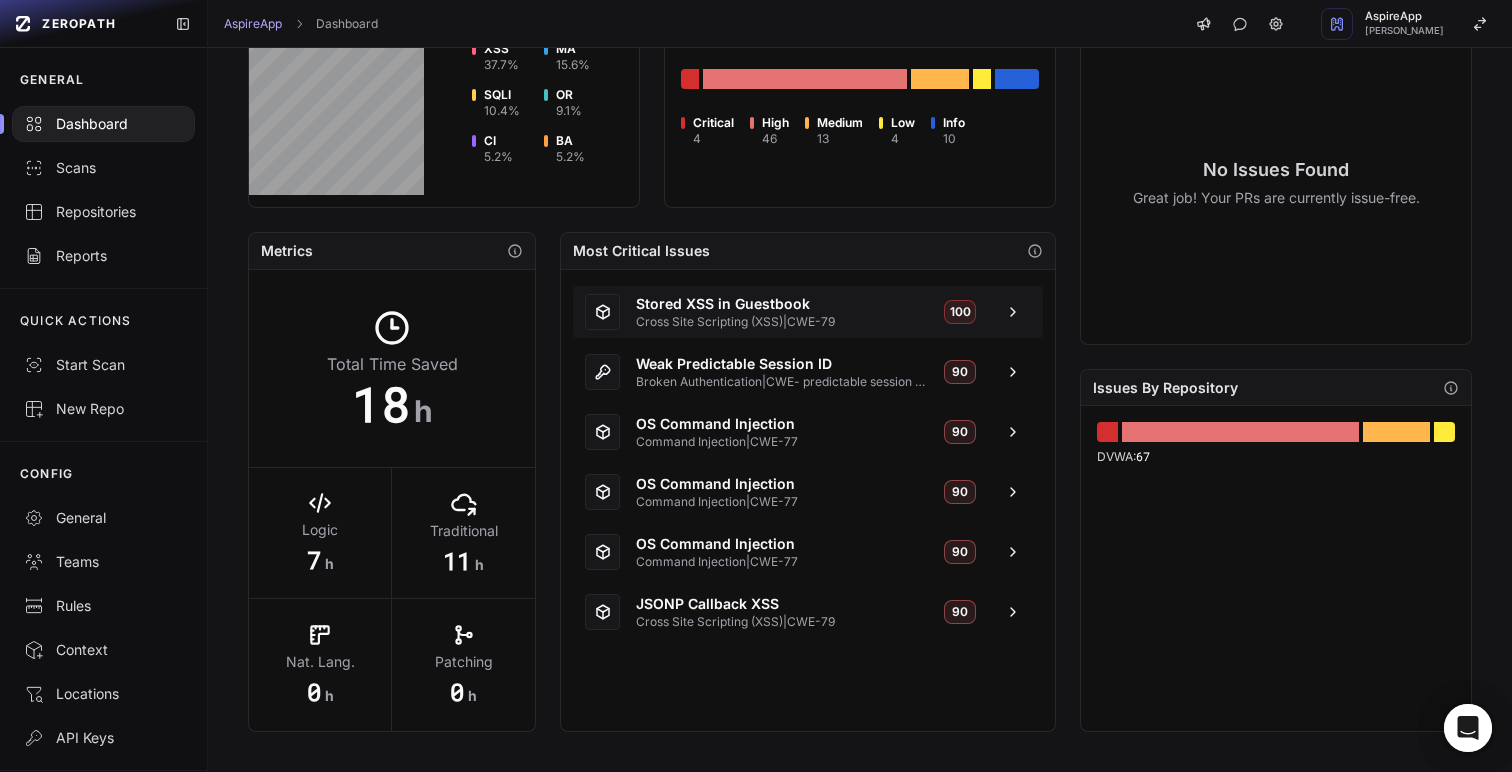 click on "Stored XSS in Guestbook" at bounding box center [782, 304] 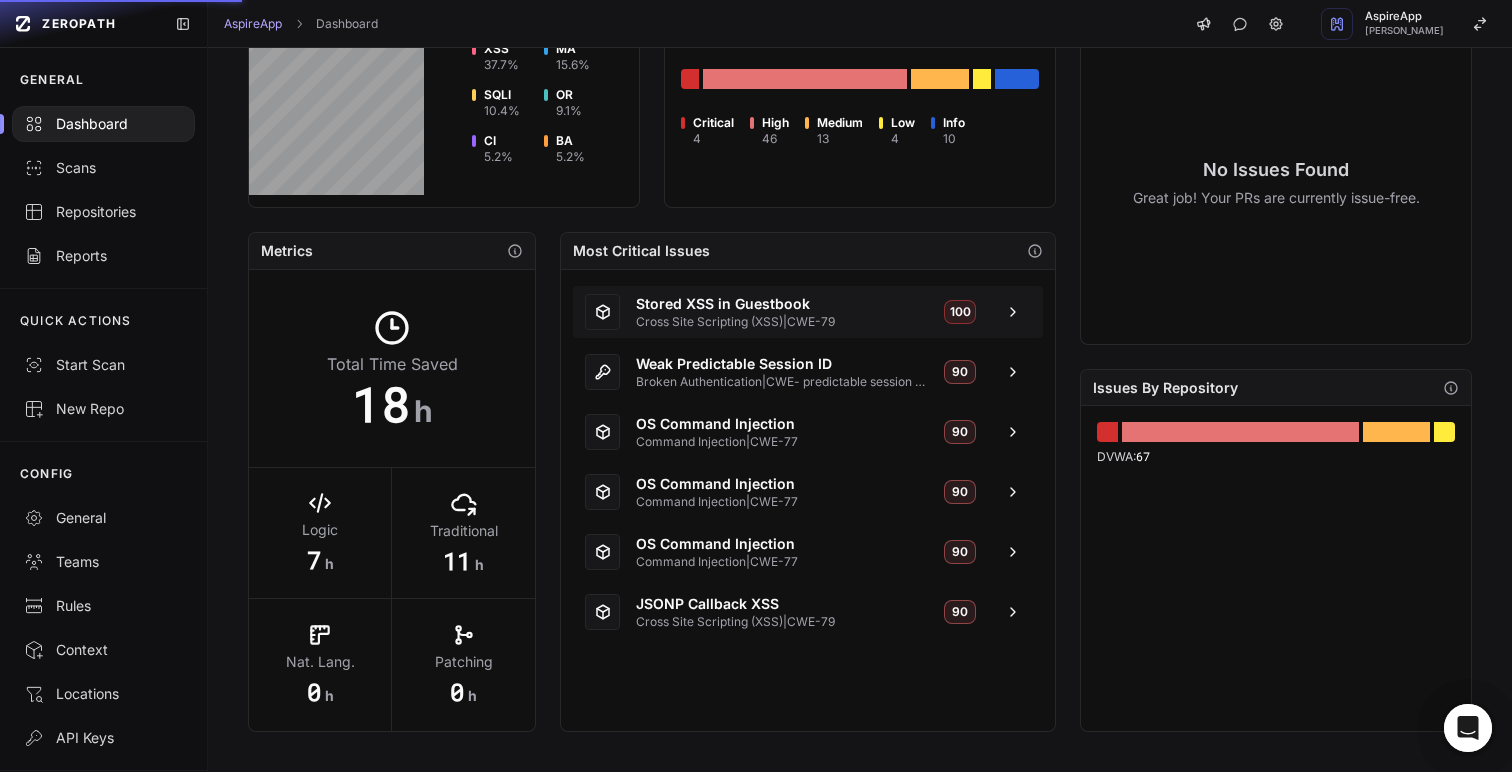 scroll, scrollTop: 0, scrollLeft: 0, axis: both 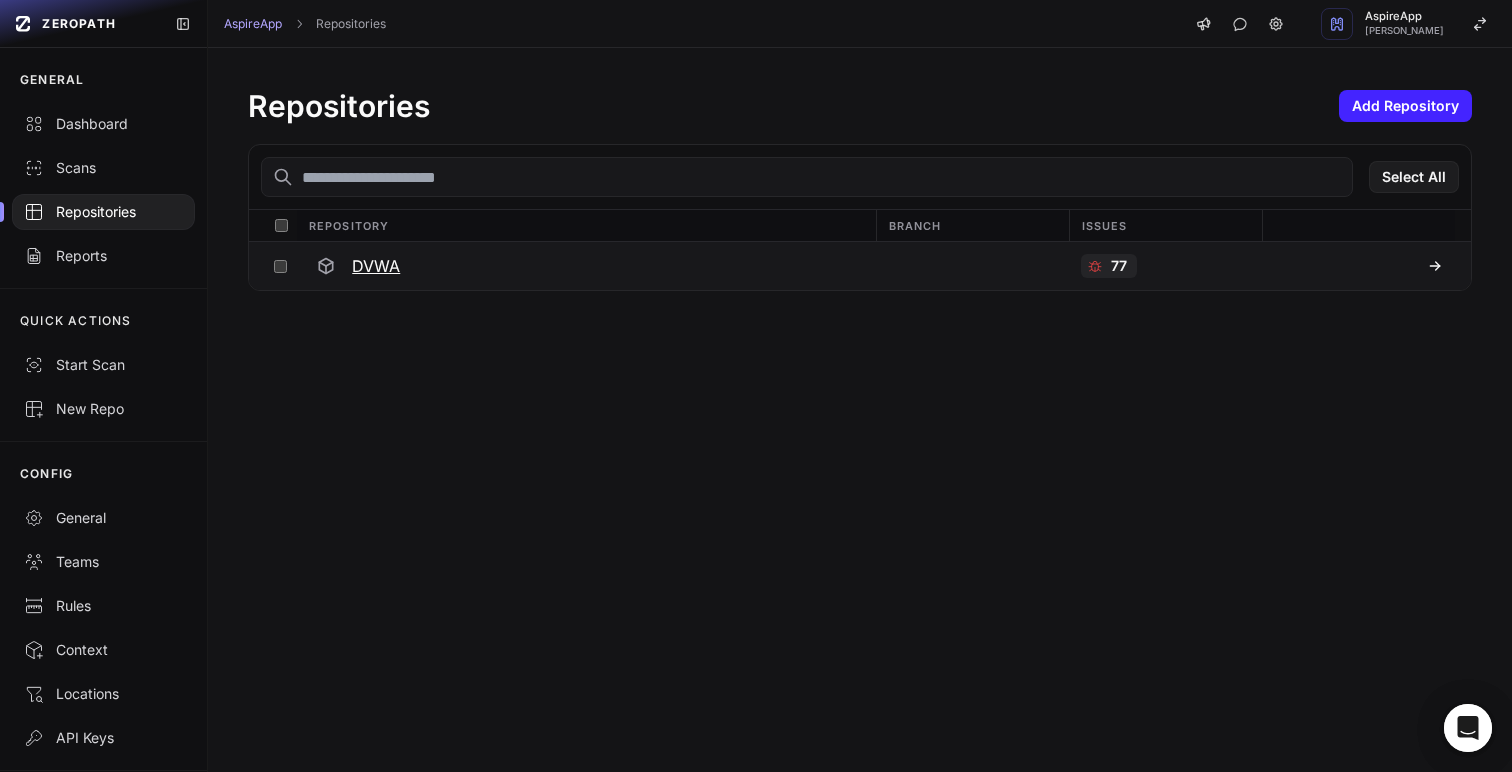 click on "DVWA" at bounding box center (585, 266) 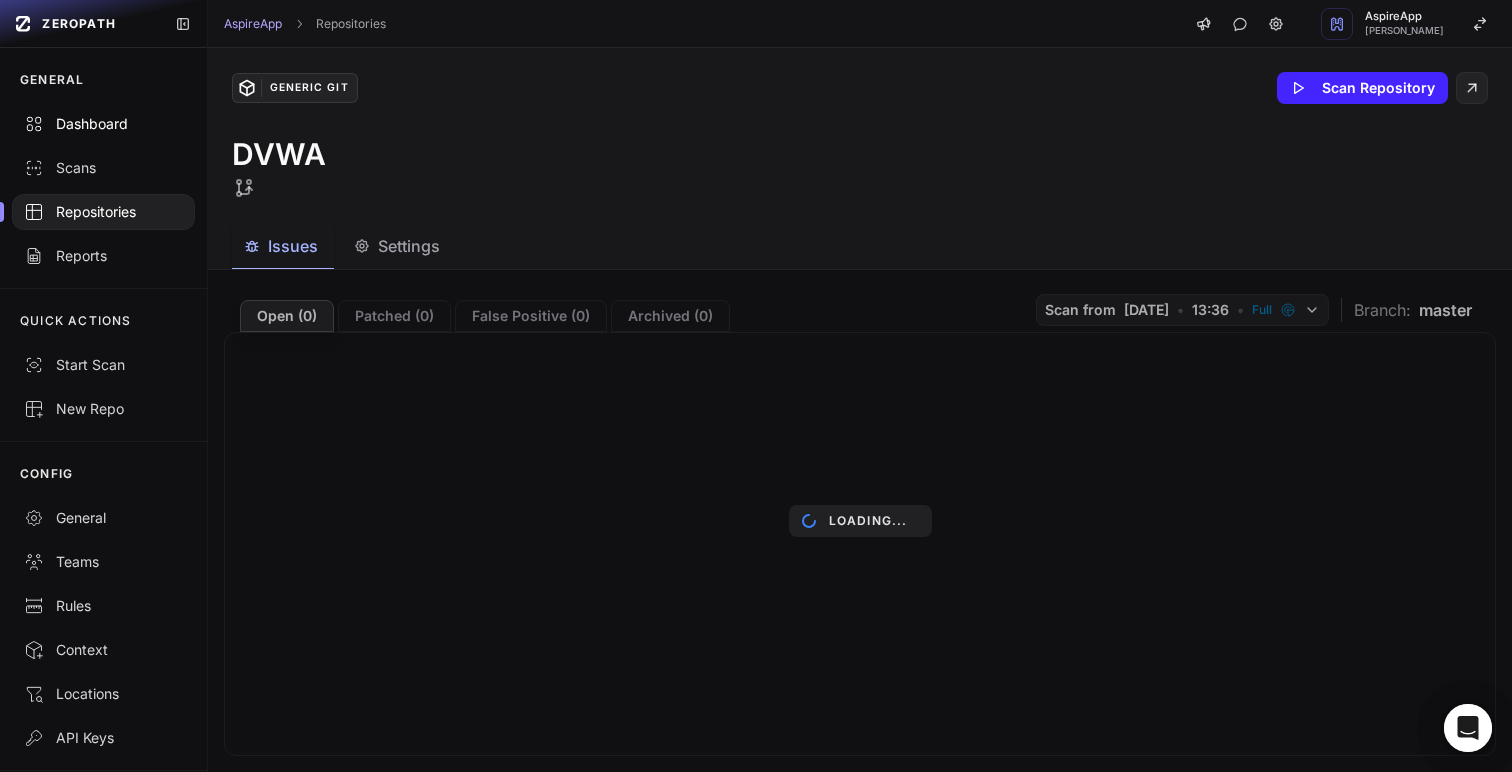 click on "Dashboard" at bounding box center (103, 124) 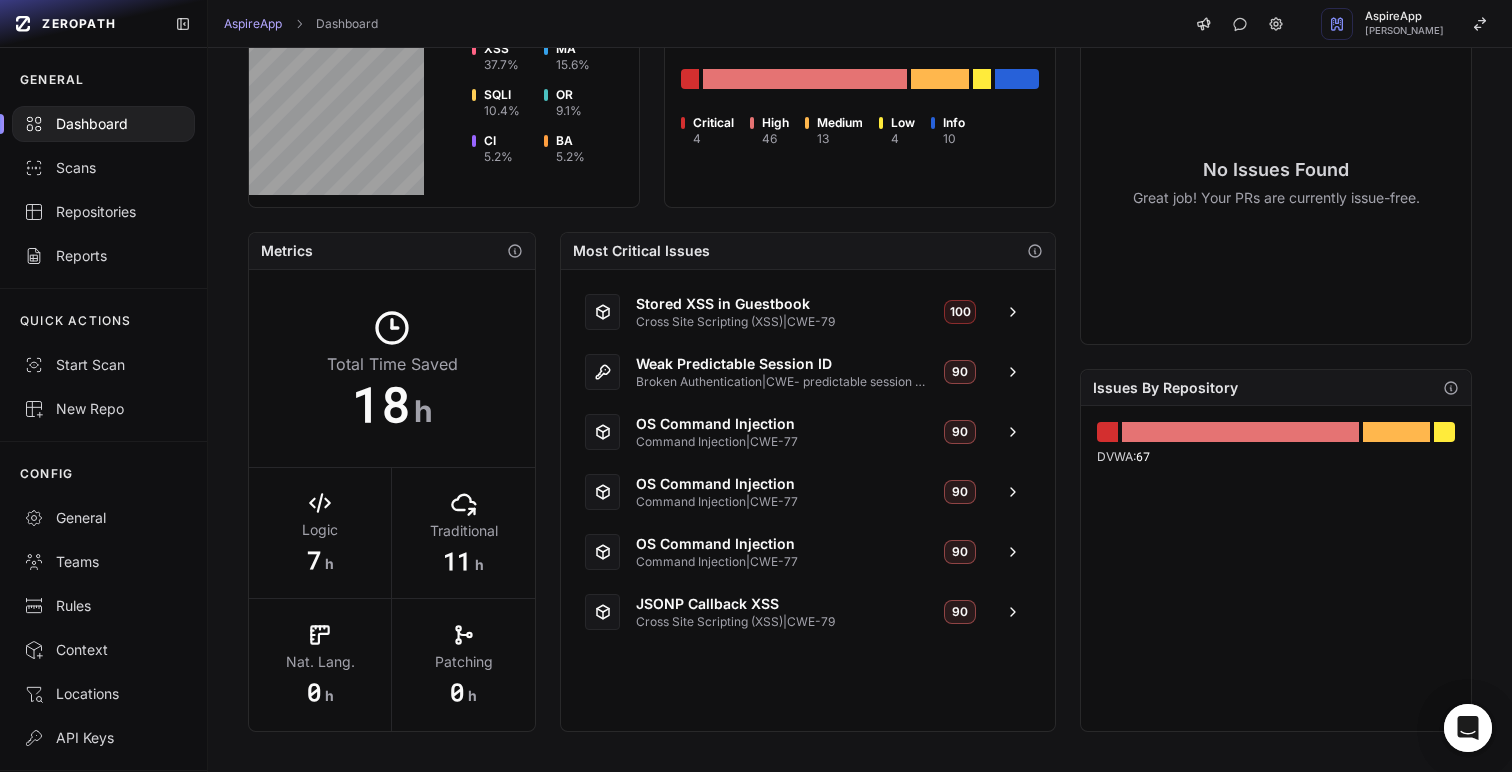 scroll, scrollTop: 0, scrollLeft: 0, axis: both 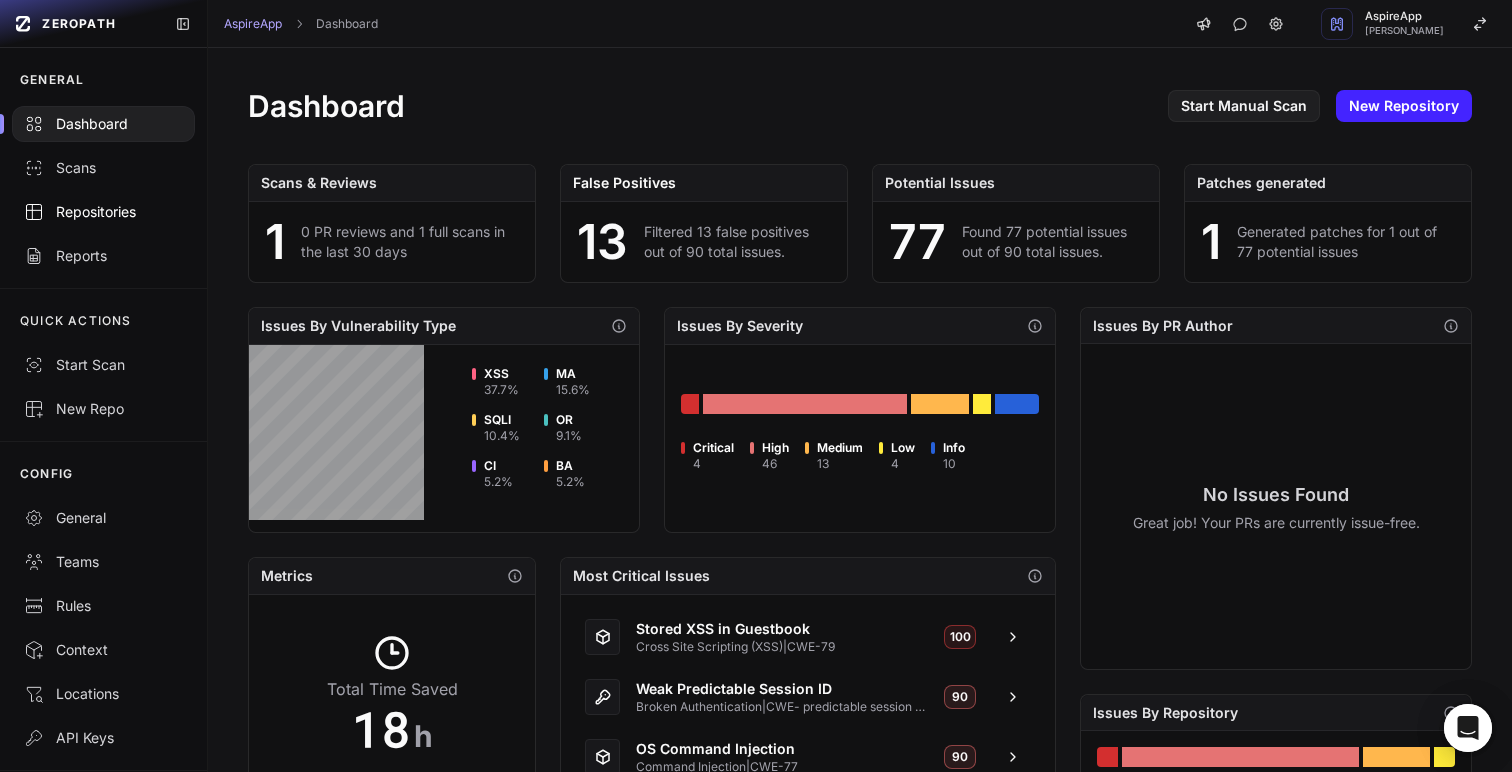 click on "Repositories" at bounding box center (103, 212) 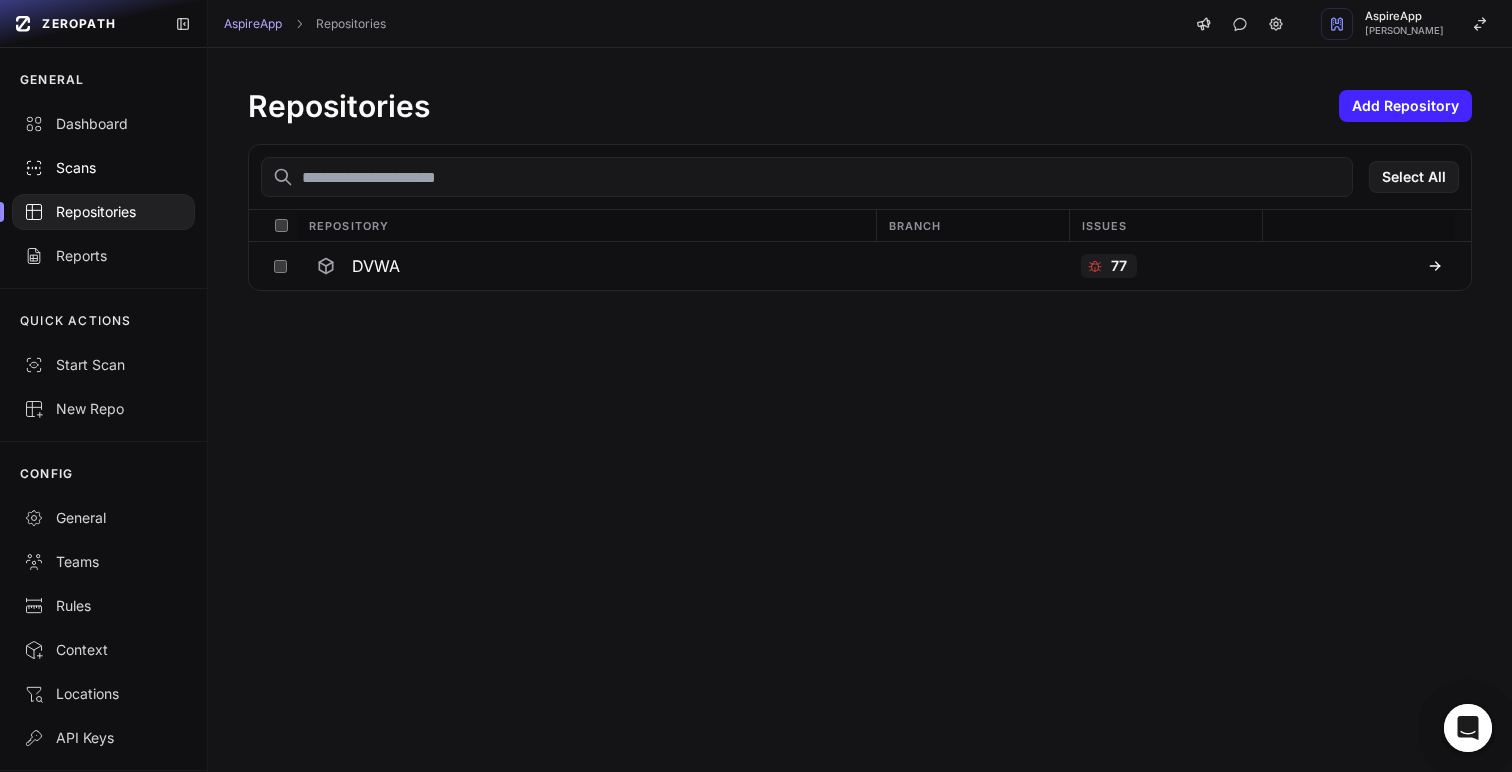 click on "Scans" at bounding box center (103, 168) 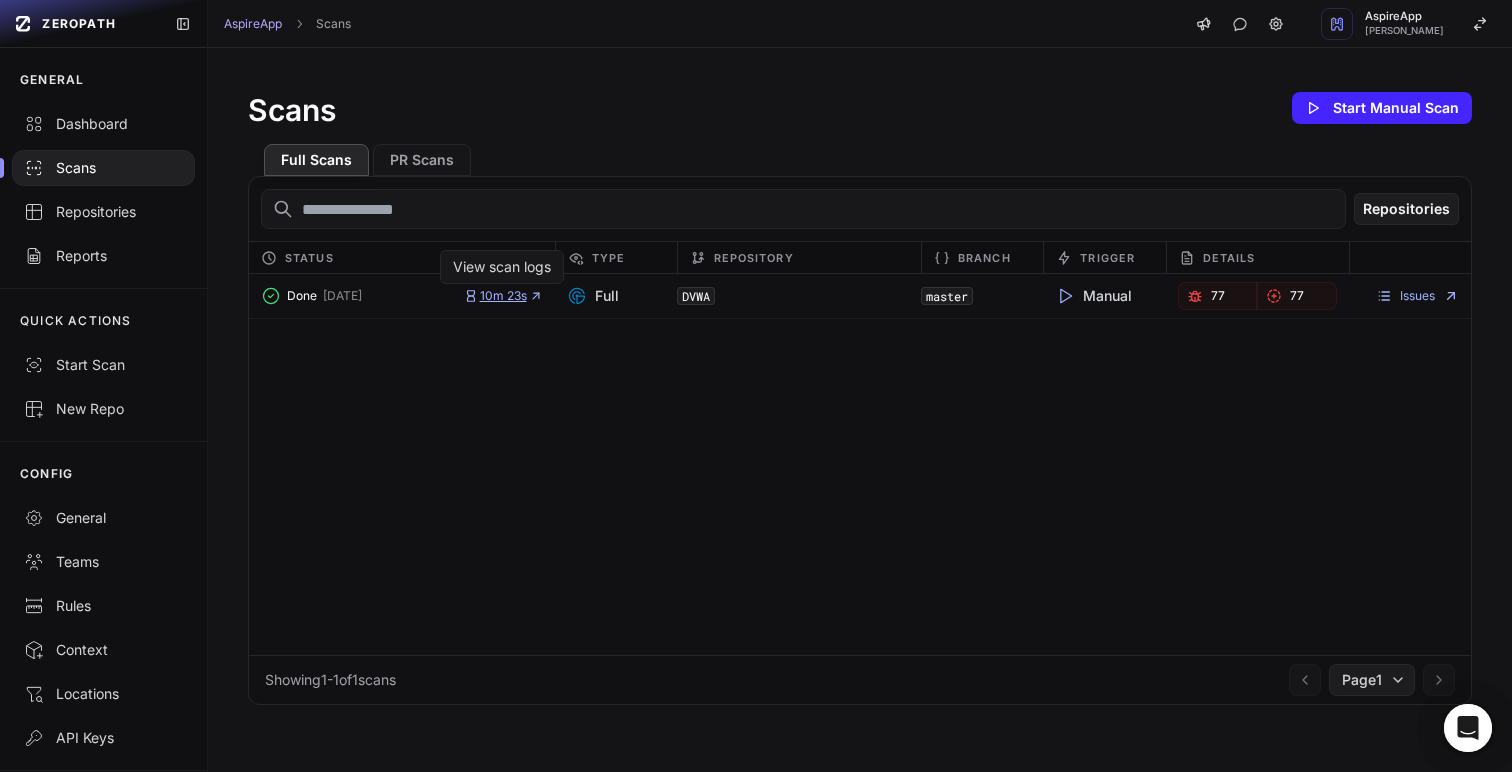 click on "10m 23s" at bounding box center (503, 296) 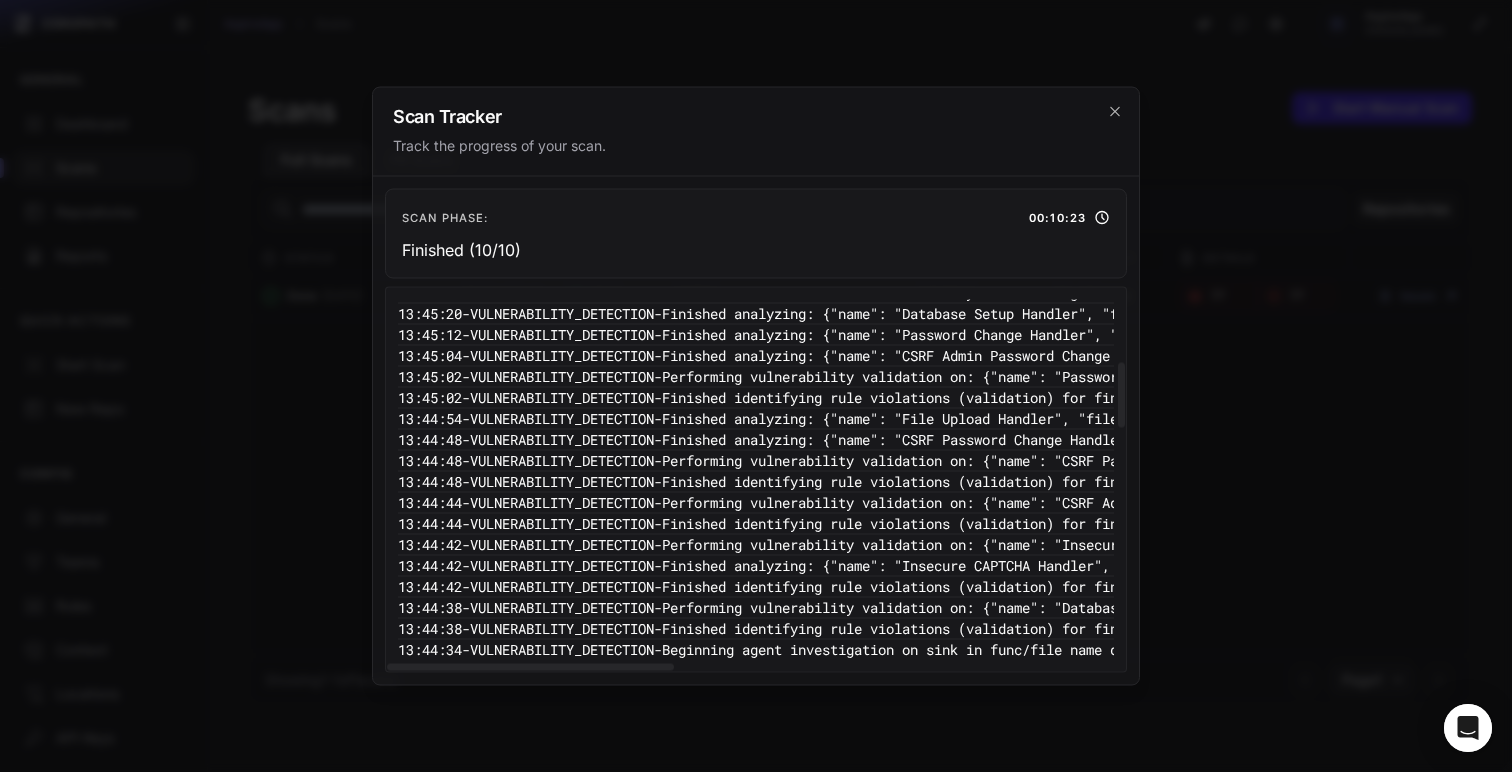 scroll, scrollTop: 0, scrollLeft: 0, axis: both 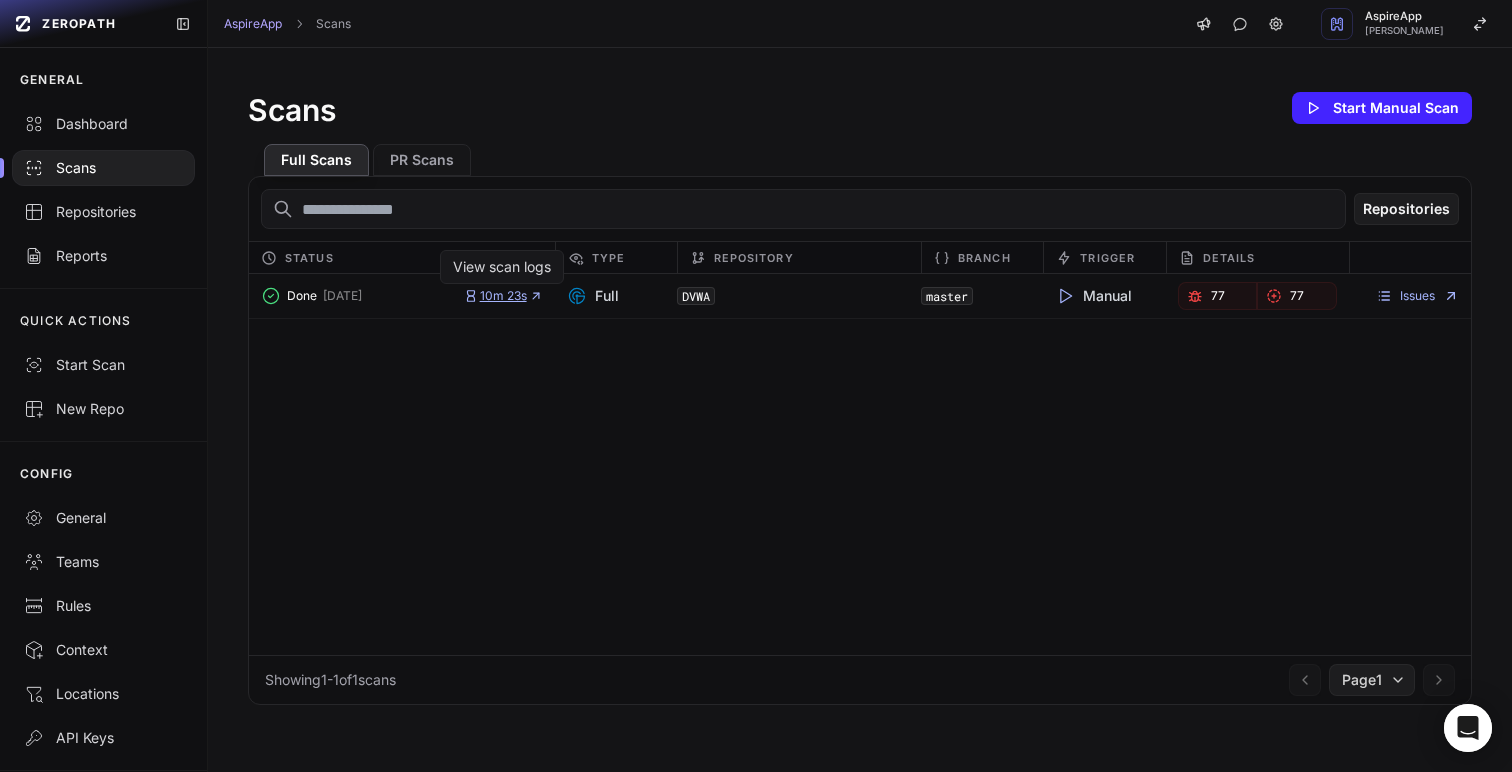 click on "10m 23s" at bounding box center (503, 296) 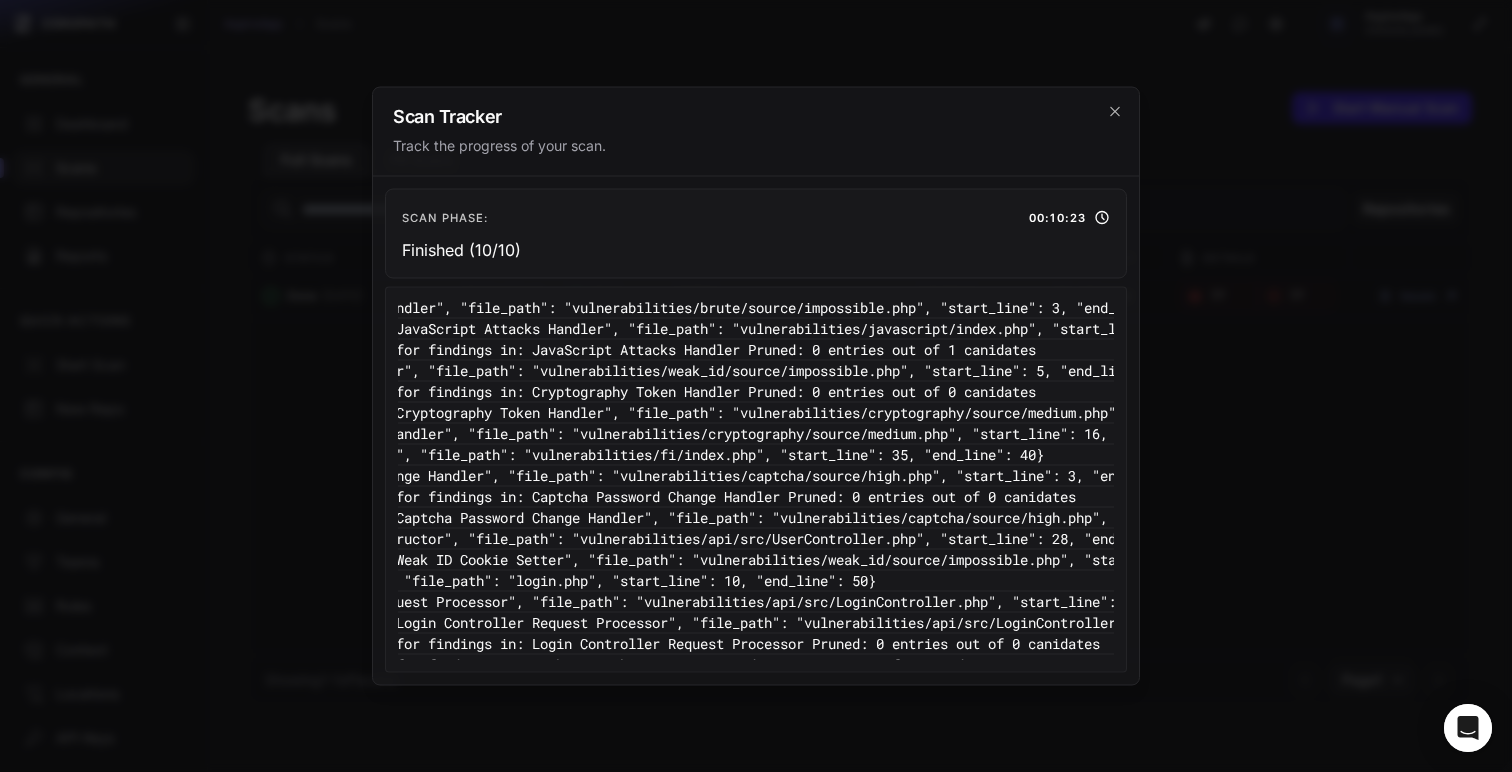 scroll, scrollTop: 737, scrollLeft: 668, axis: both 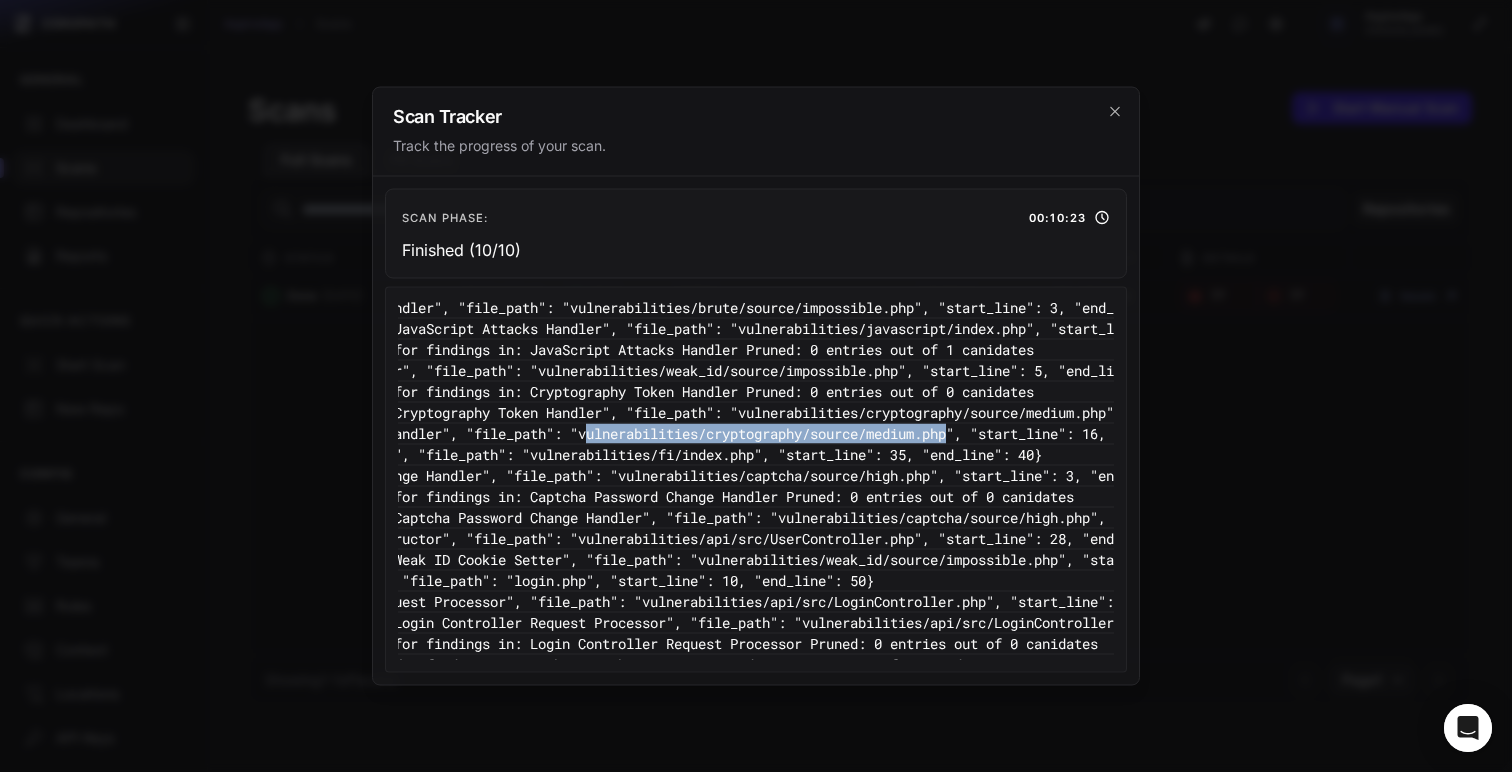 drag, startPoint x: 1038, startPoint y: 432, endPoint x: 658, endPoint y: 433, distance: 380.0013 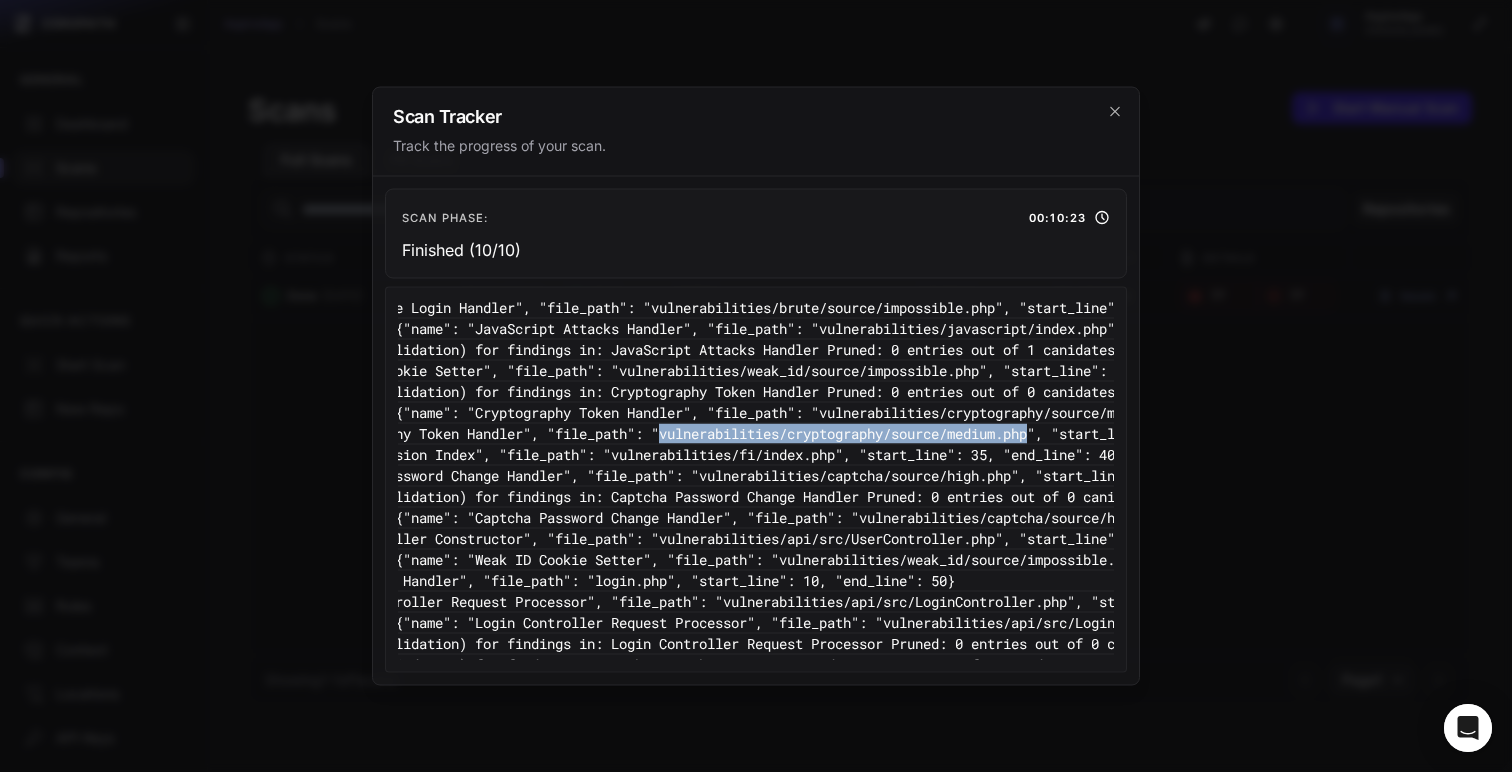 scroll, scrollTop: 737, scrollLeft: 544, axis: both 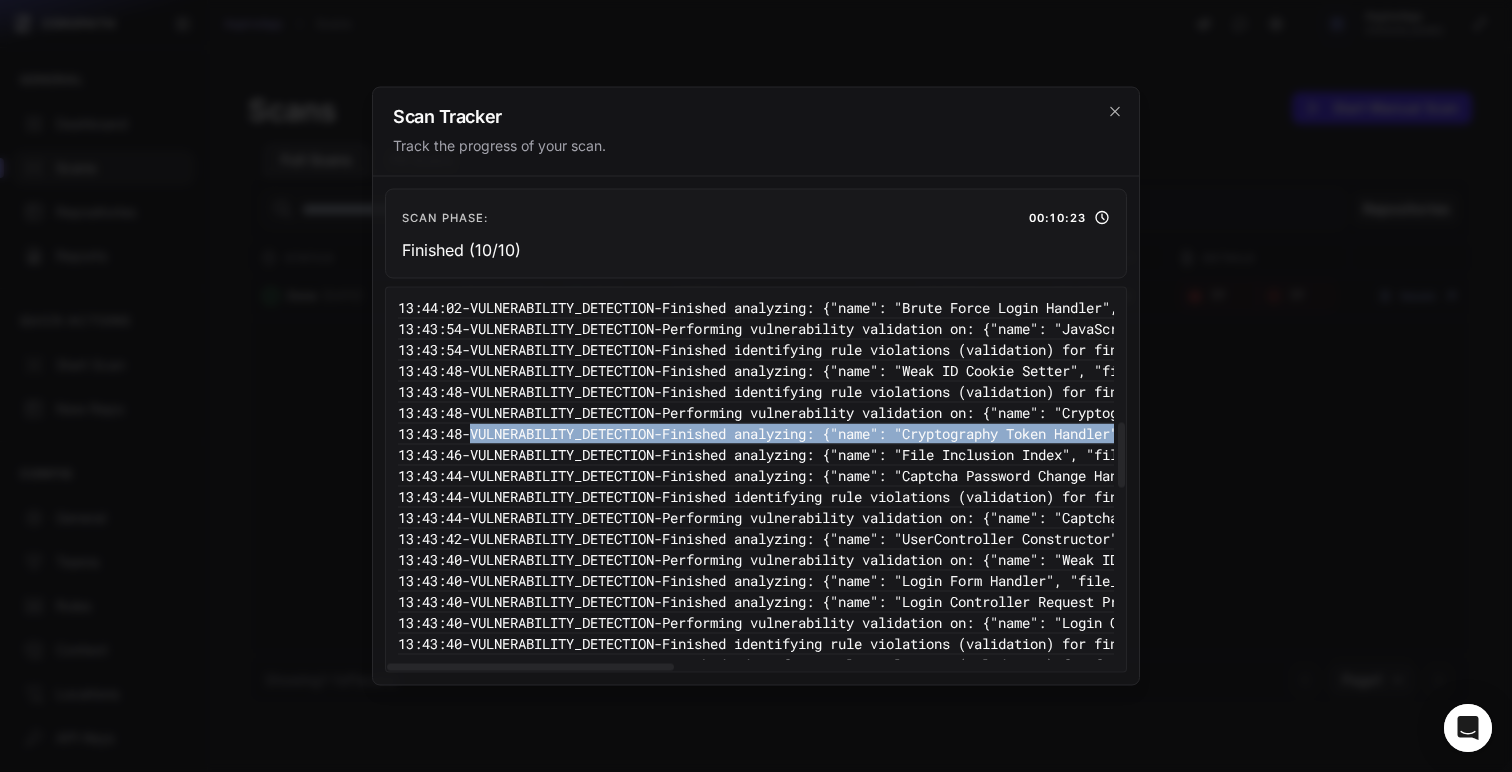 drag, startPoint x: 676, startPoint y: 434, endPoint x: 488, endPoint y: 442, distance: 188.17014 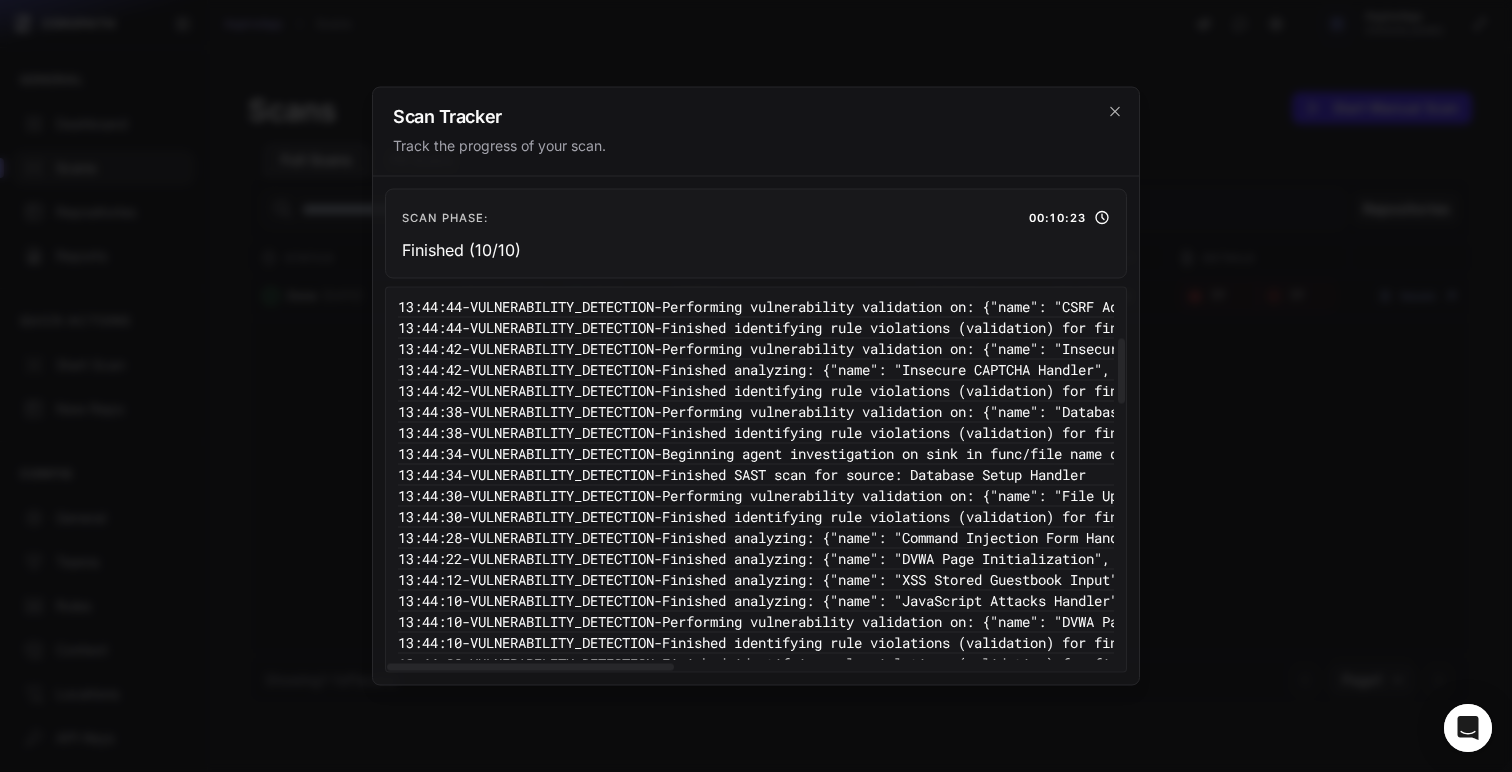 scroll, scrollTop: 0, scrollLeft: 0, axis: both 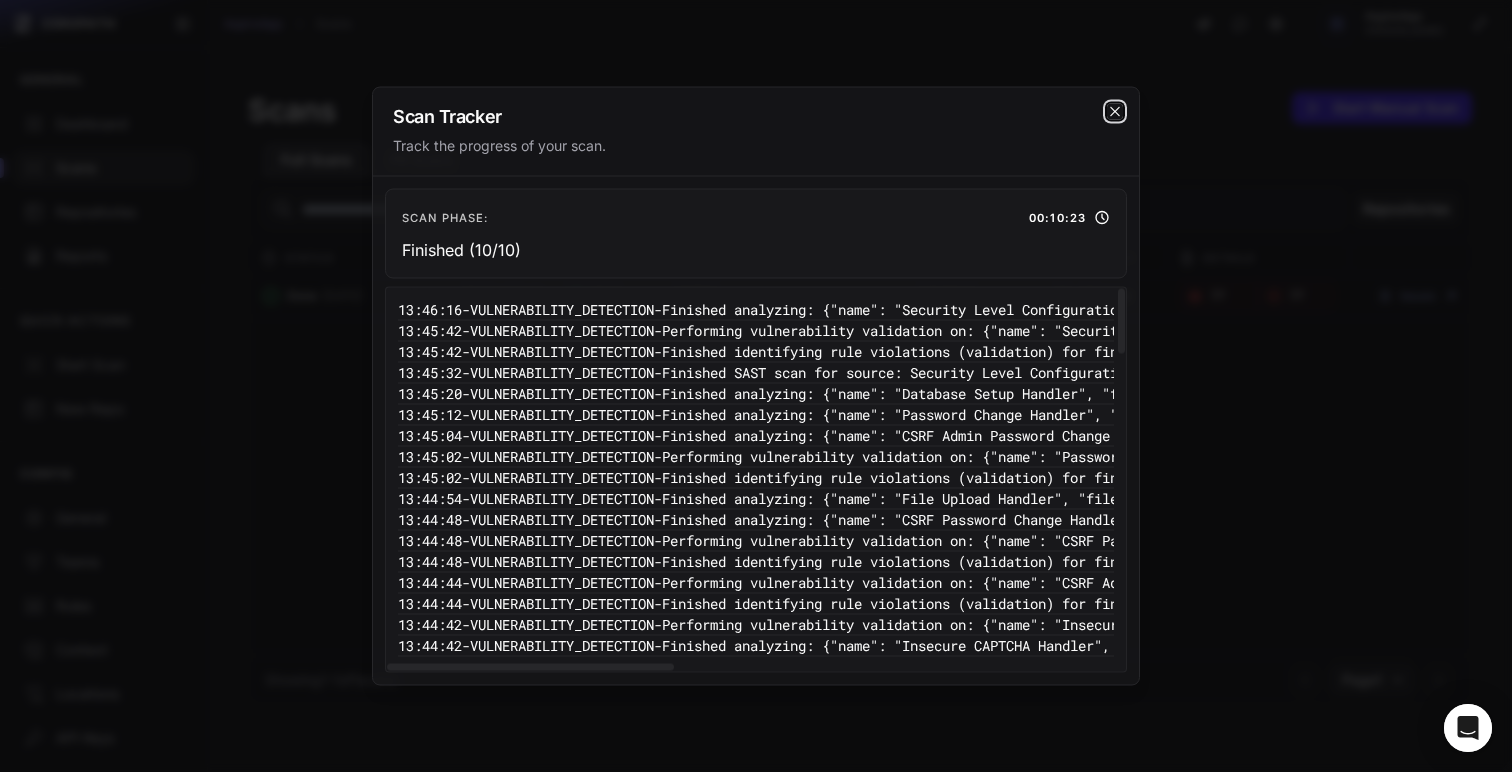 click 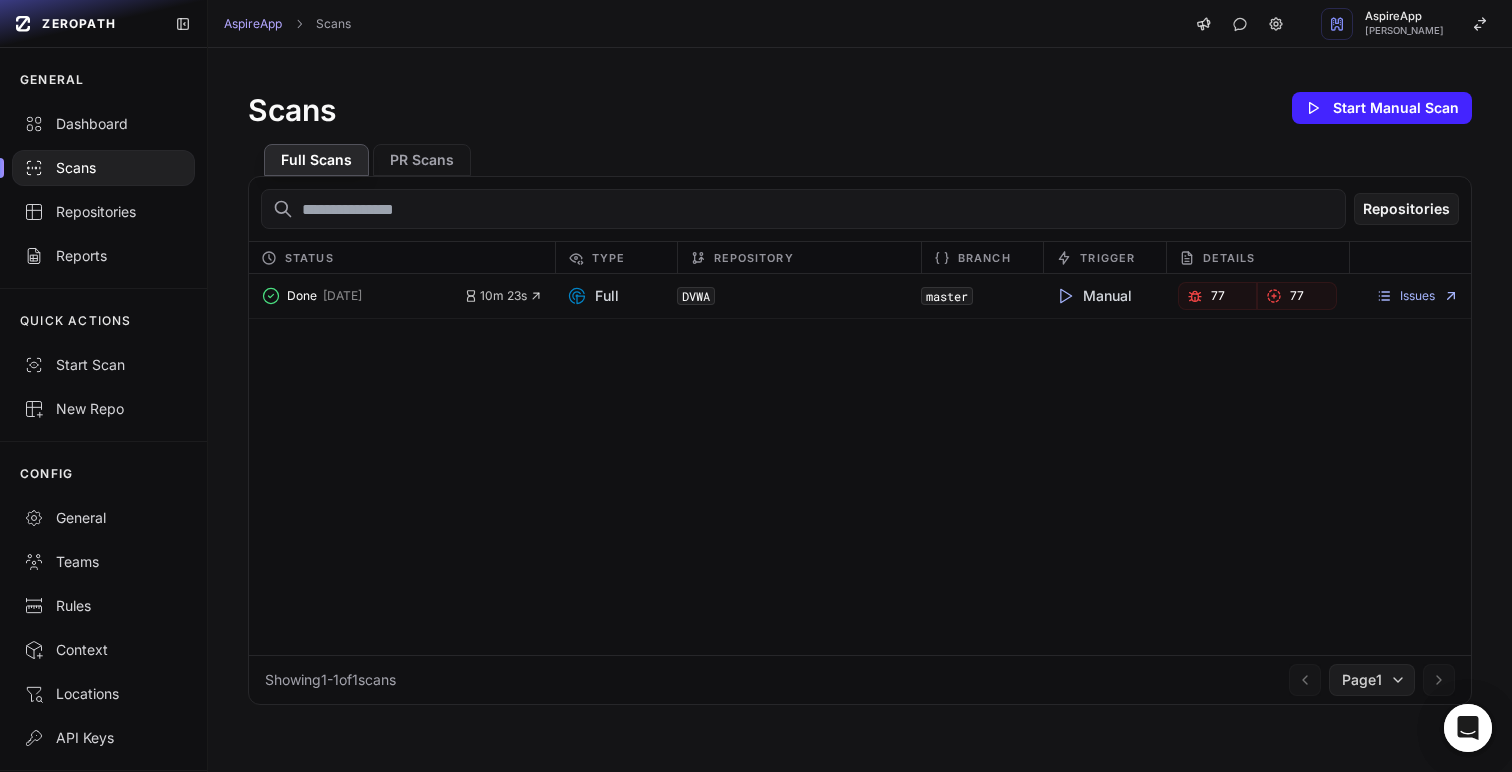 click on "DVWA" at bounding box center (799, 296) 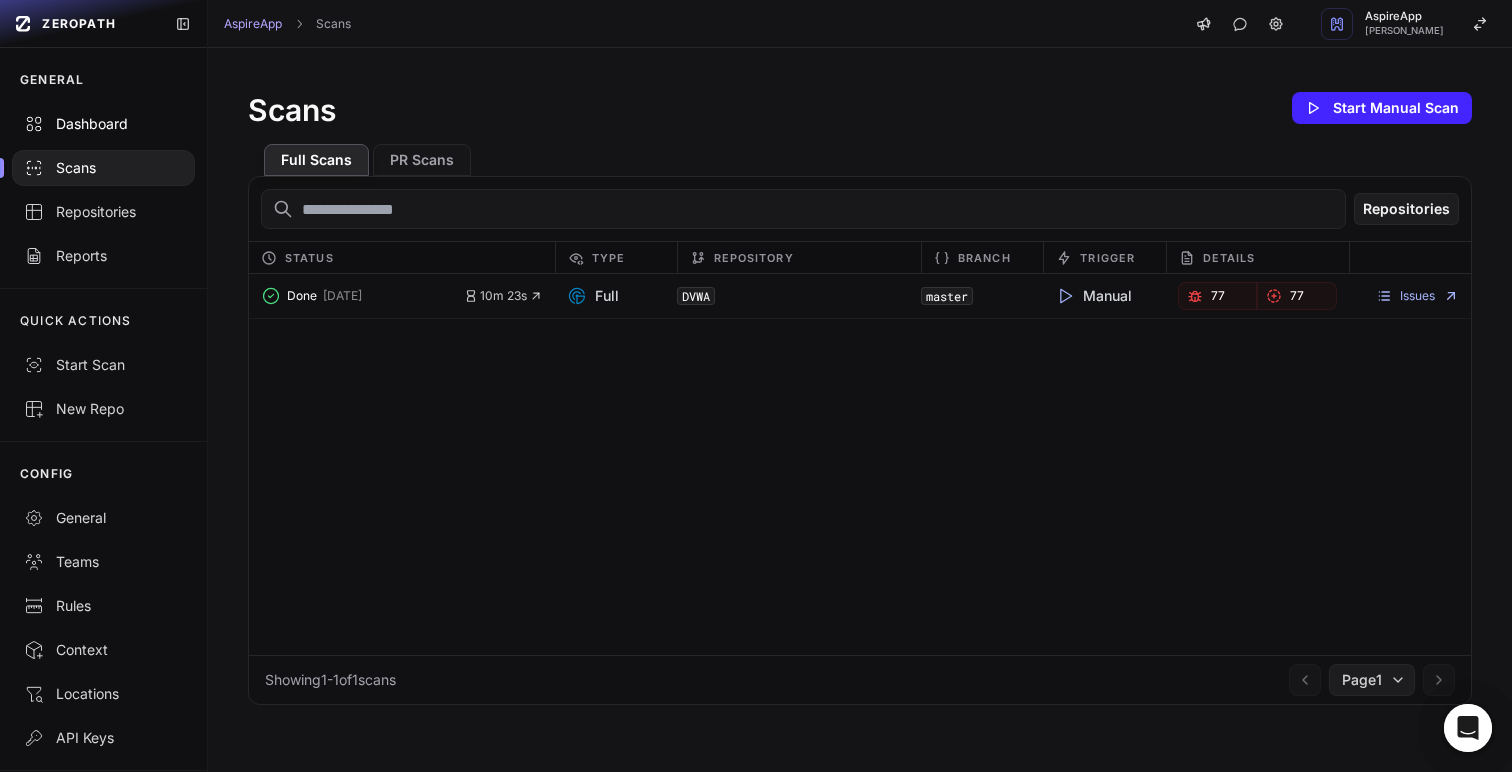 click on "Dashboard" at bounding box center [103, 124] 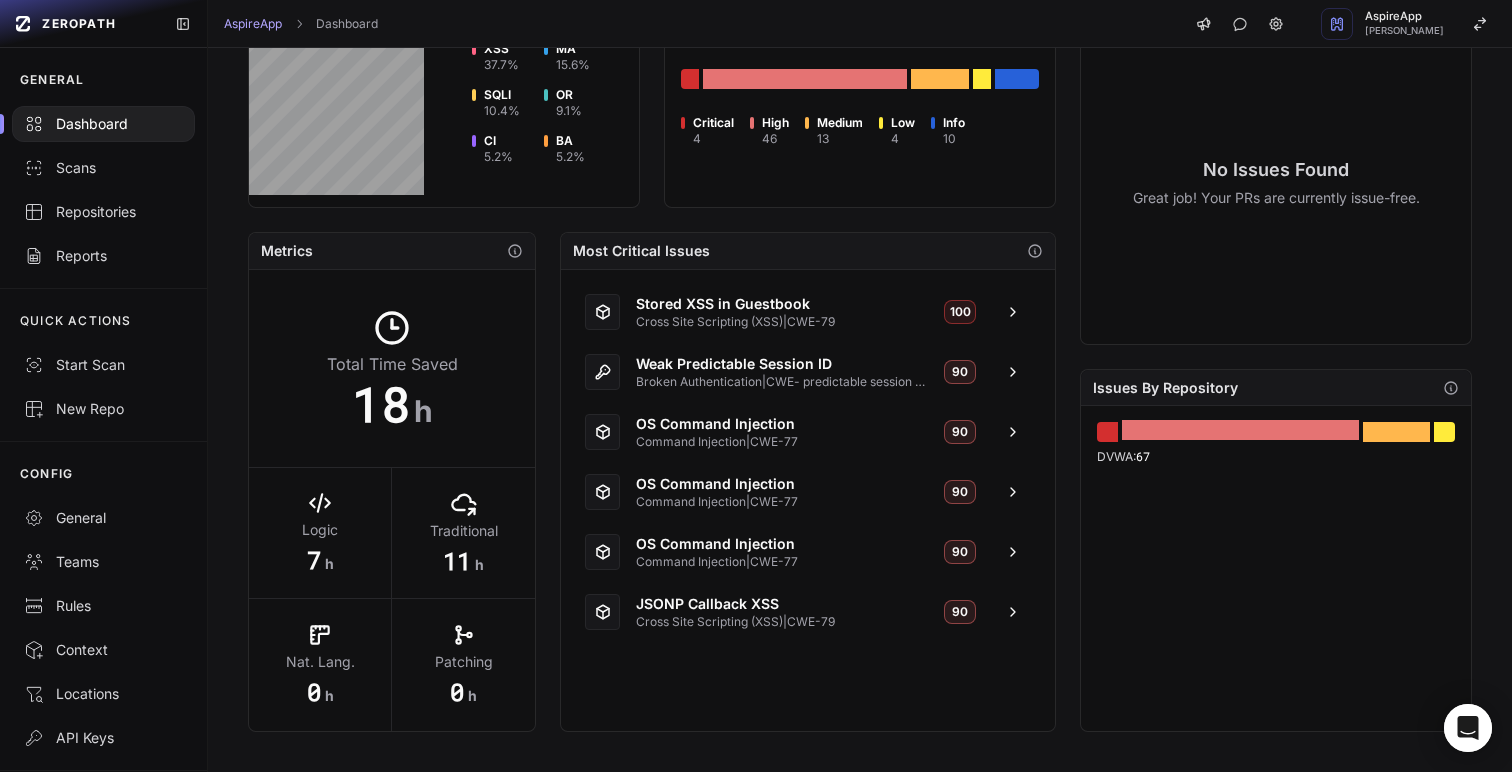 scroll, scrollTop: 0, scrollLeft: 0, axis: both 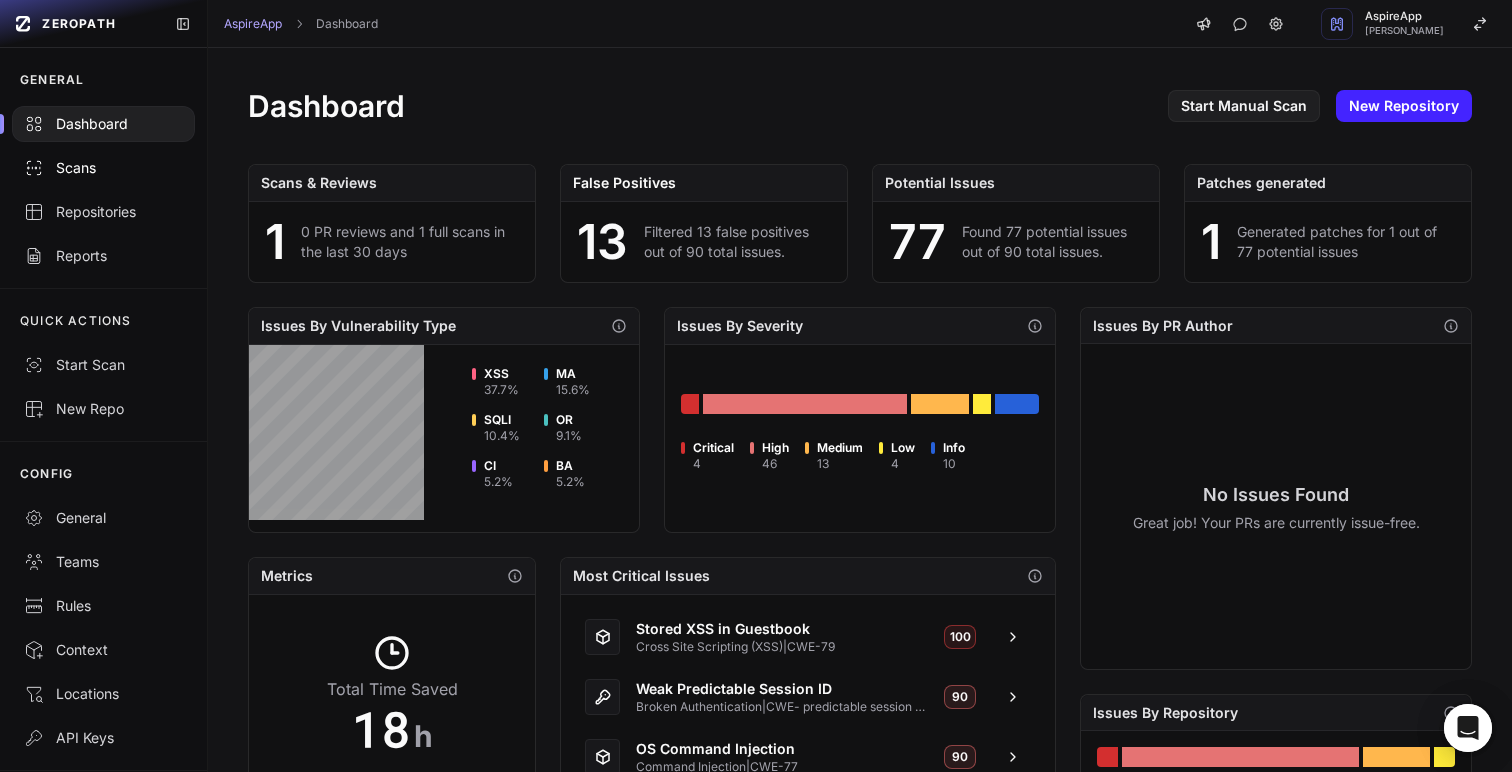 click on "Scans" at bounding box center [103, 168] 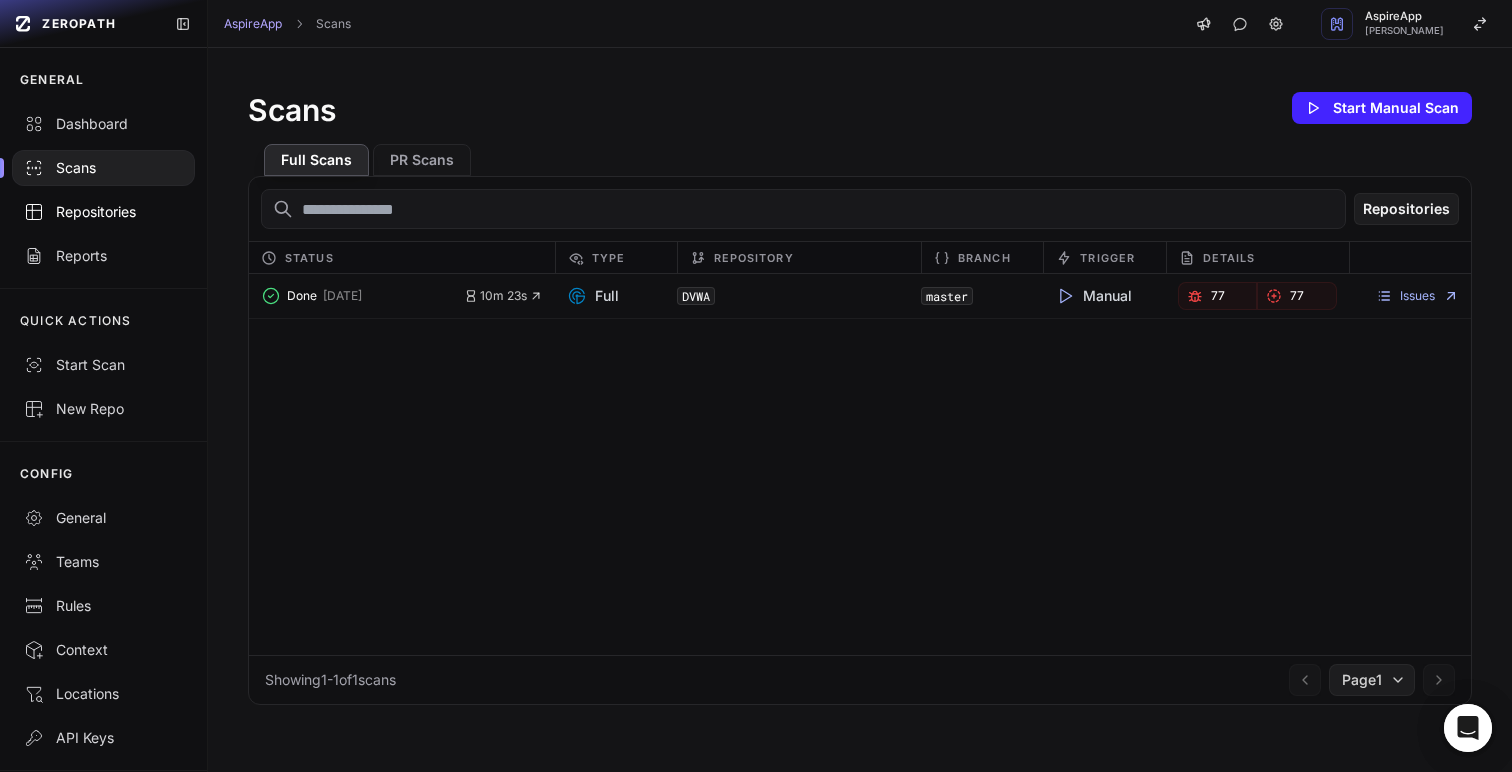 click on "Repositories" at bounding box center [103, 212] 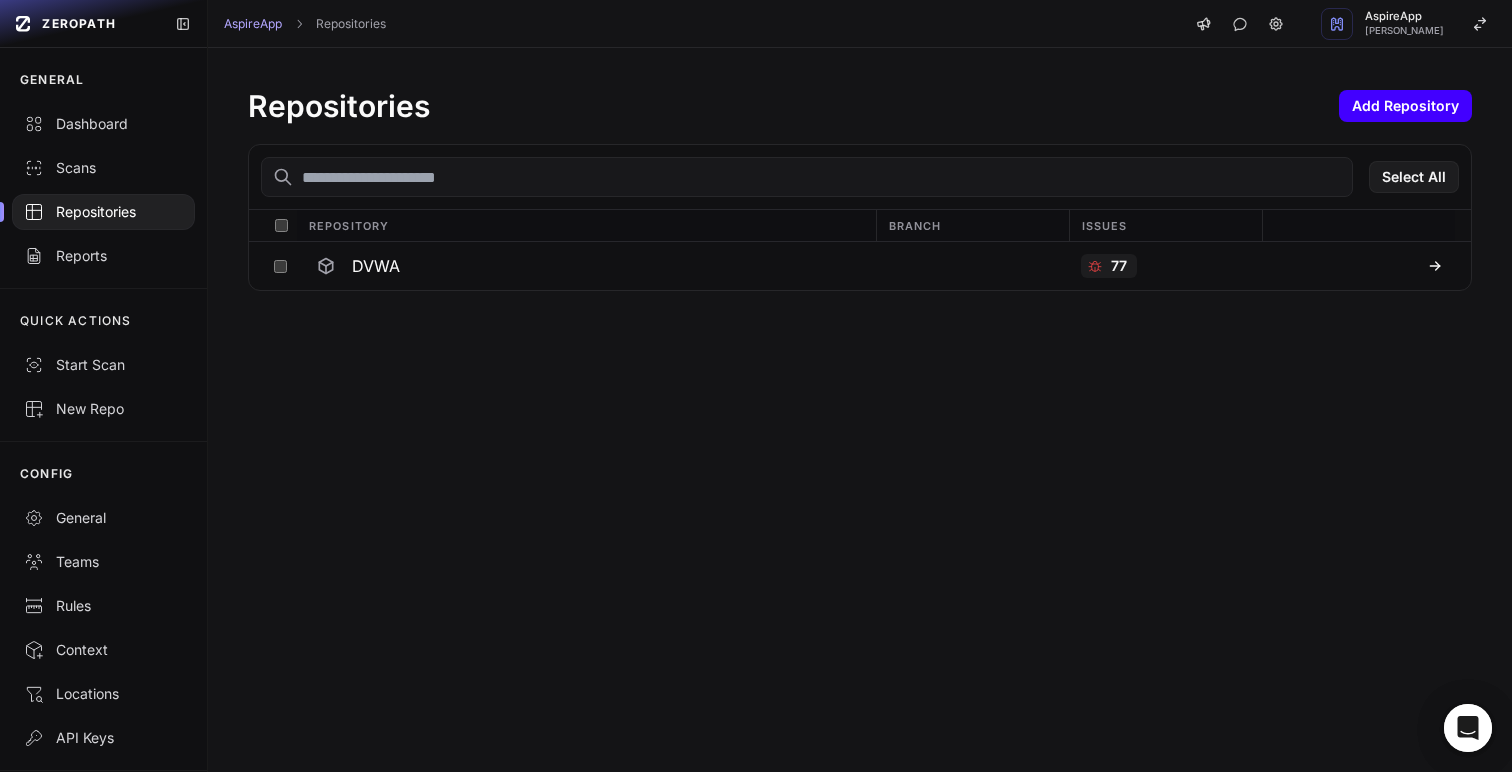 click on "Add Repository" at bounding box center (1405, 106) 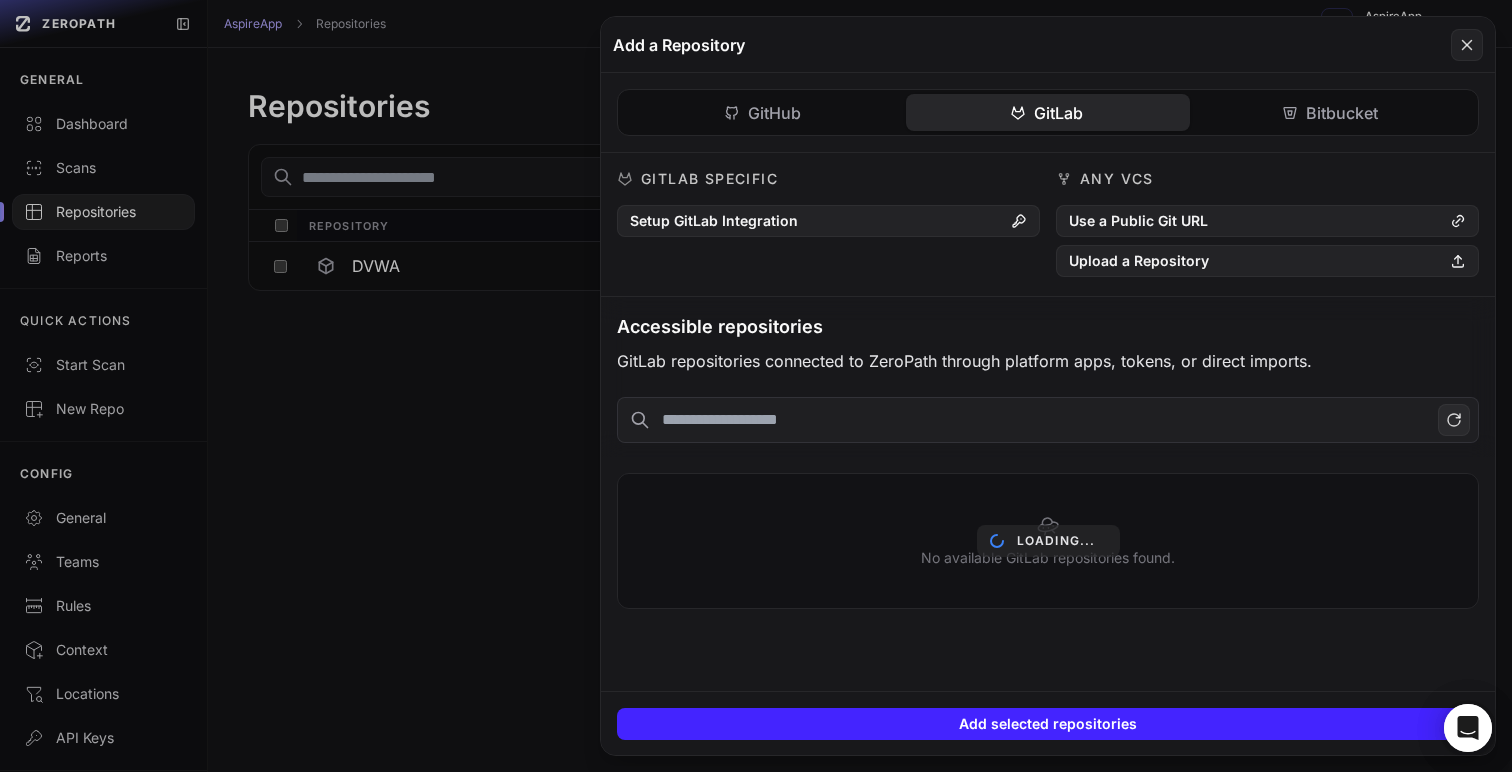 click on "GitLab" 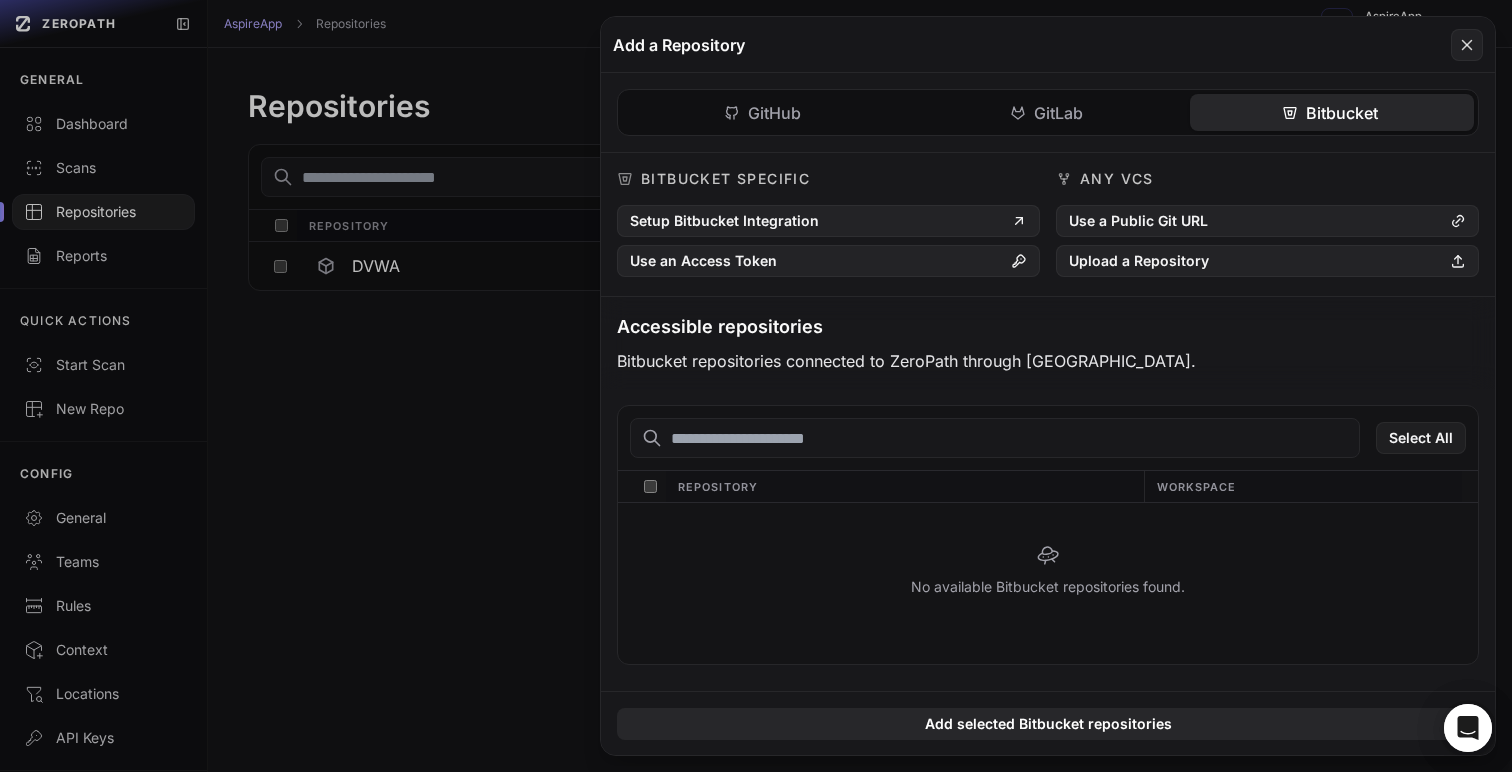 click on "Bitbucket" 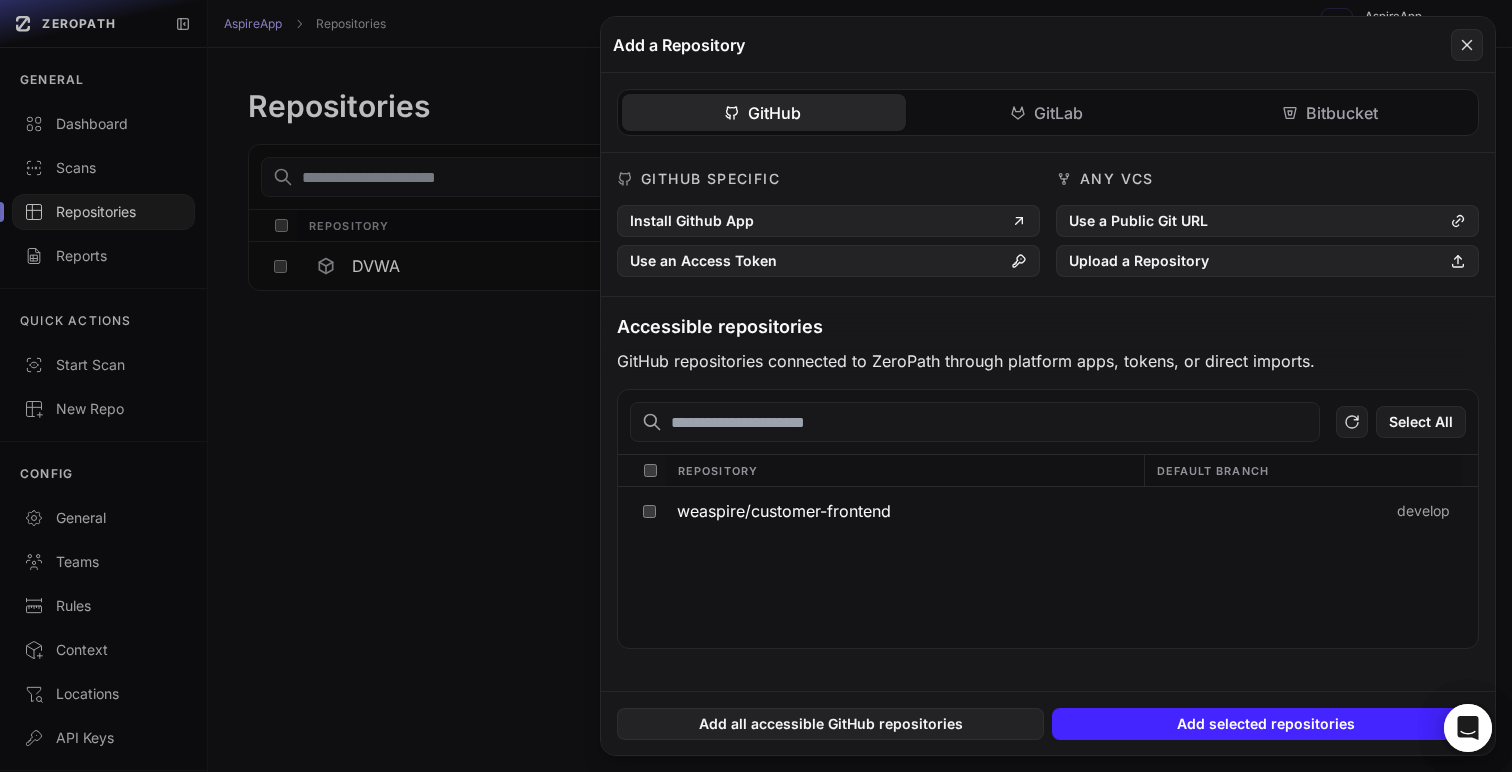 click 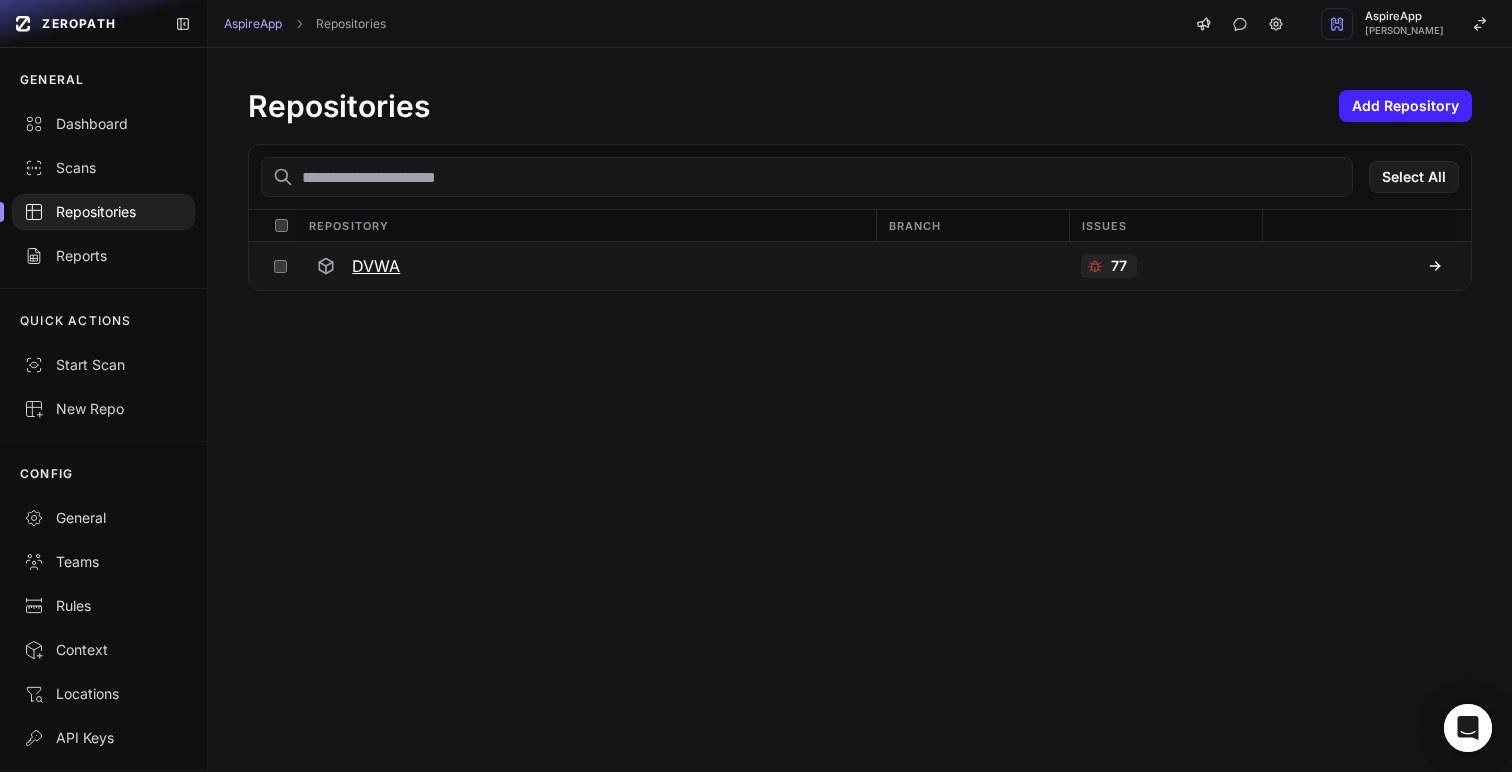 click on "77" at bounding box center [1119, 266] 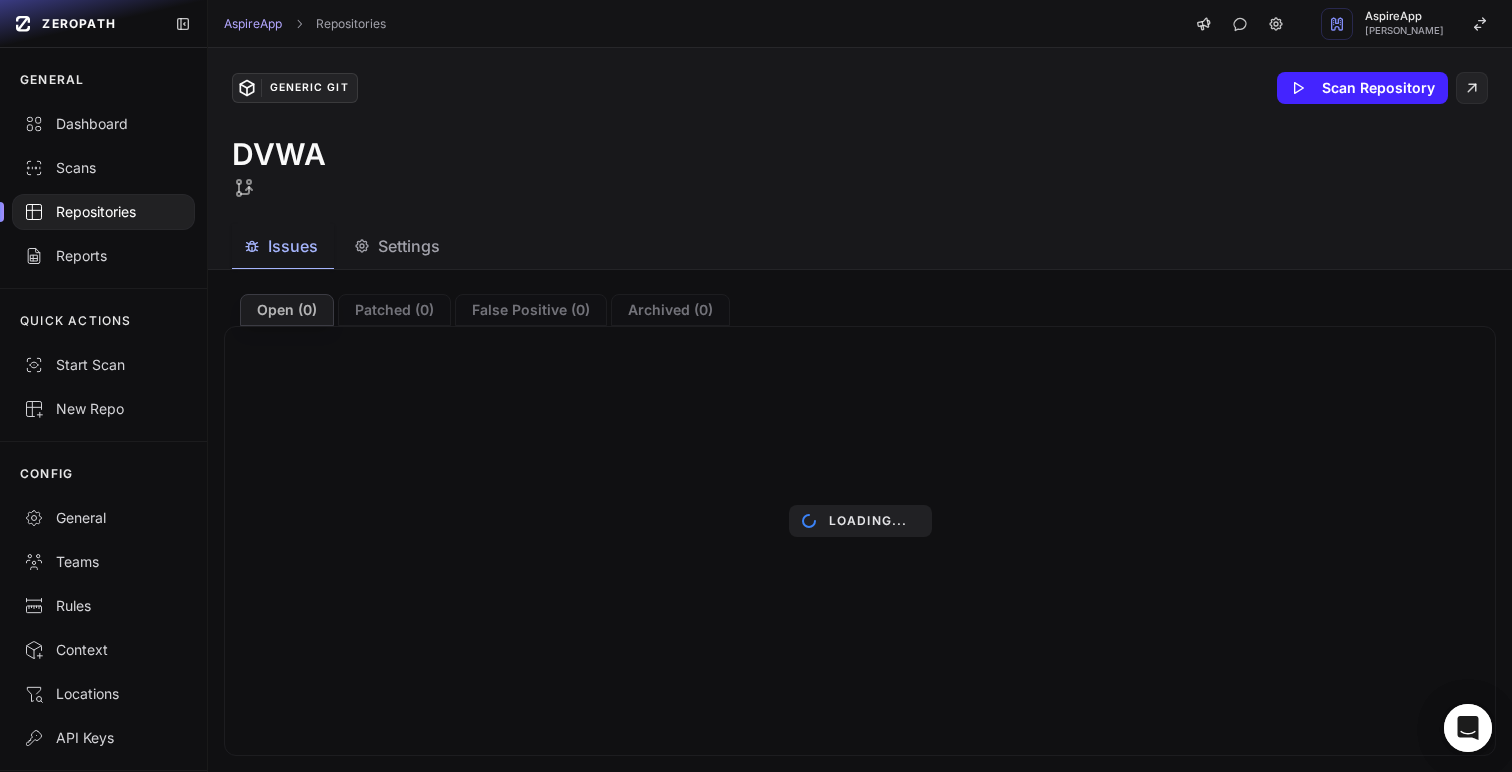 click on "Settings" at bounding box center (409, 246) 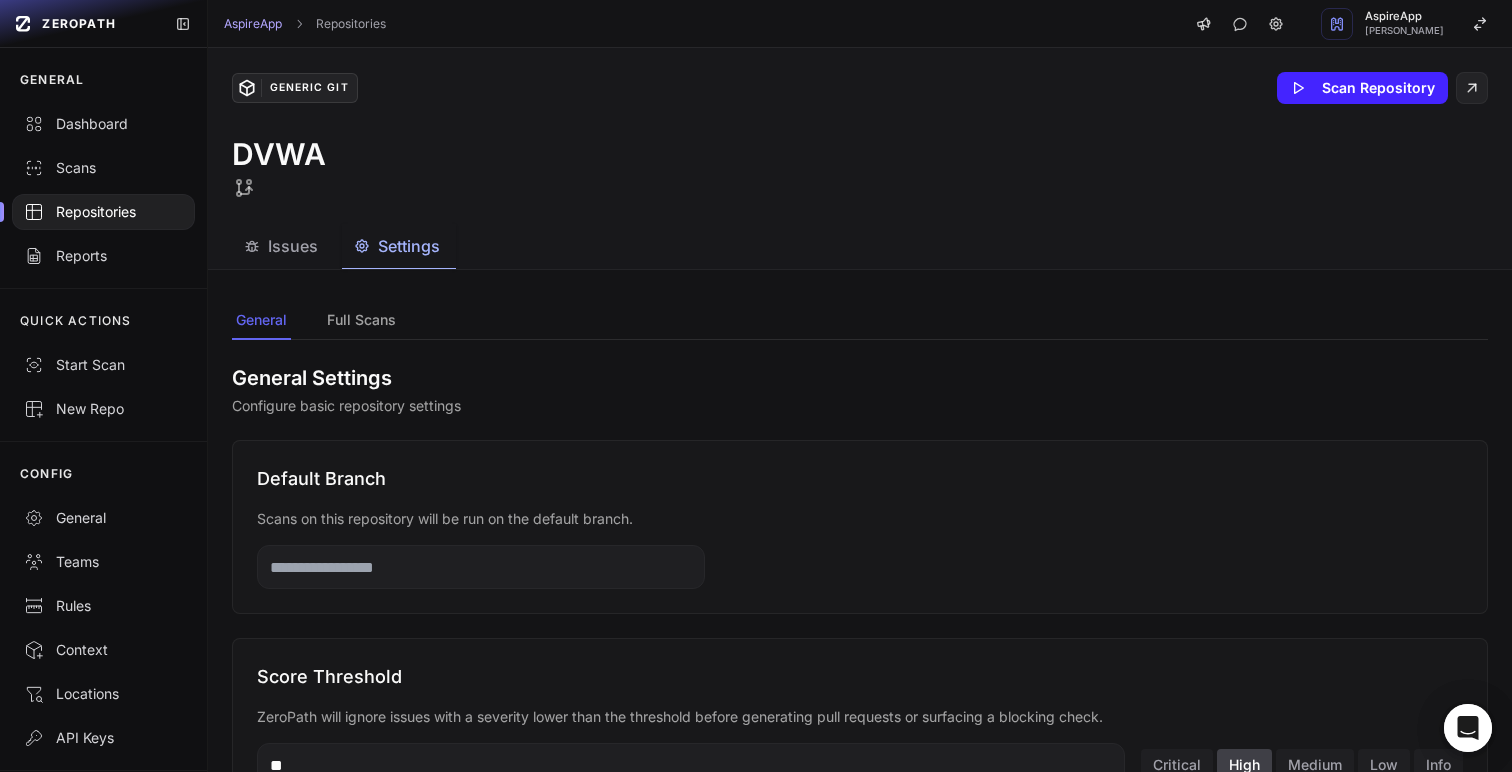 click on "Settings" at bounding box center [409, 246] 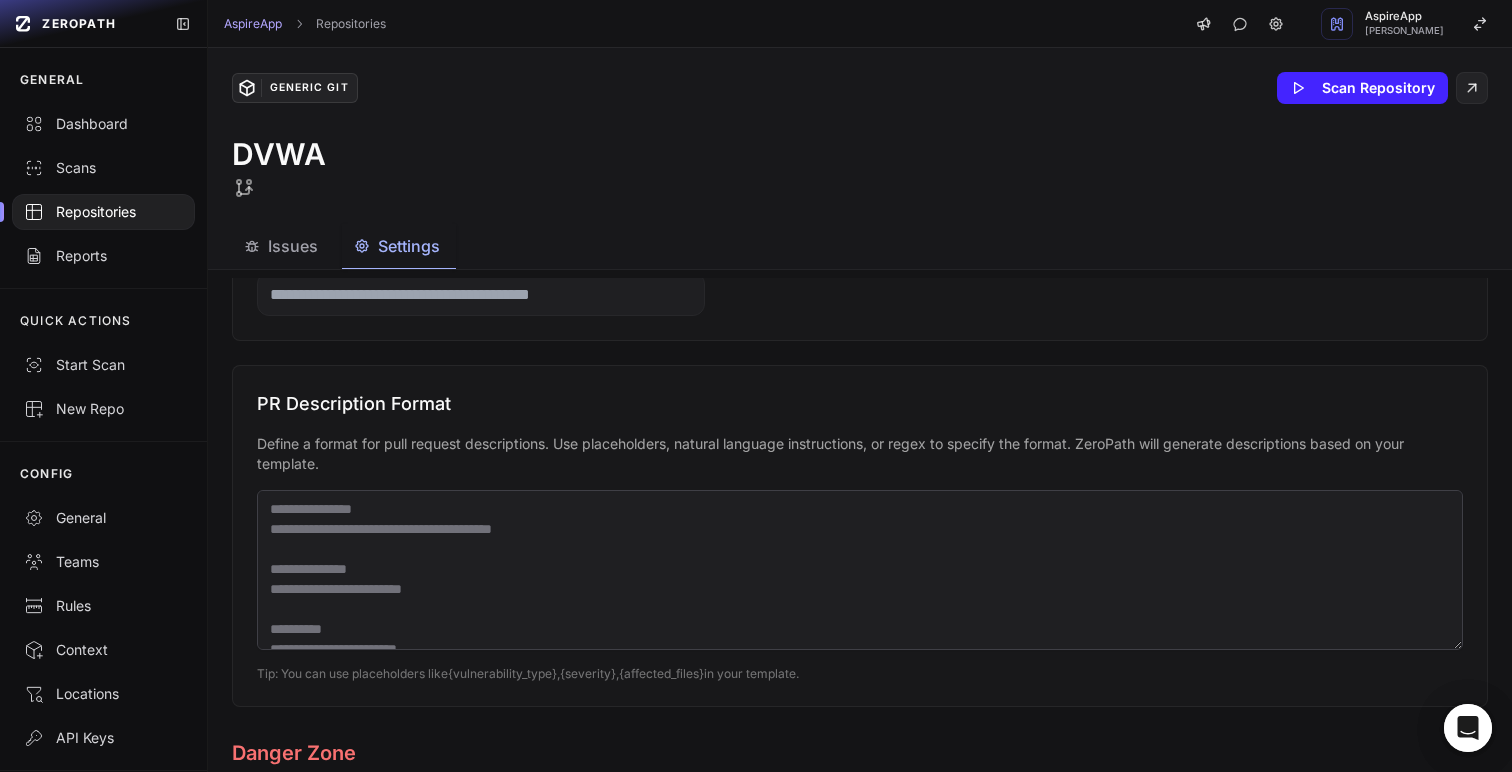 scroll, scrollTop: 1422, scrollLeft: 0, axis: vertical 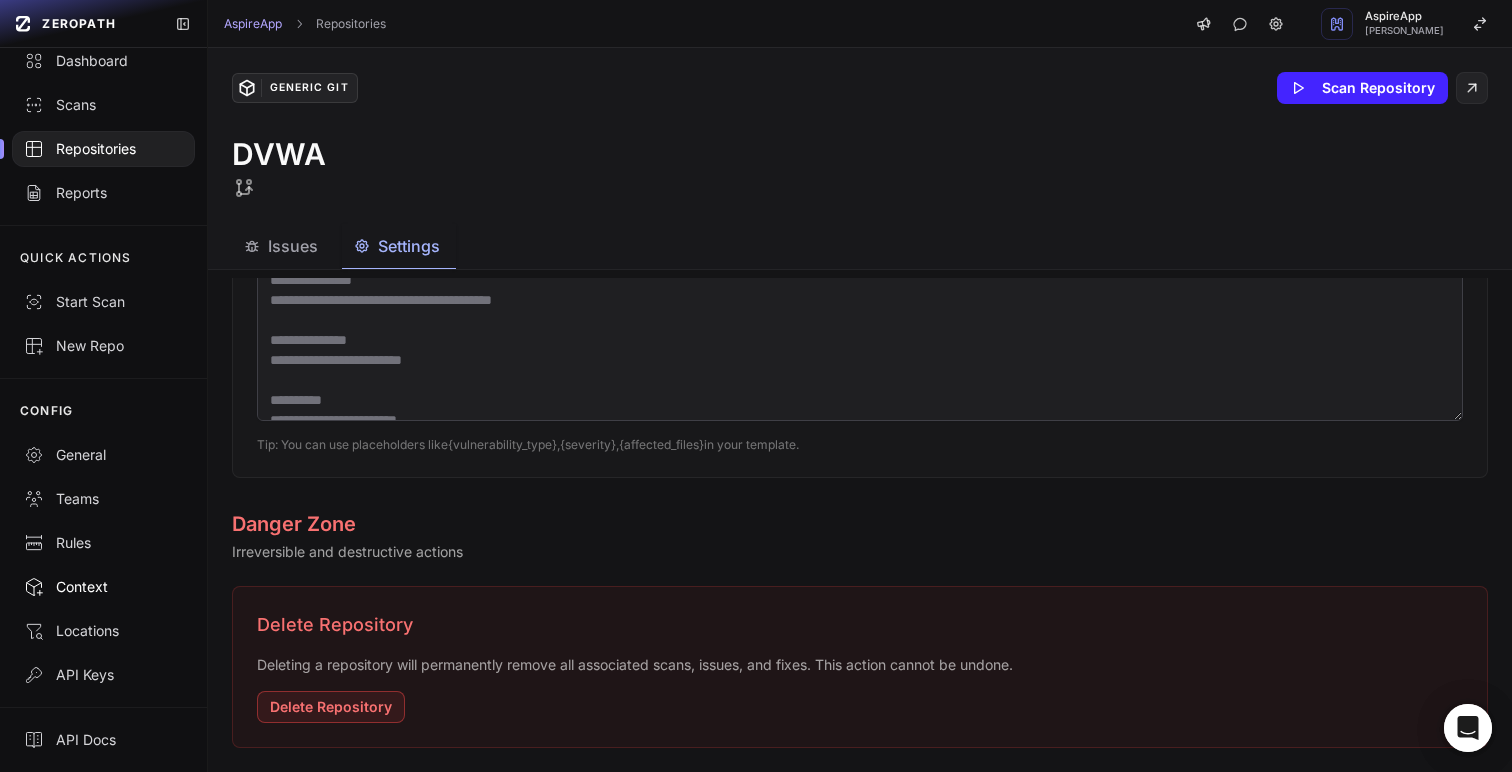 click on "Context" at bounding box center [103, 587] 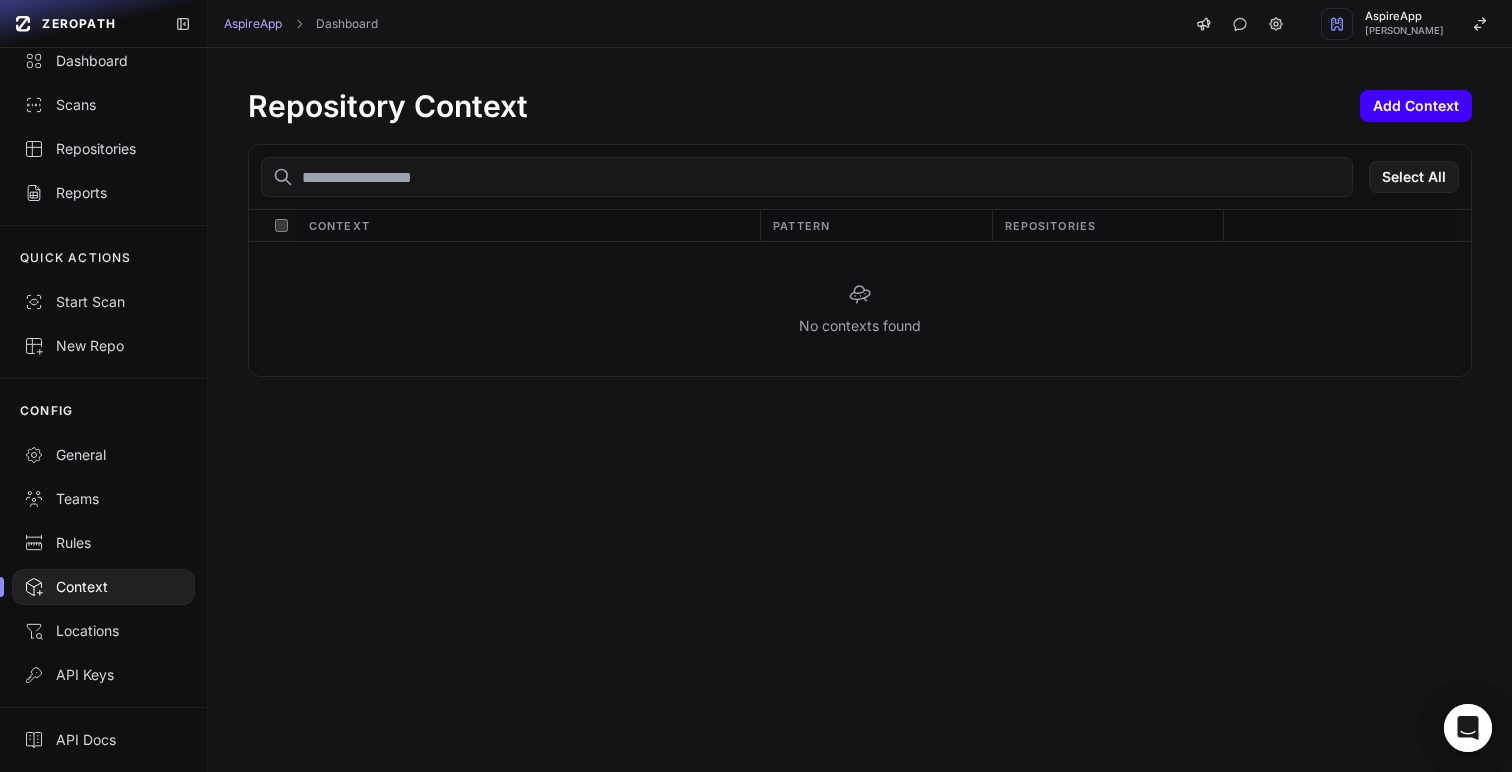 click on "Add Context" at bounding box center [1416, 106] 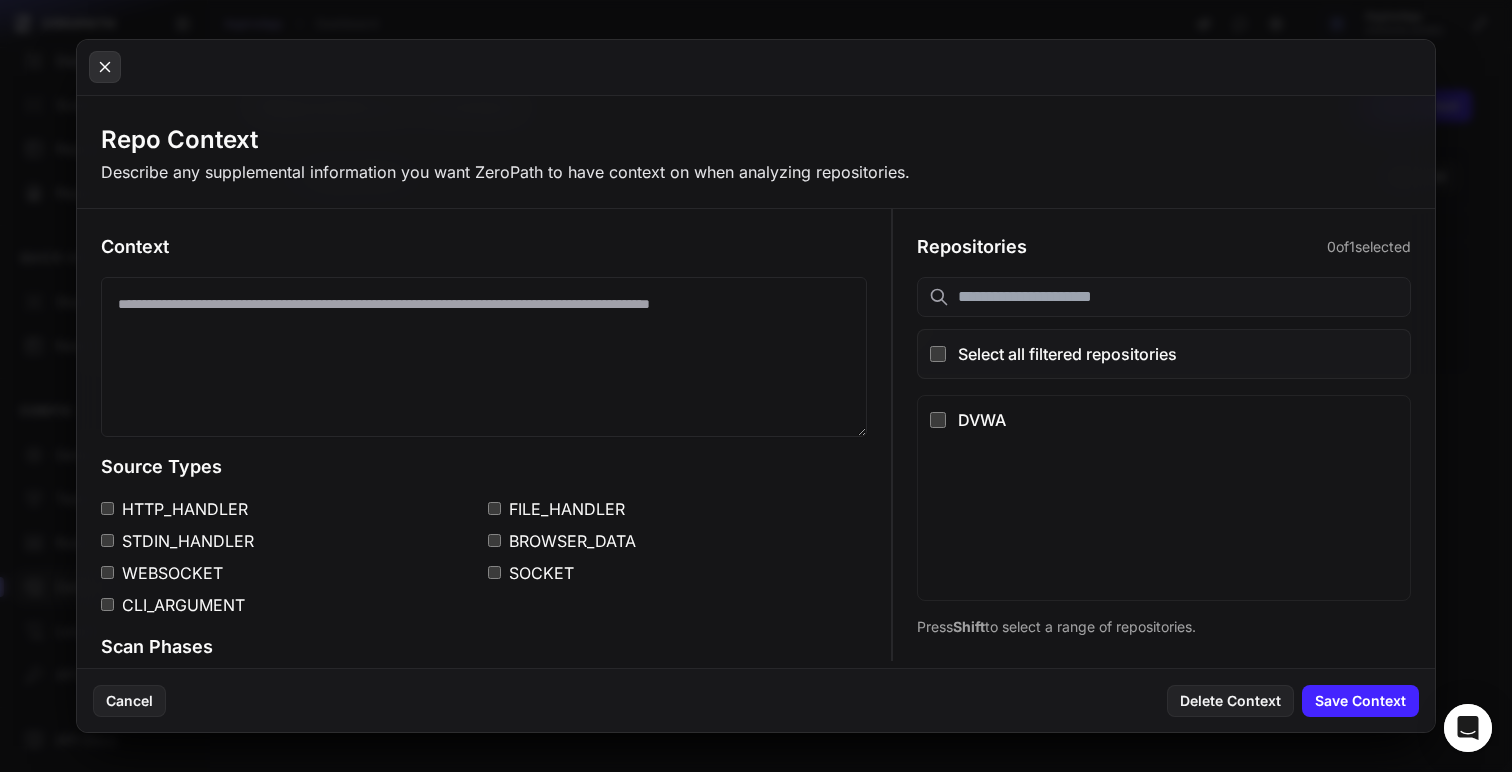 click 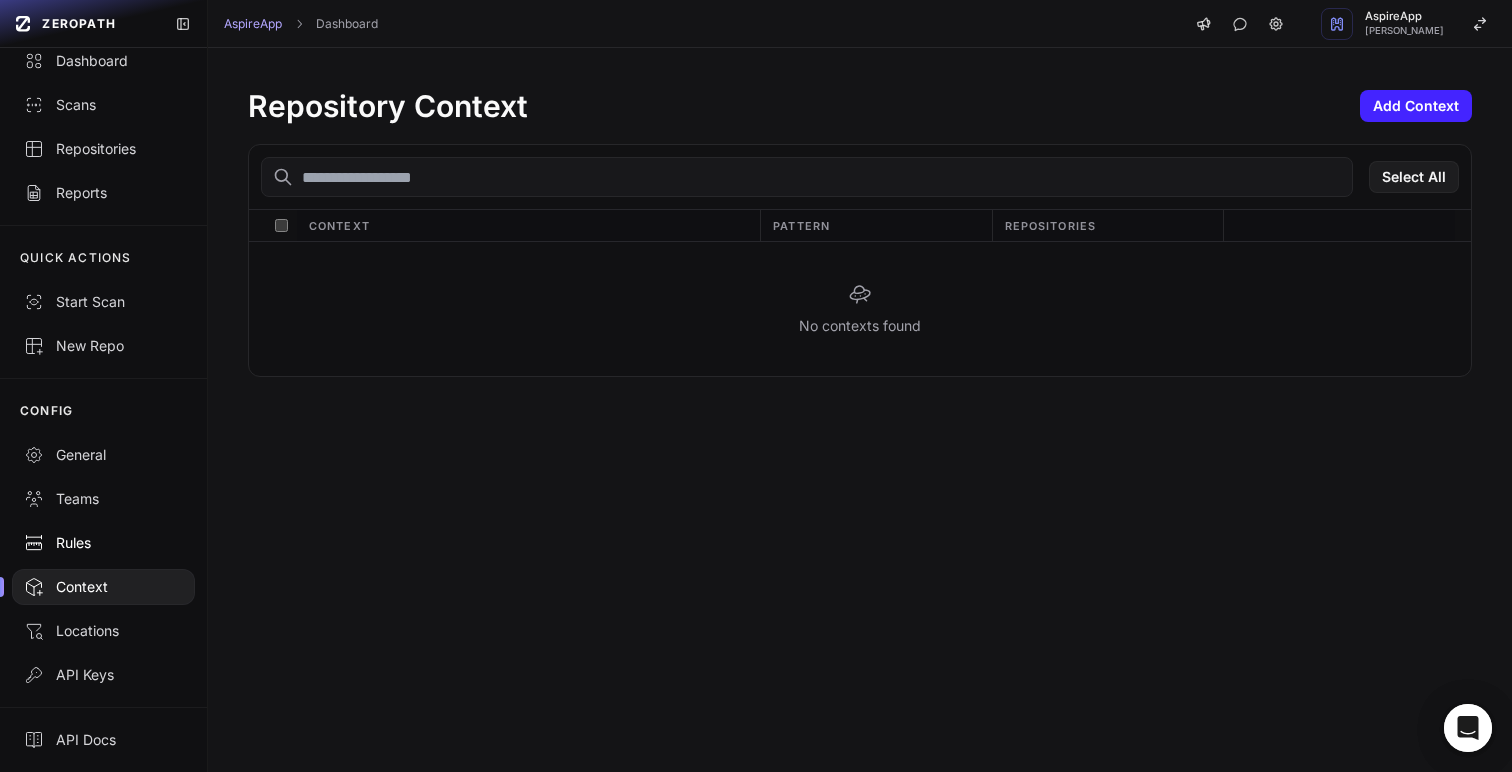 click on "Rules" at bounding box center (103, 543) 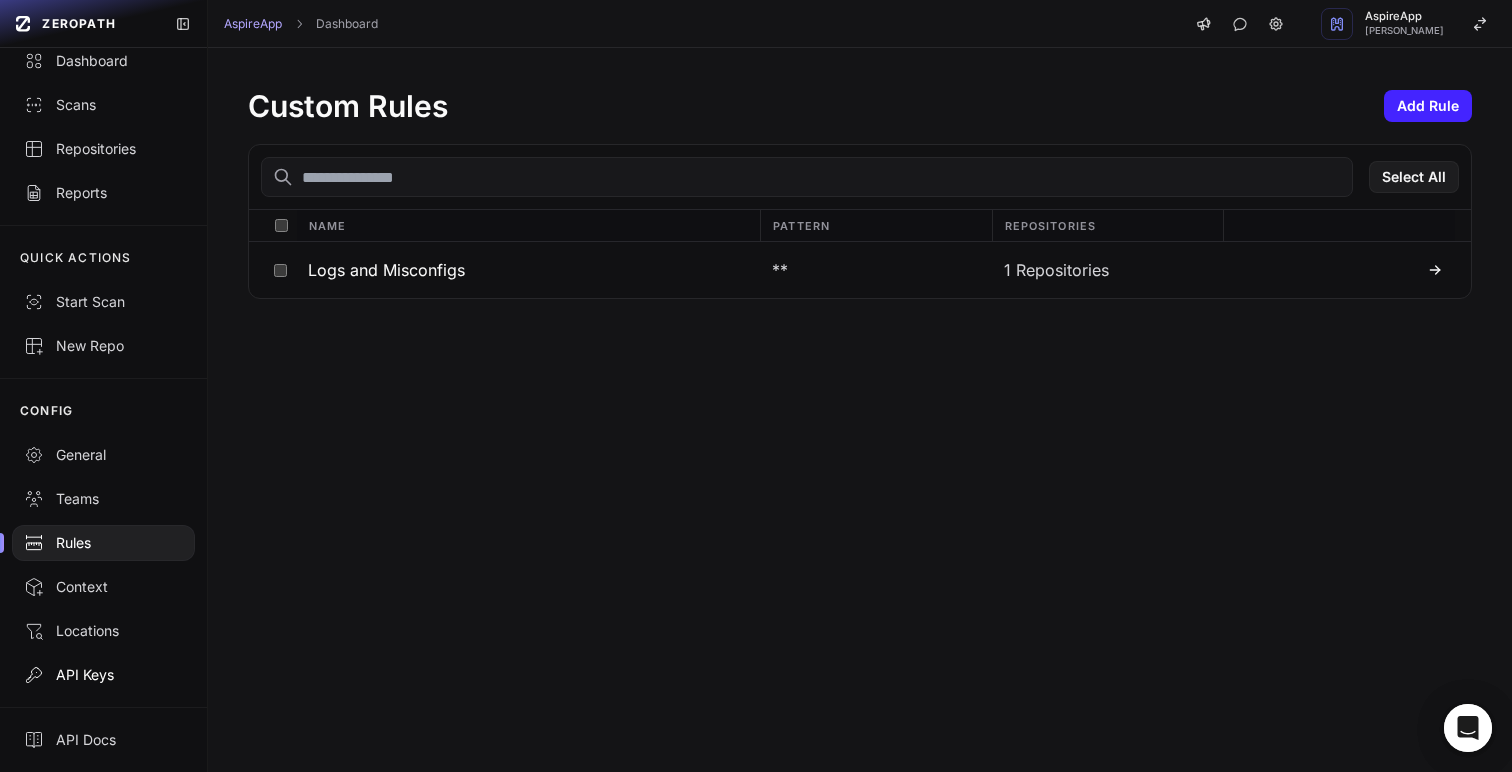 click on "API Keys" at bounding box center [103, 675] 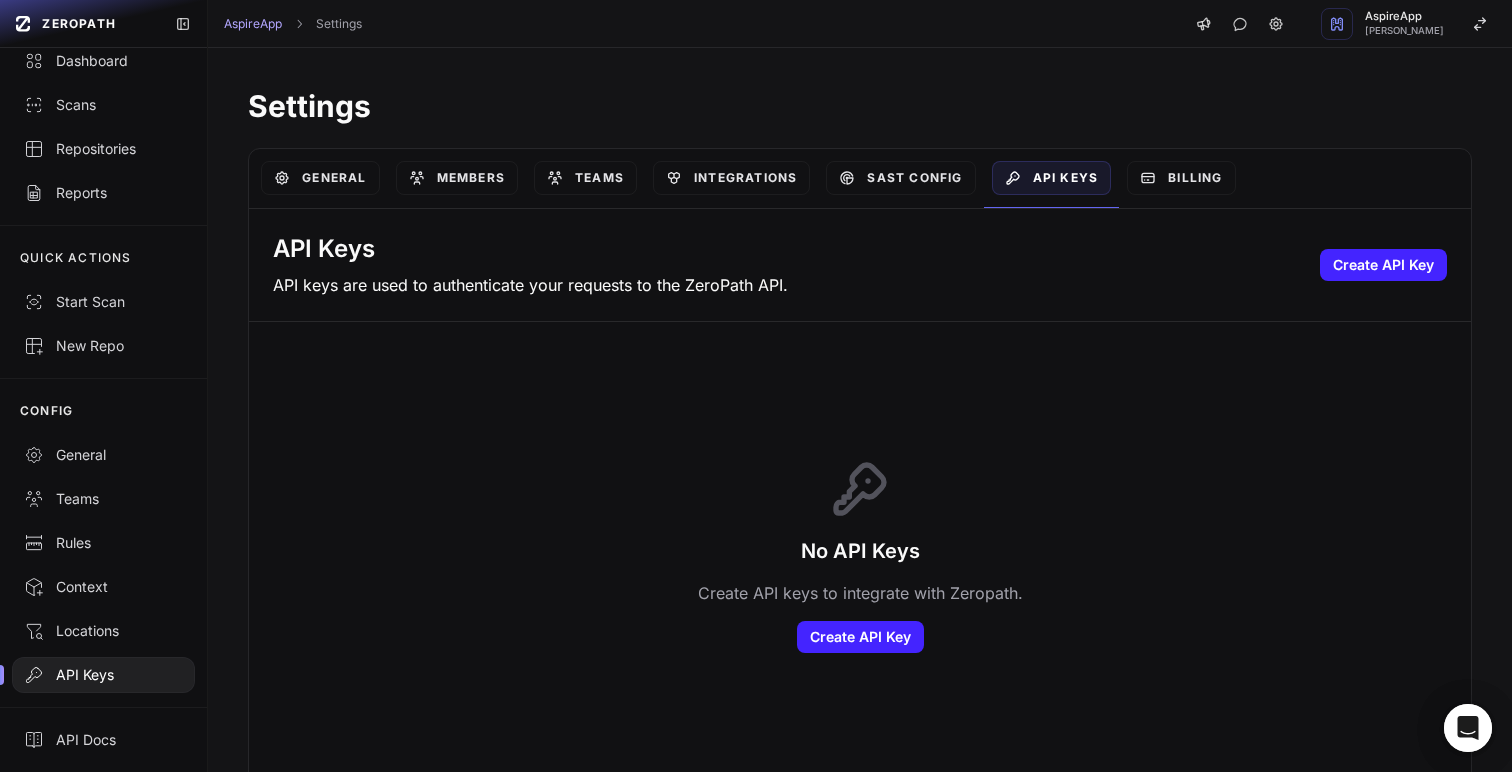 scroll, scrollTop: 16, scrollLeft: 0, axis: vertical 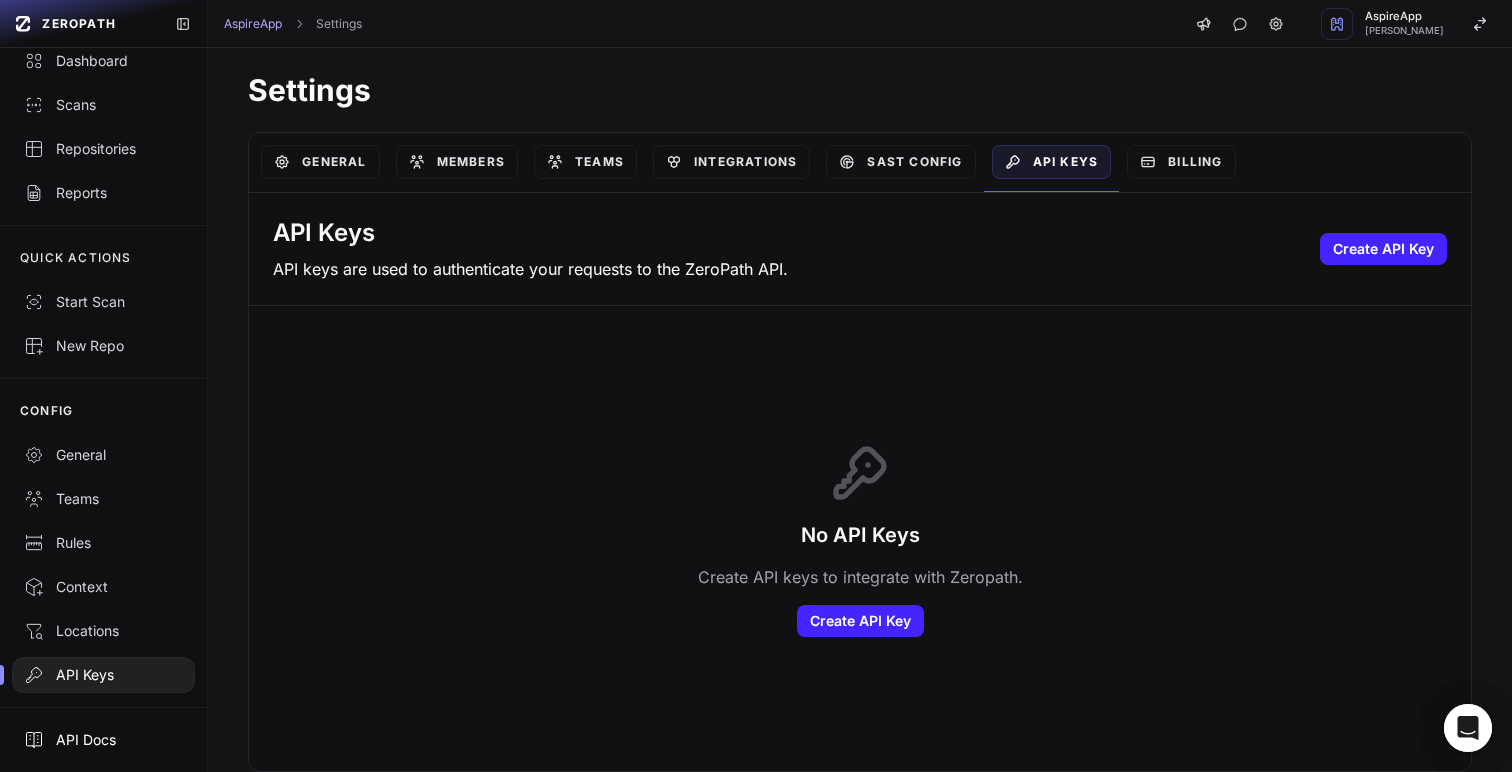 click on "API Docs" at bounding box center [103, 740] 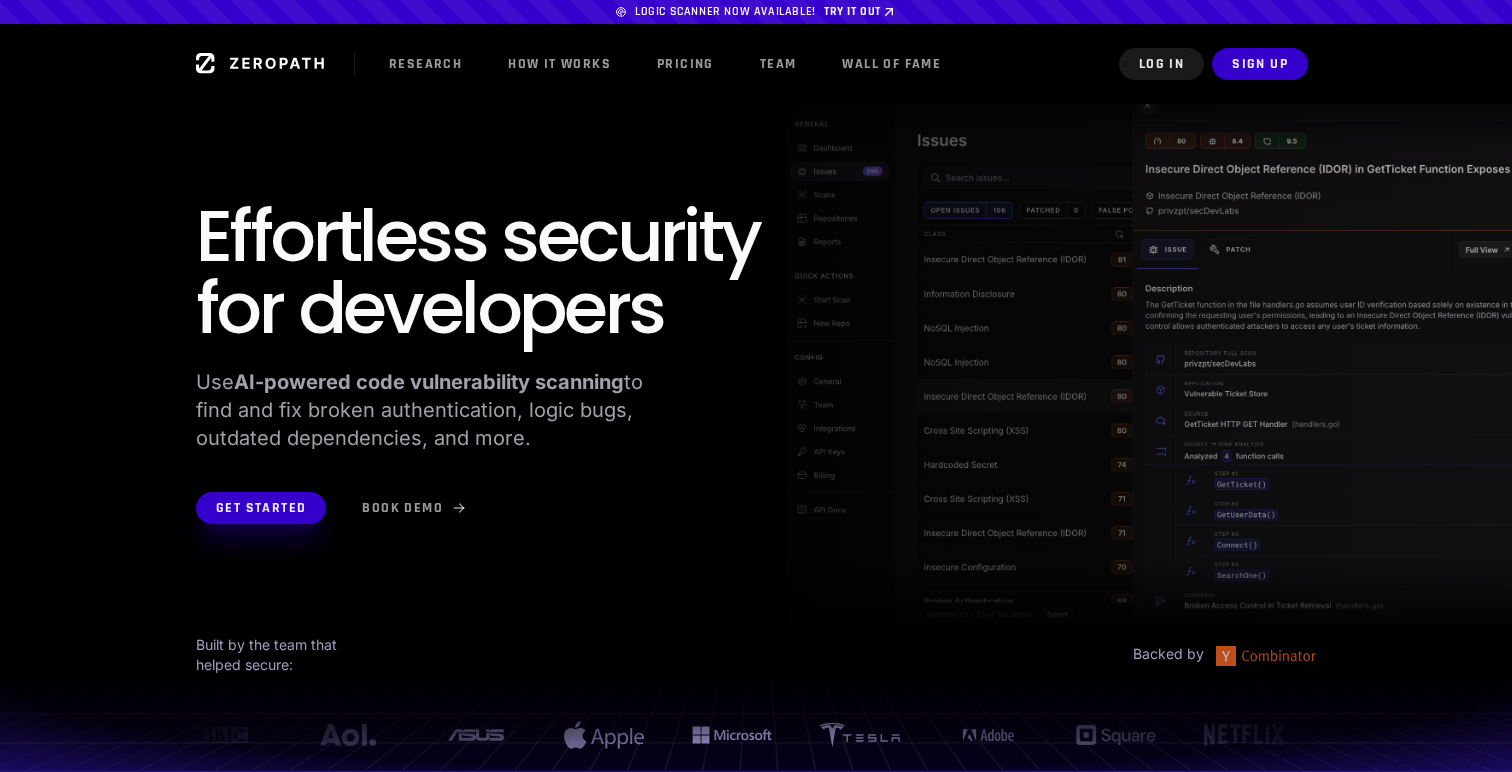 scroll, scrollTop: 0, scrollLeft: 0, axis: both 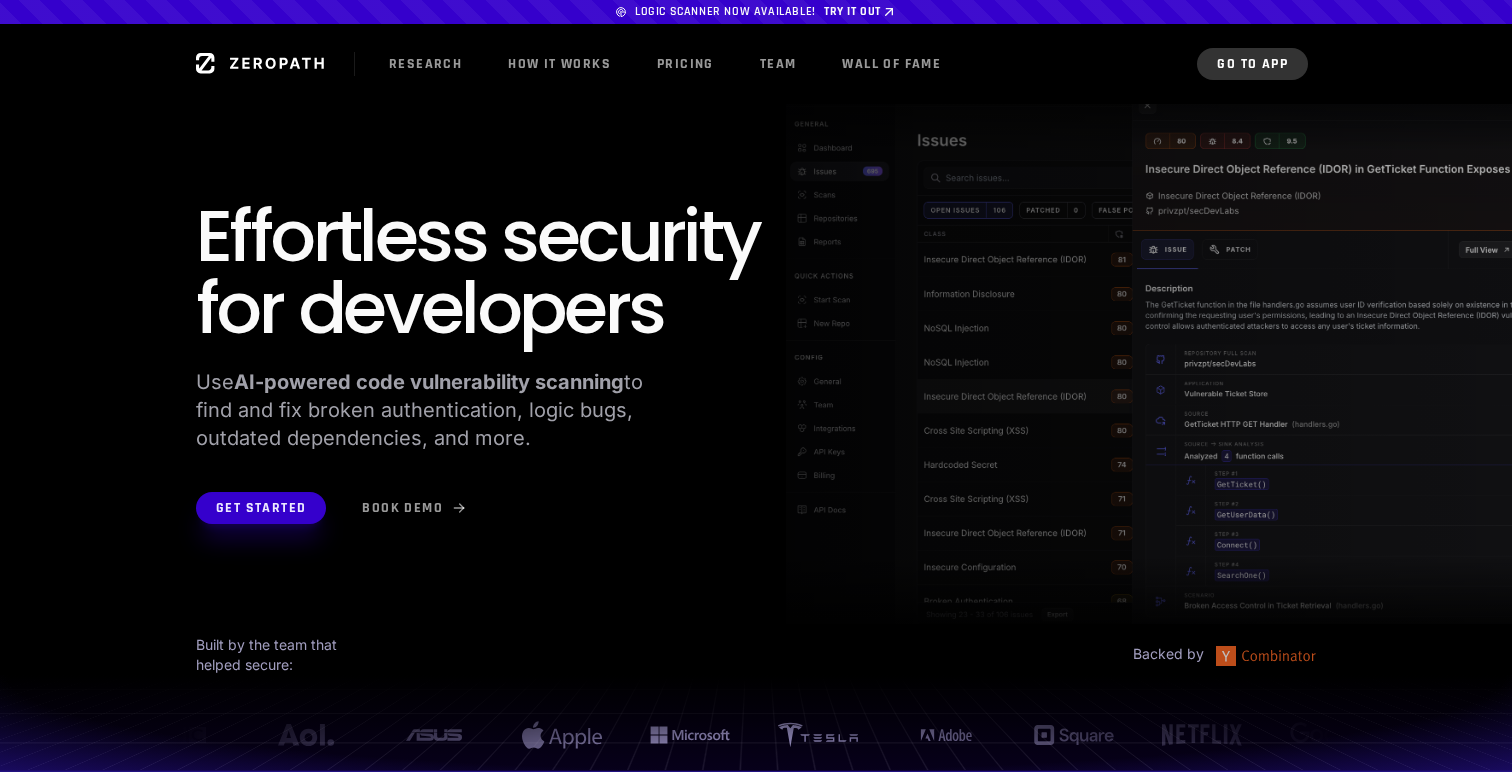 click on "Go to App" at bounding box center (1252, 64) 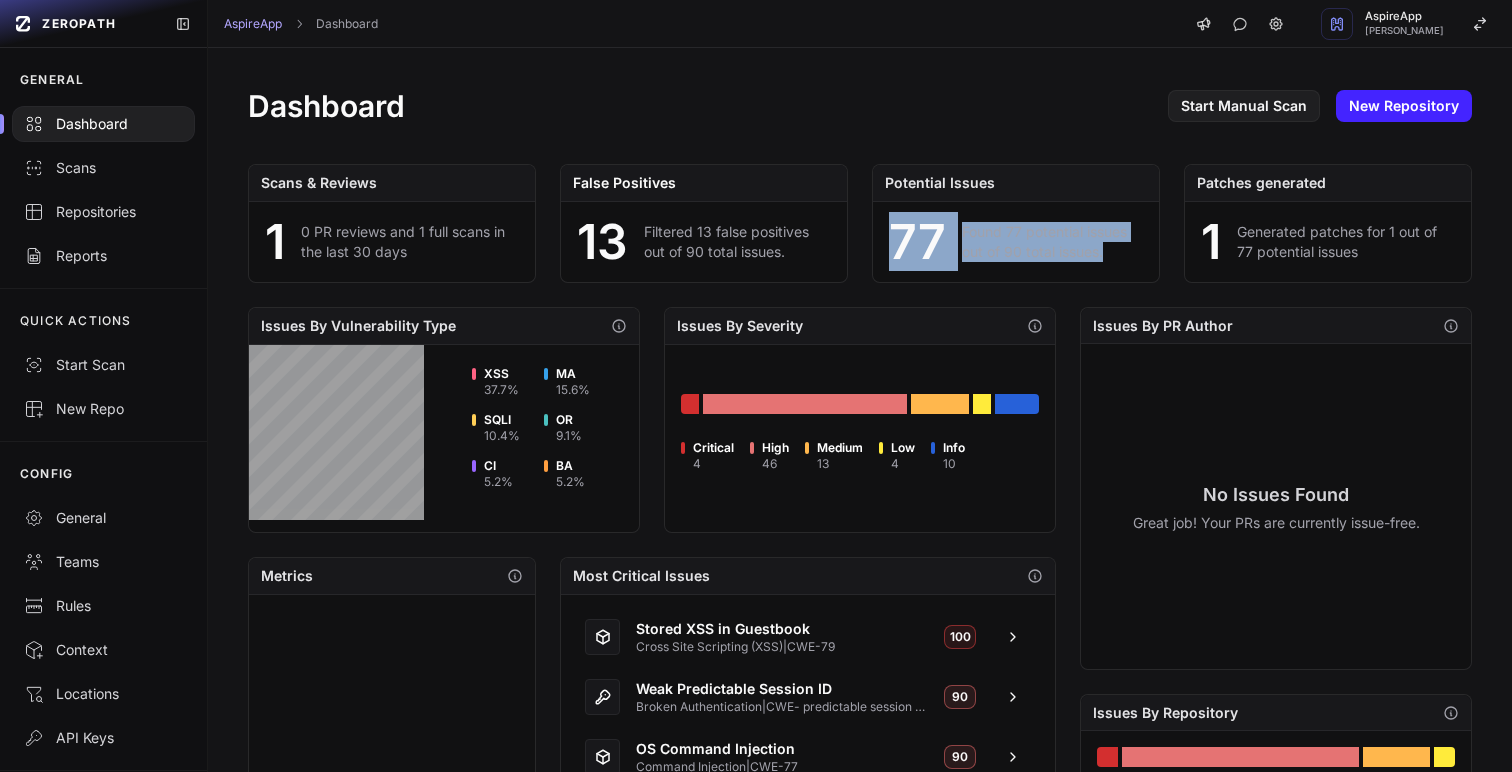 drag, startPoint x: 1116, startPoint y: 255, endPoint x: 884, endPoint y: 233, distance: 233.04077 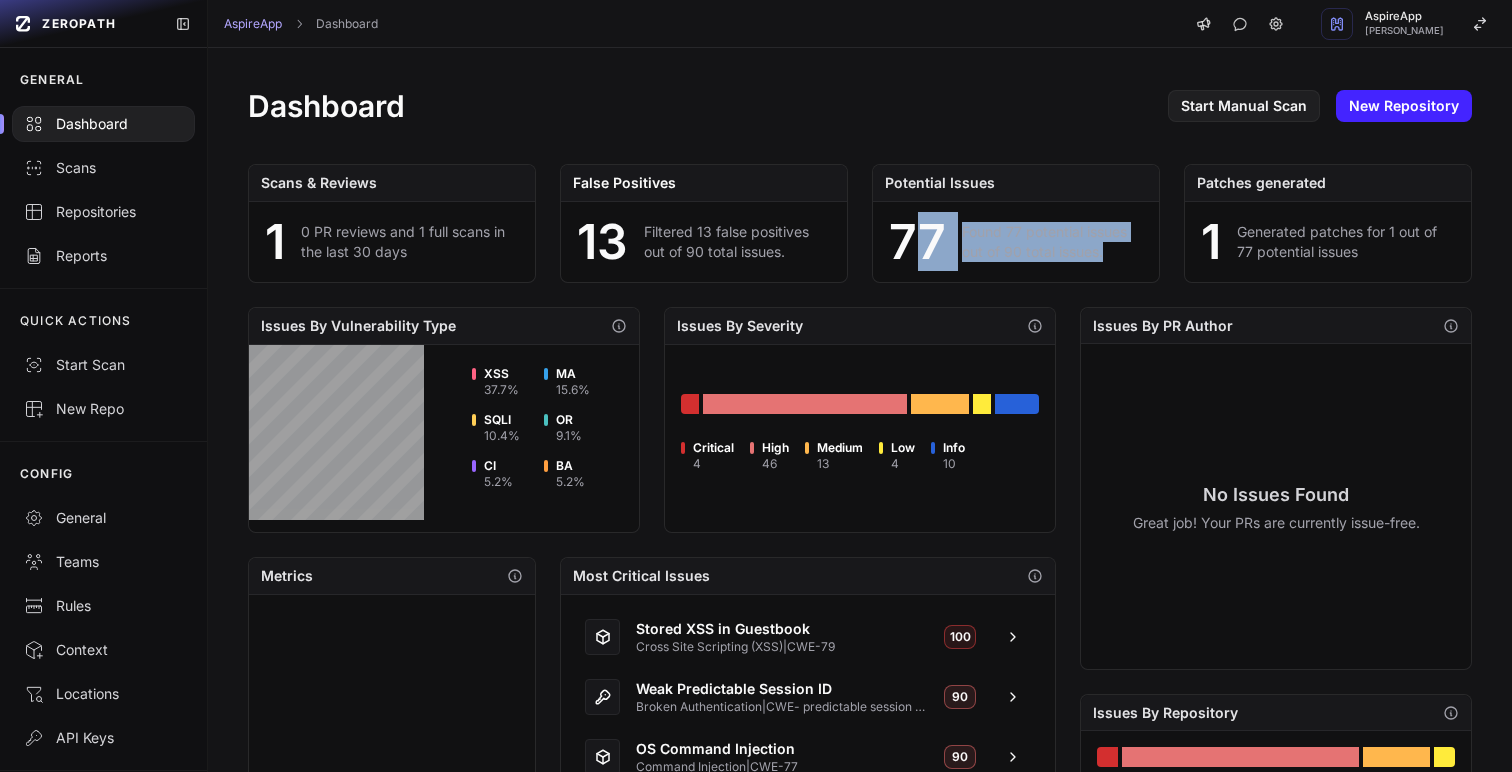 drag, startPoint x: 1119, startPoint y: 260, endPoint x: 904, endPoint y: 251, distance: 215.1883 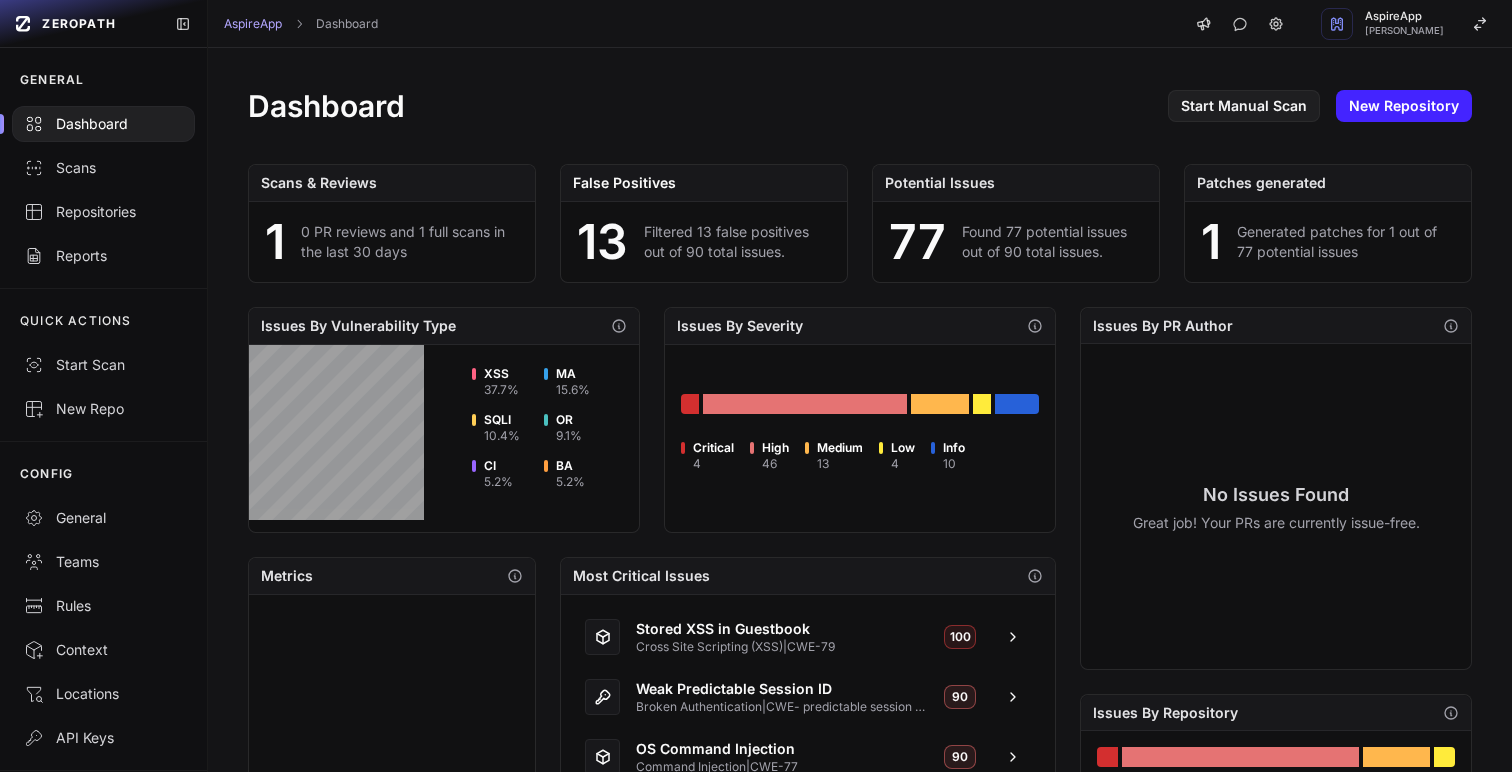 click on "77" at bounding box center [917, 242] 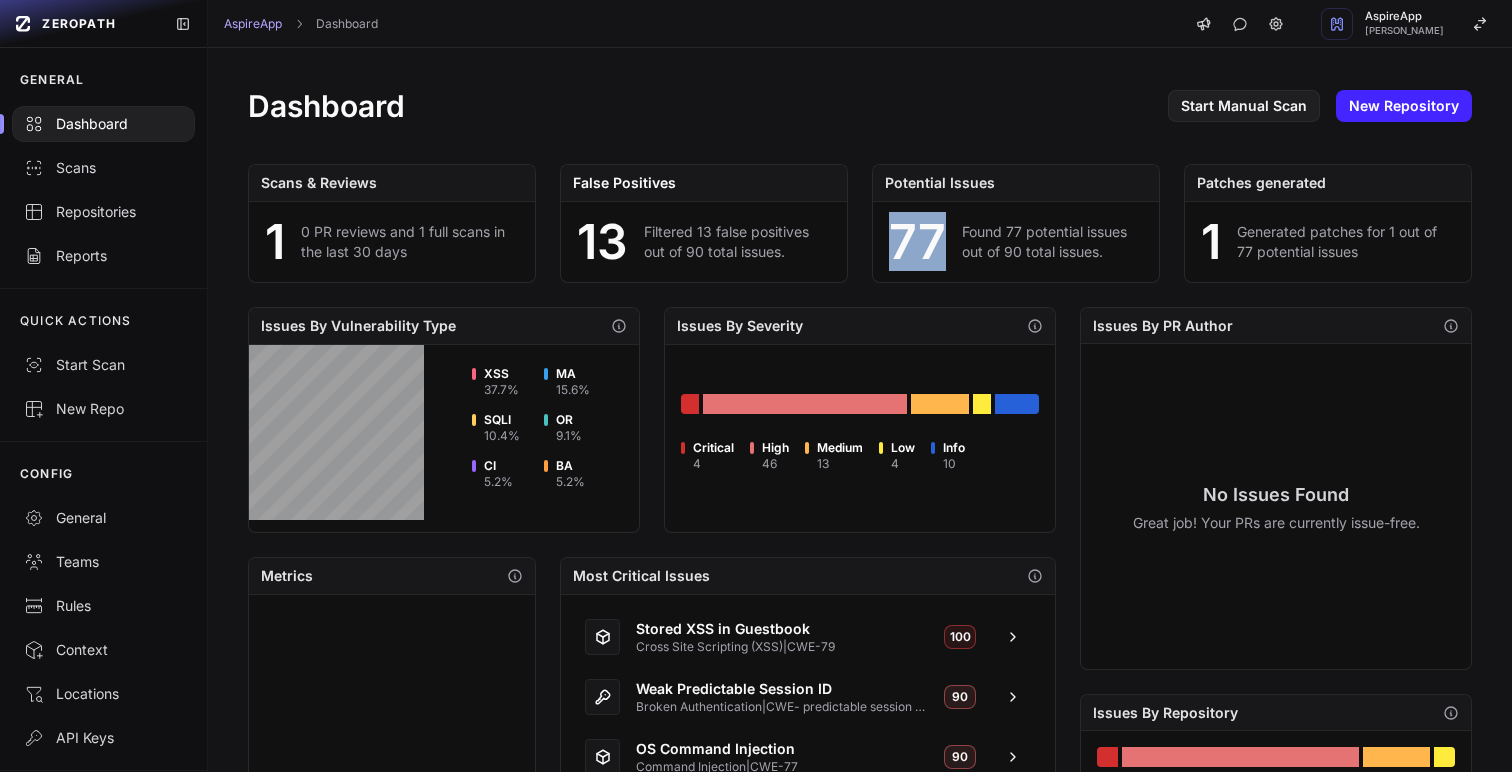 click on "77" at bounding box center [917, 242] 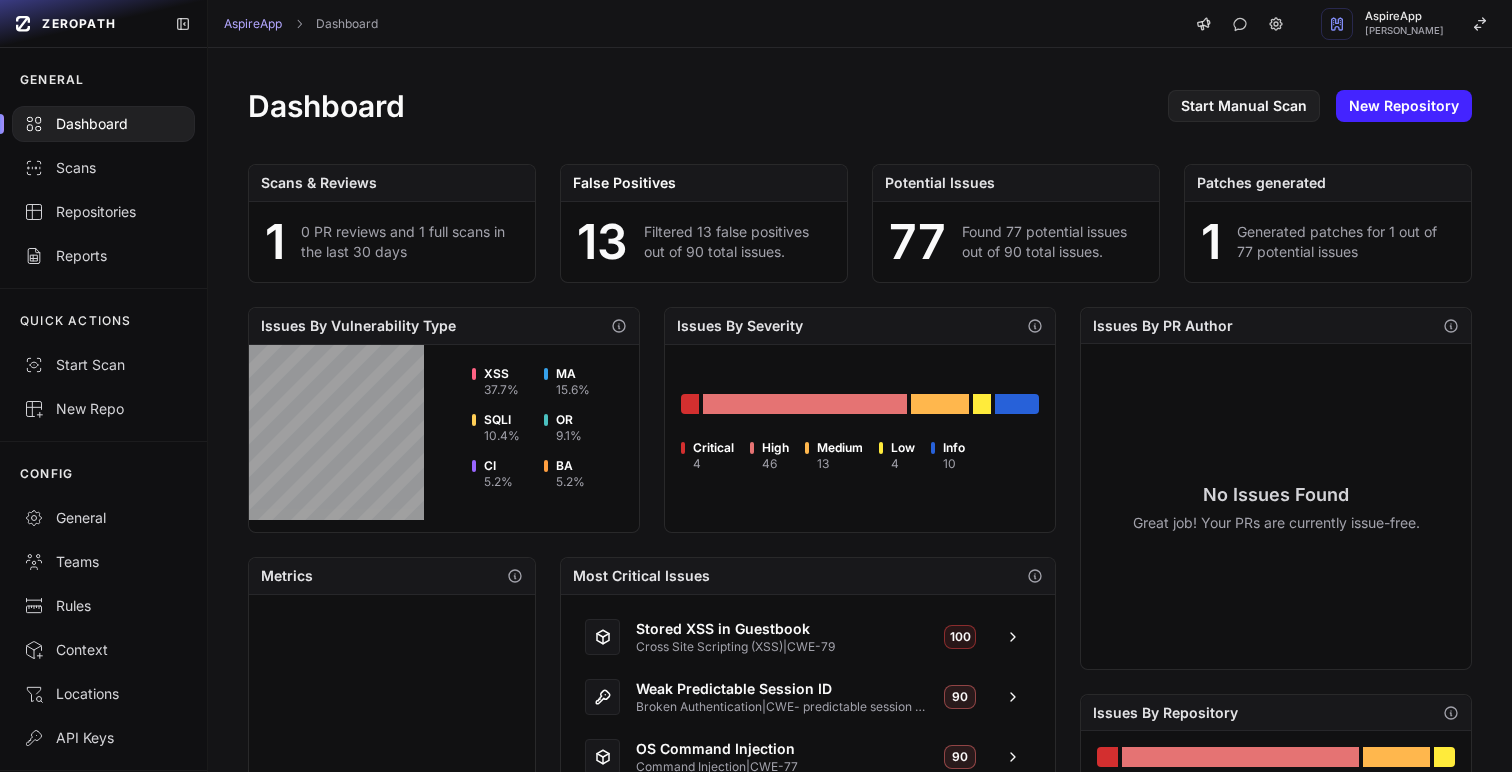 click on "Critical   4     High   46     Medium   13     Low   4     Info   10" at bounding box center [860, 432] 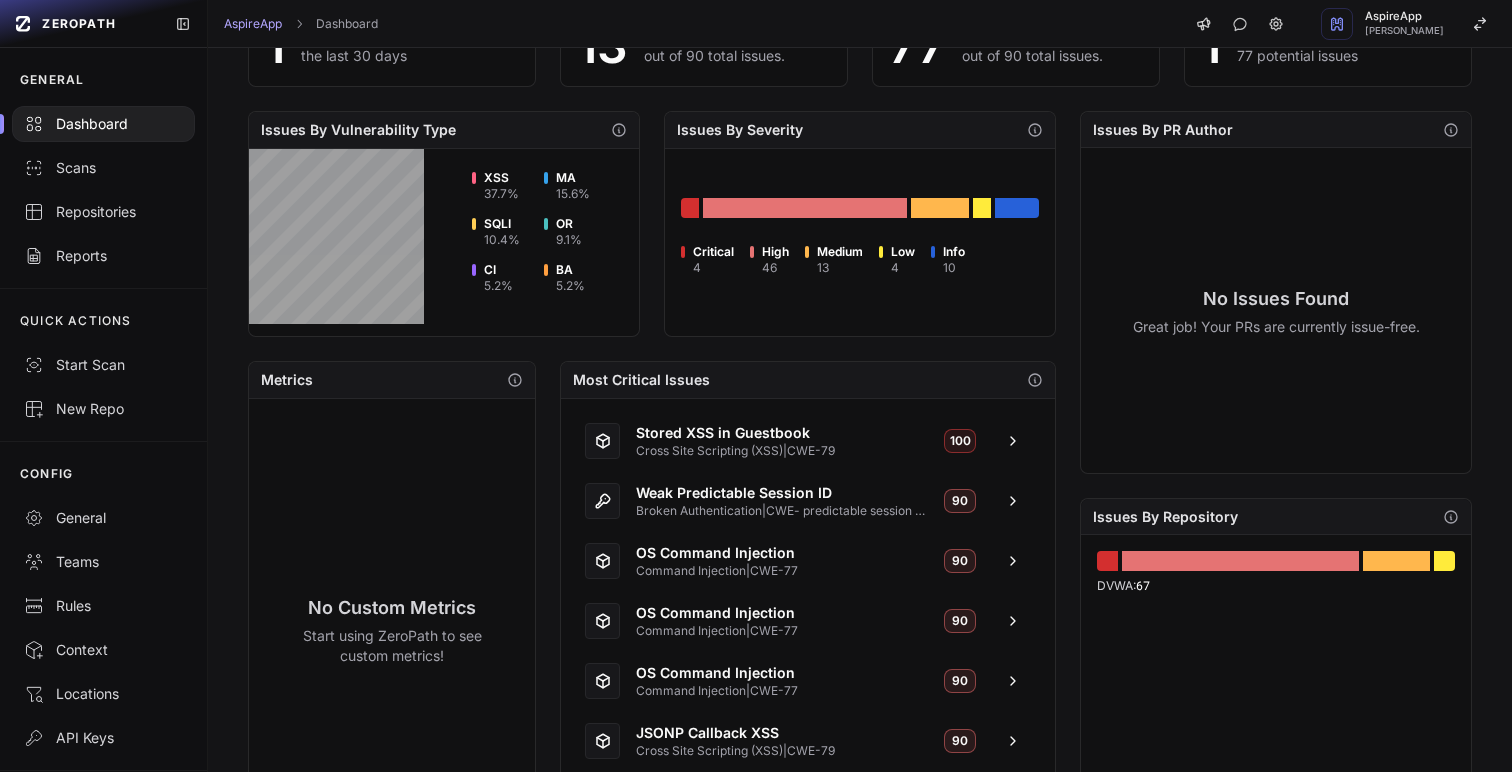 scroll, scrollTop: 0, scrollLeft: 0, axis: both 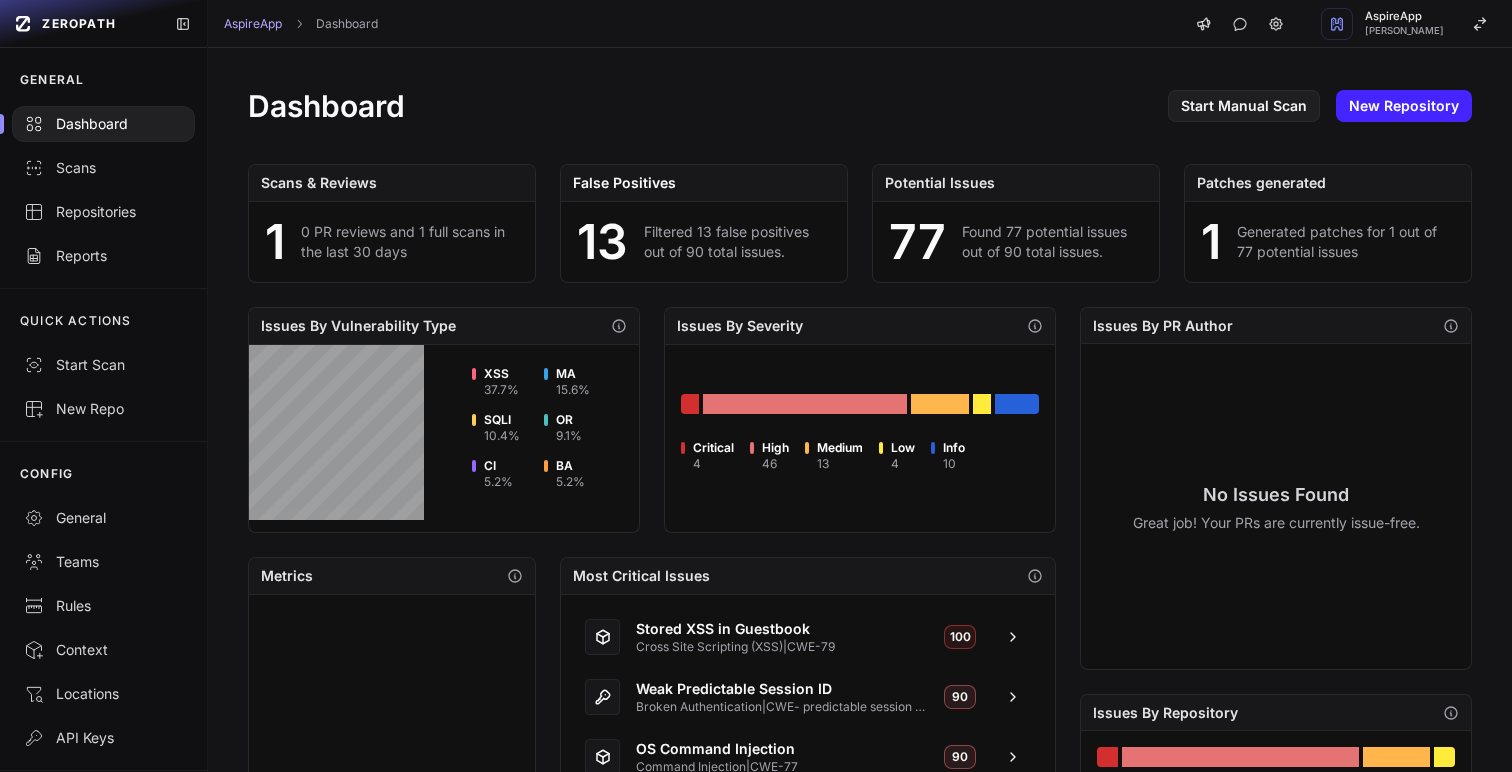 click on "No Issues Found   Great job! Your PRs are currently issue-free." at bounding box center [1276, 506] 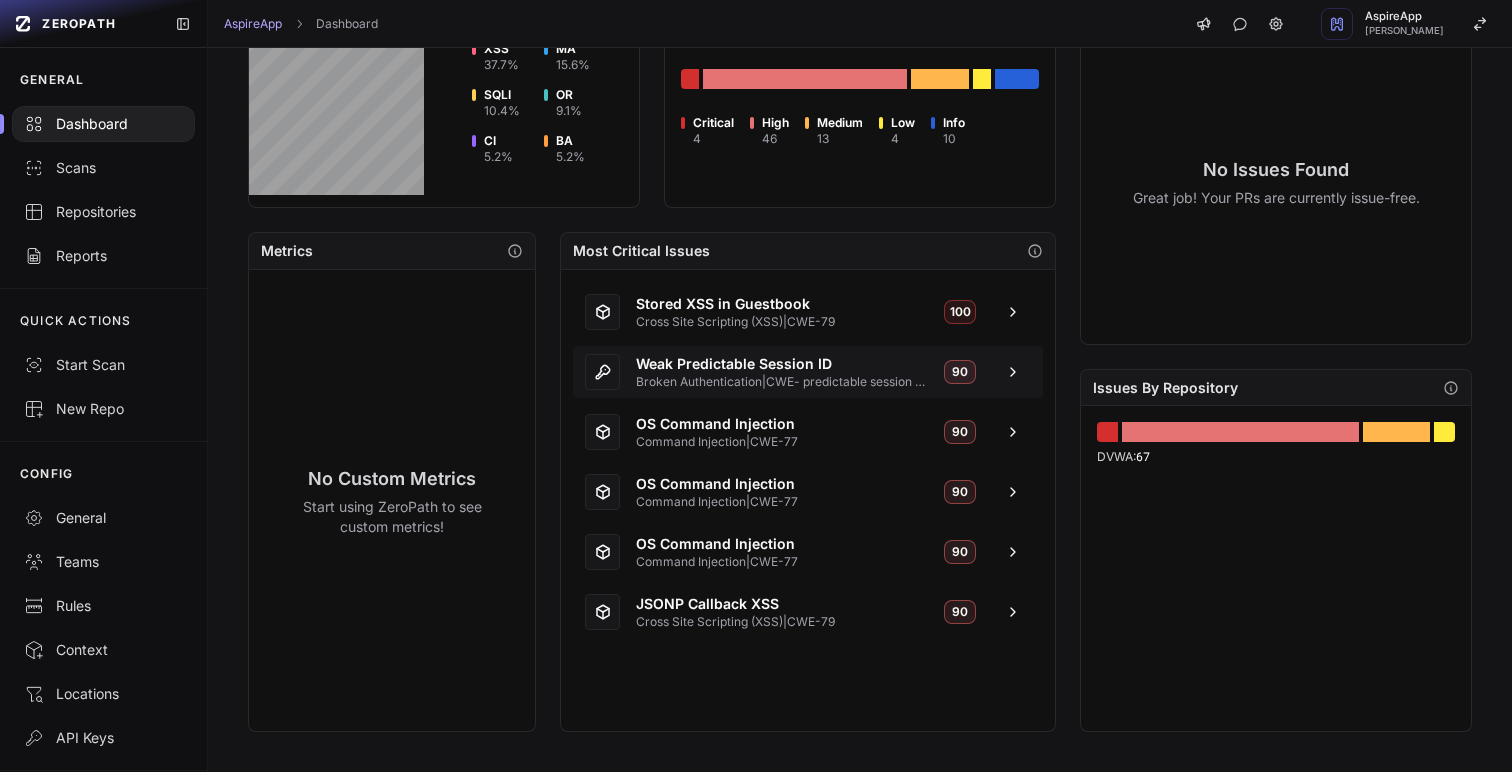 scroll, scrollTop: 0, scrollLeft: 0, axis: both 